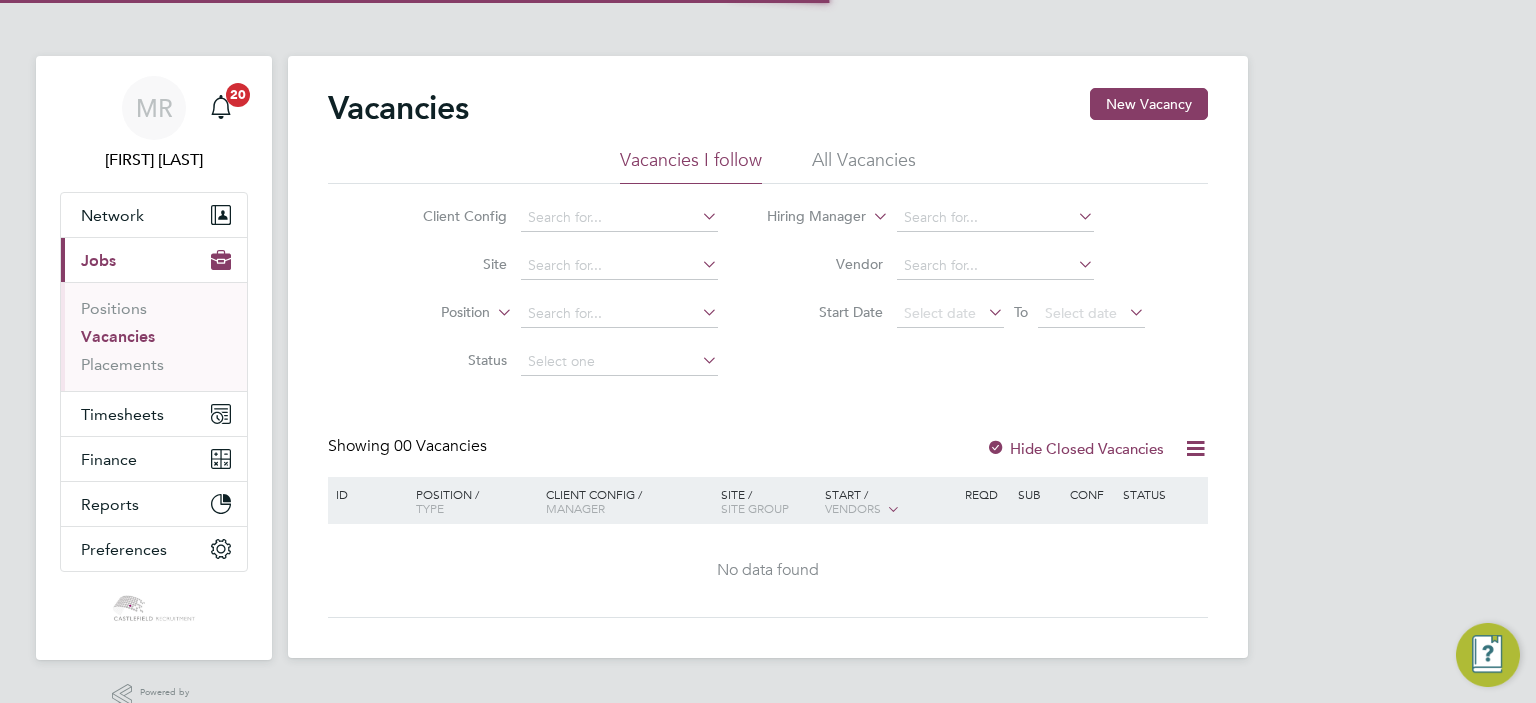 scroll, scrollTop: 0, scrollLeft: 0, axis: both 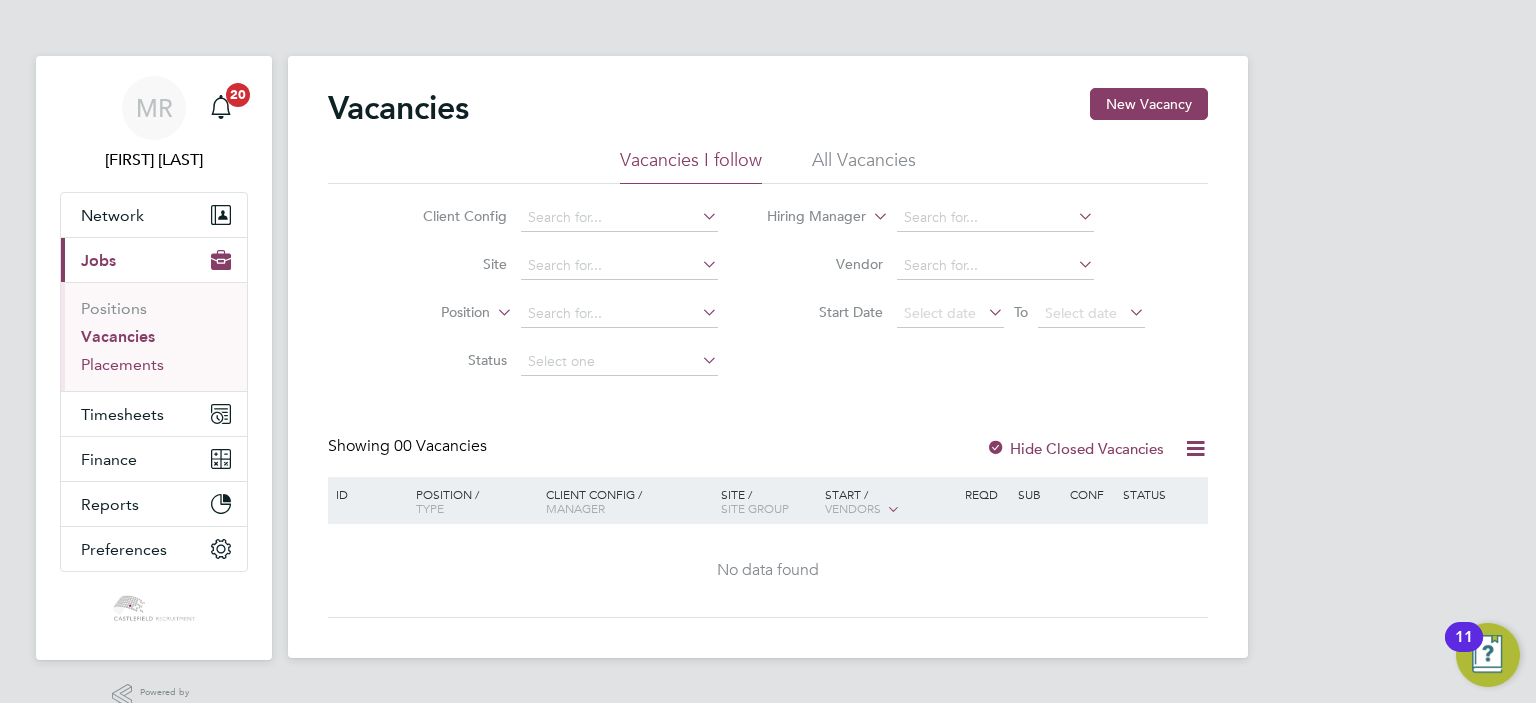 click on "Placements" at bounding box center [122, 364] 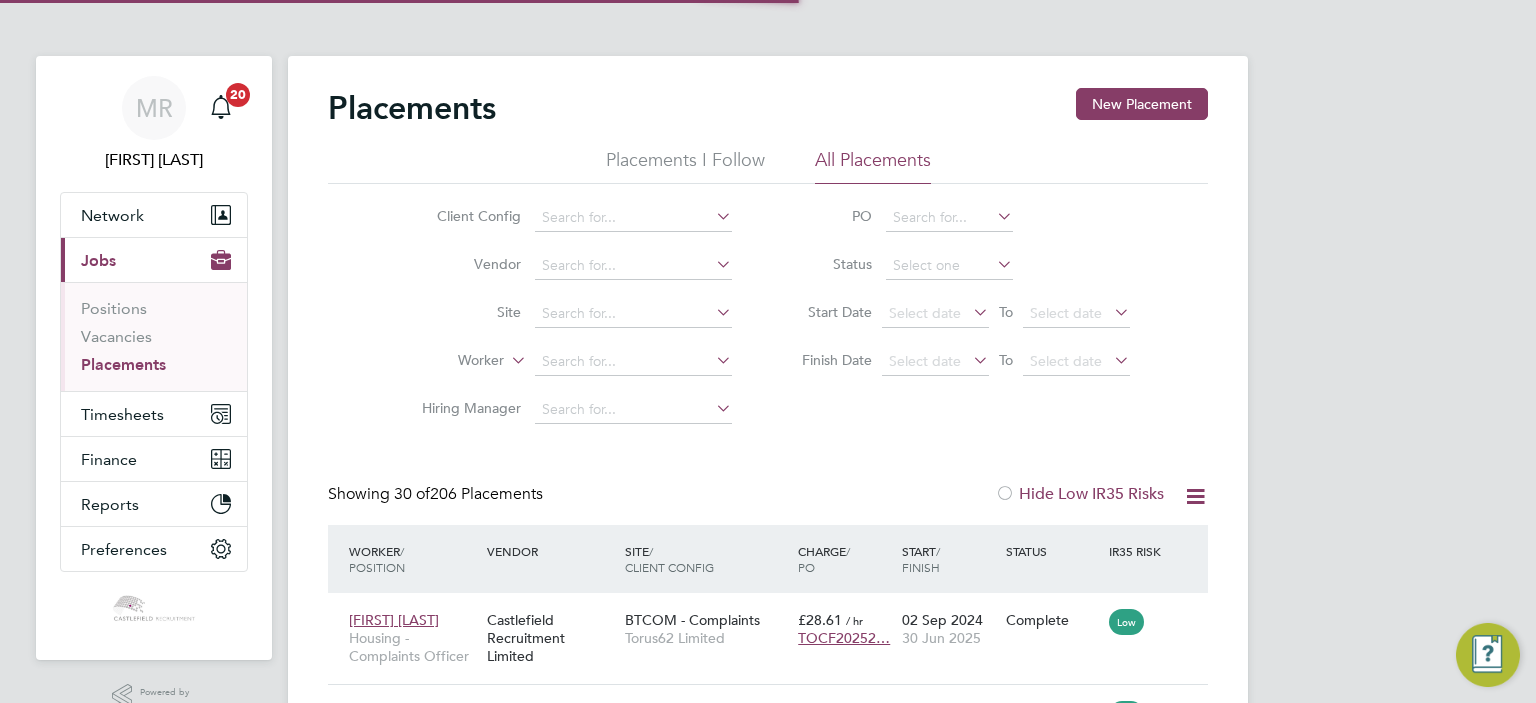 scroll, scrollTop: 10, scrollLeft: 9, axis: both 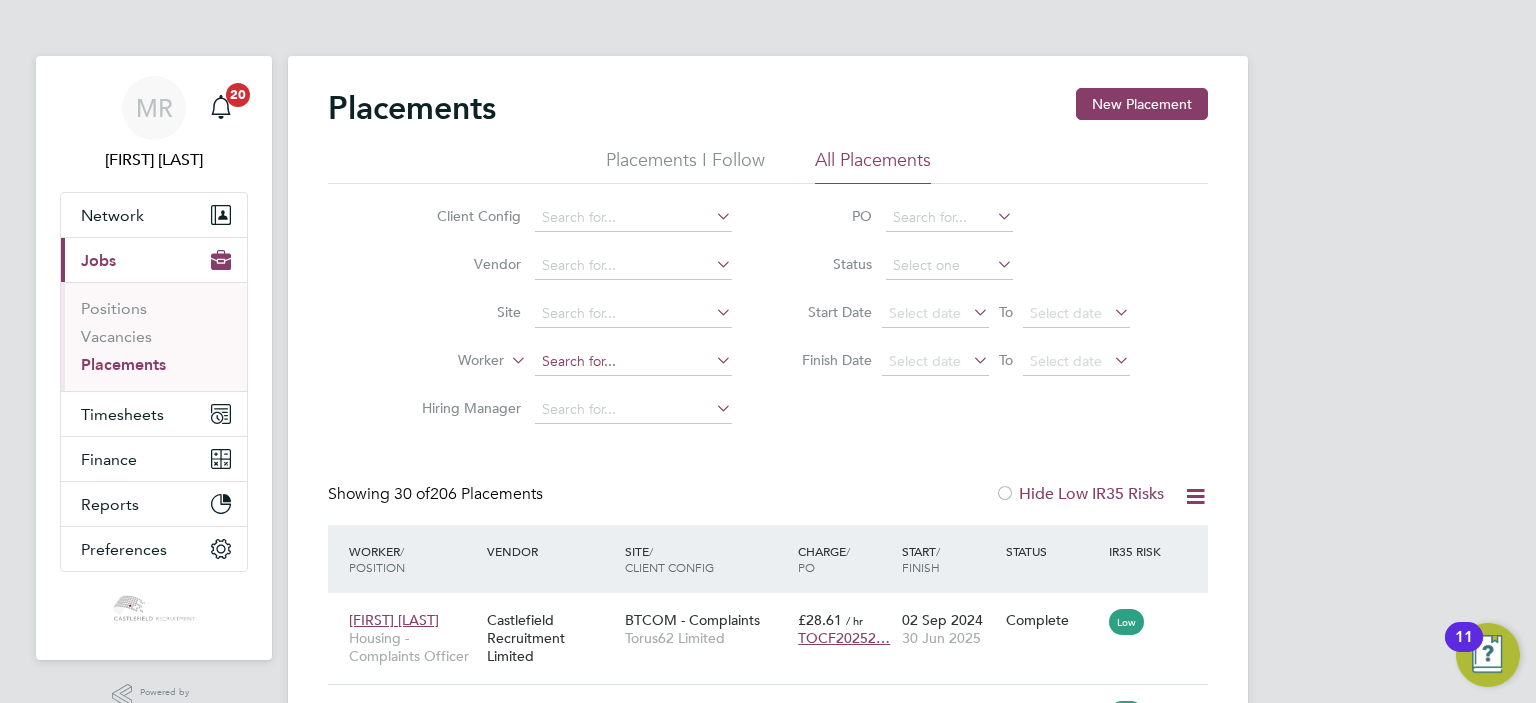 click 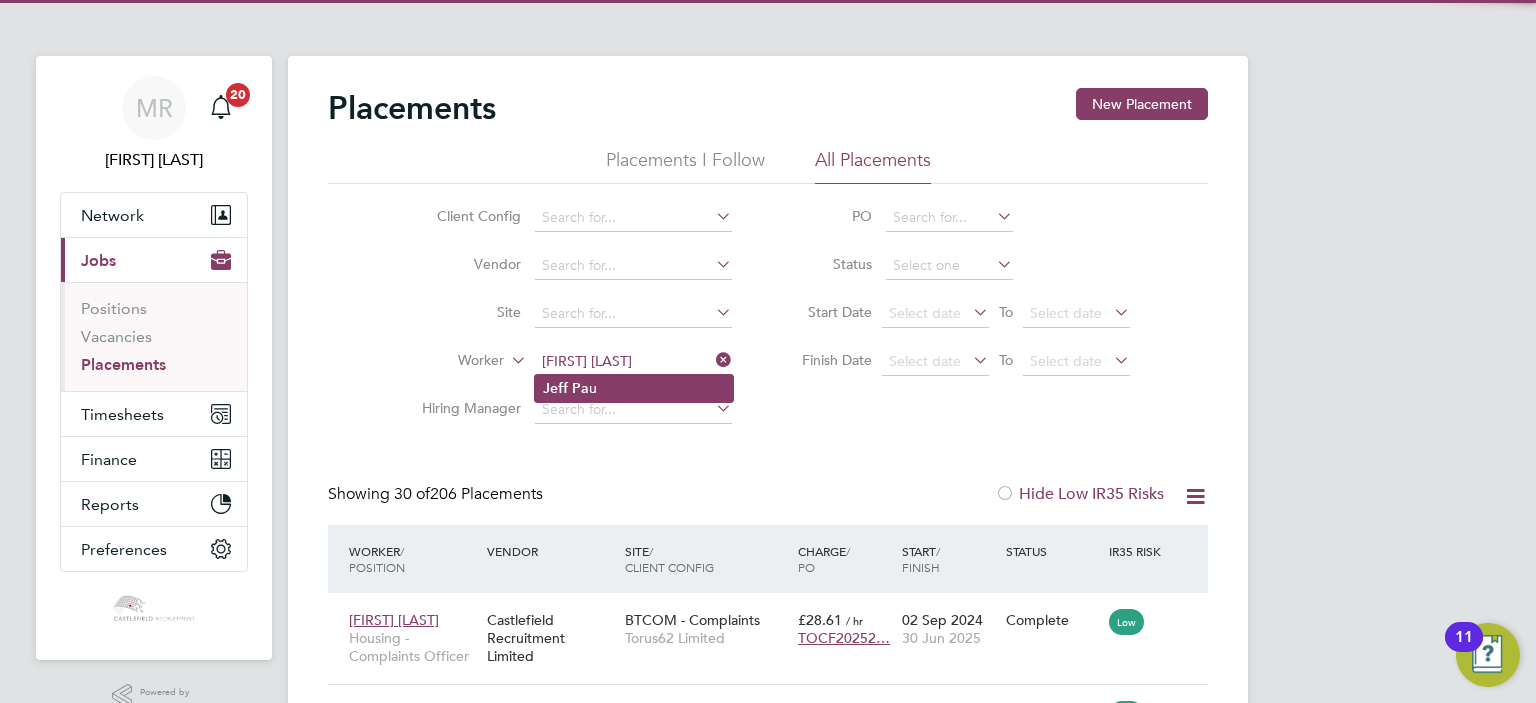 click on "Jeff   Pa u" 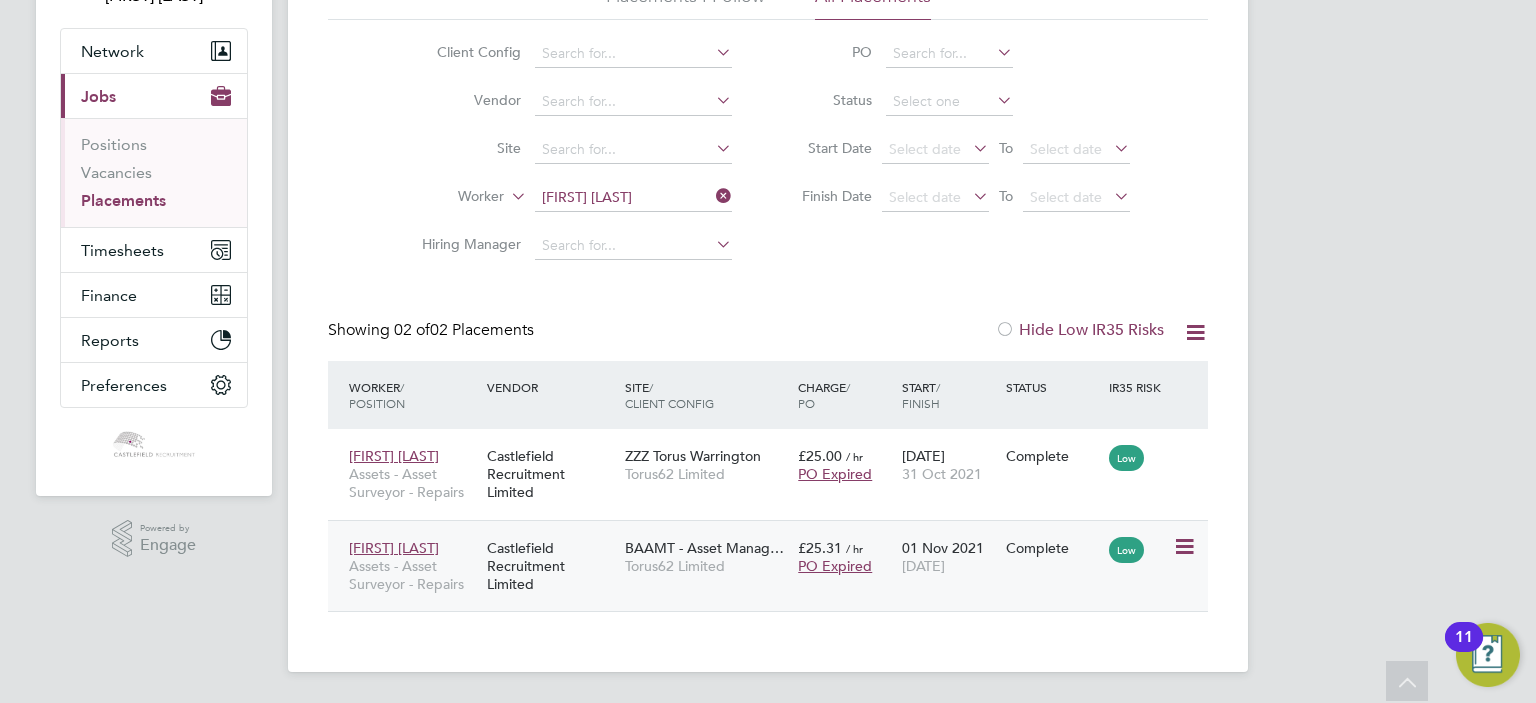 click on "01 Nov 2021 21 Aug 2022" 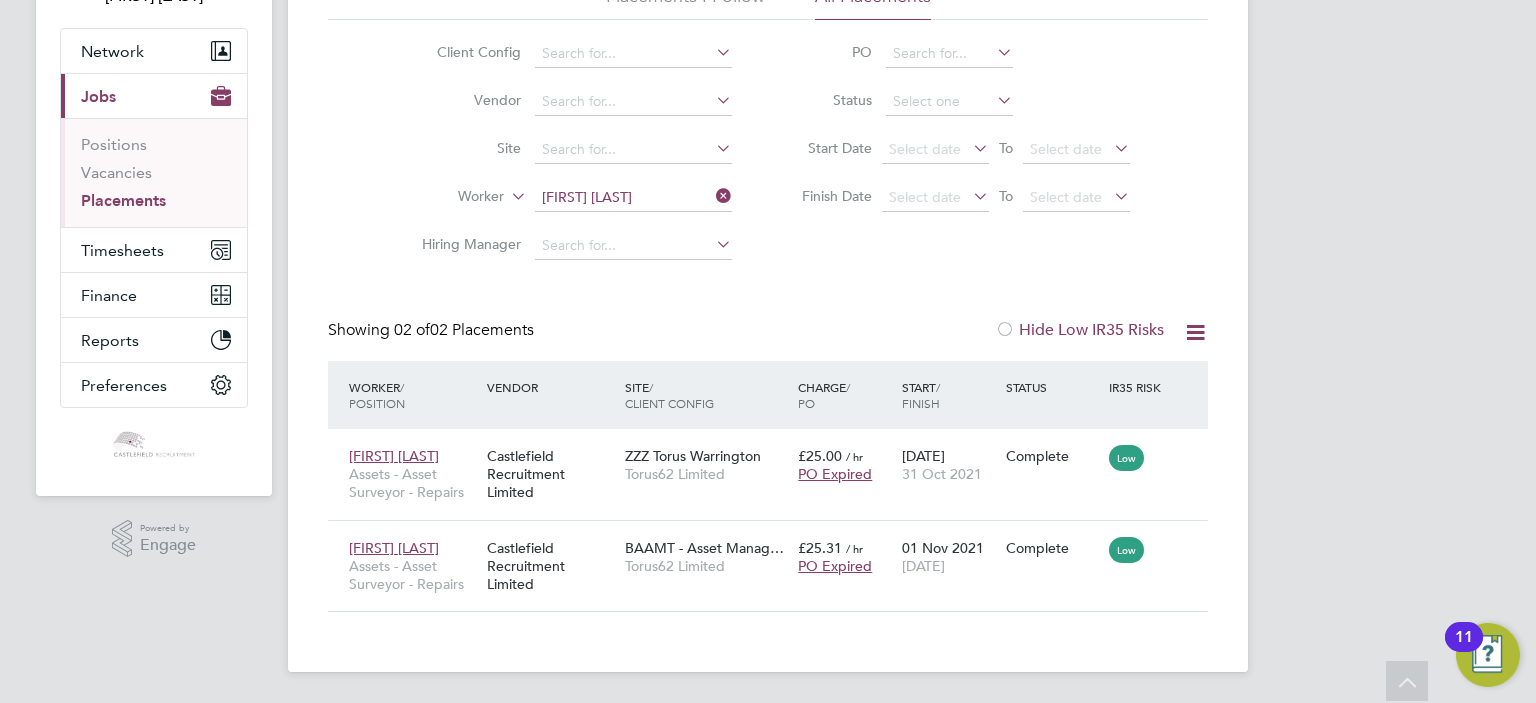click on "Client Config   Vendor     Site     Worker   Jeff Pau   Hiring Manager" 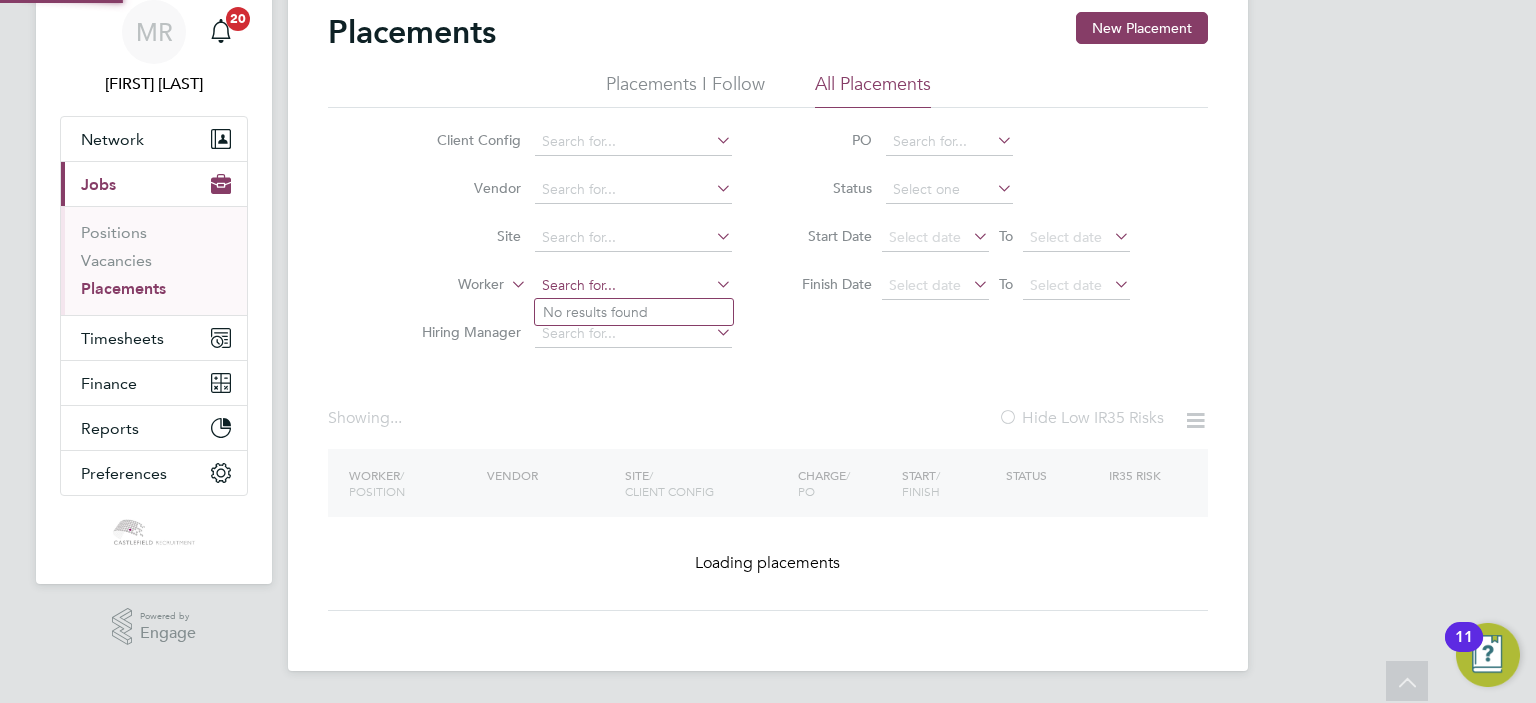 scroll, scrollTop: 0, scrollLeft: 0, axis: both 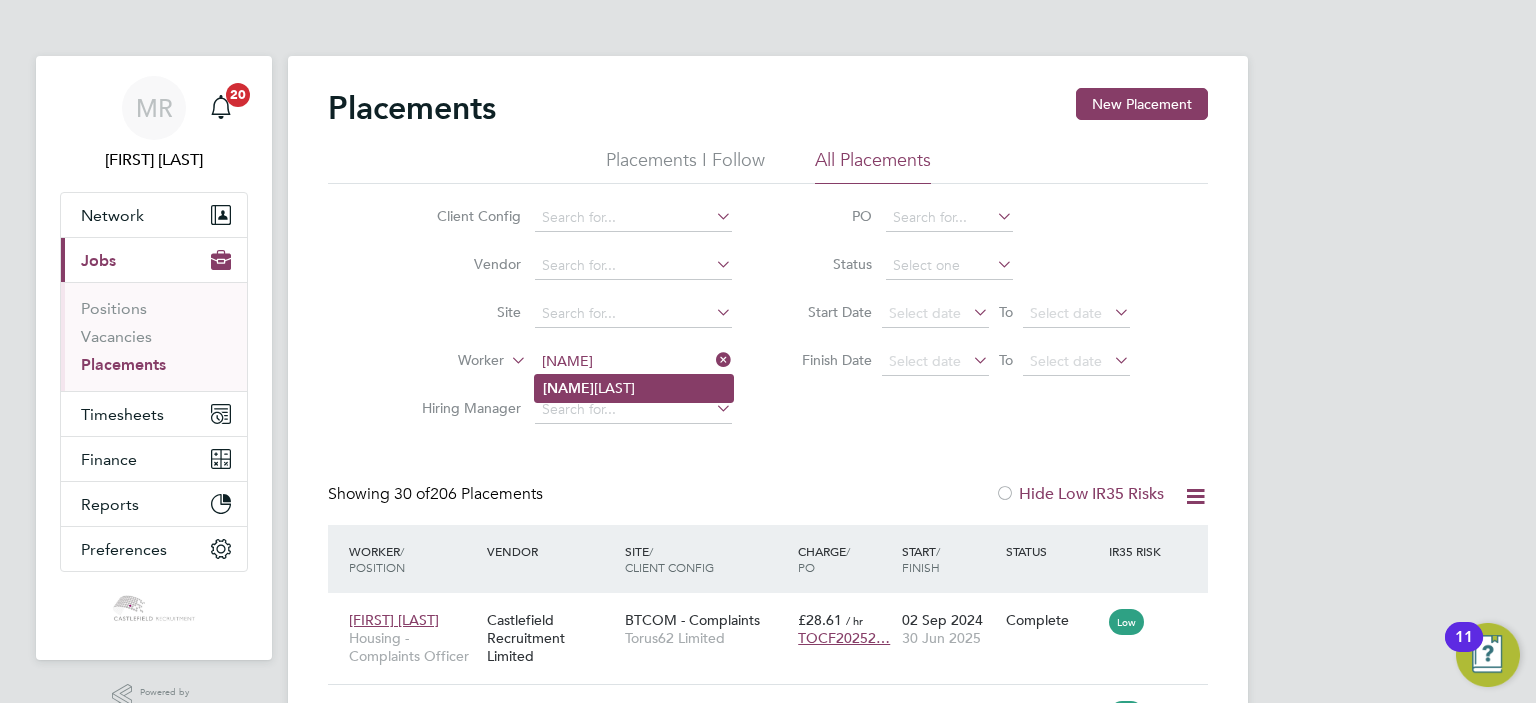 click on "Berna dette Arnold" 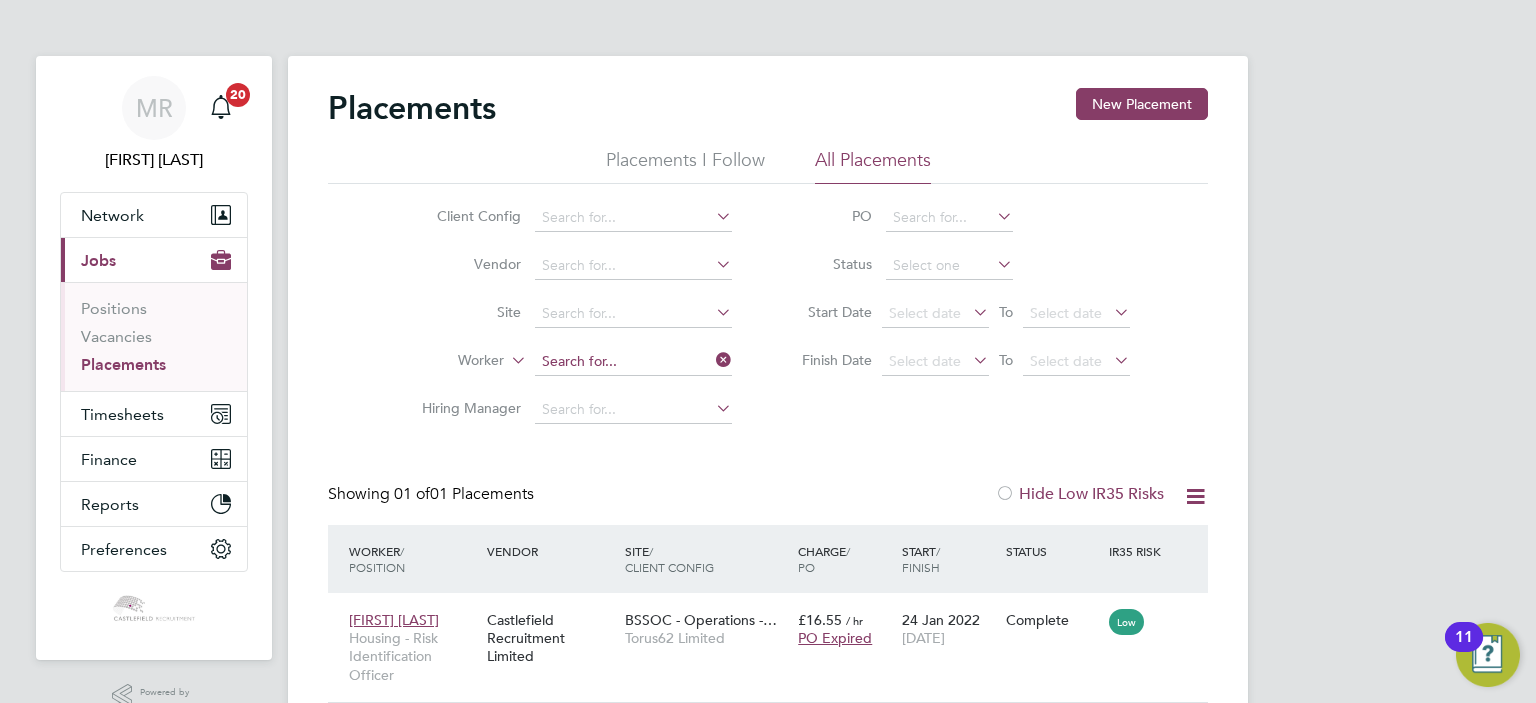 click 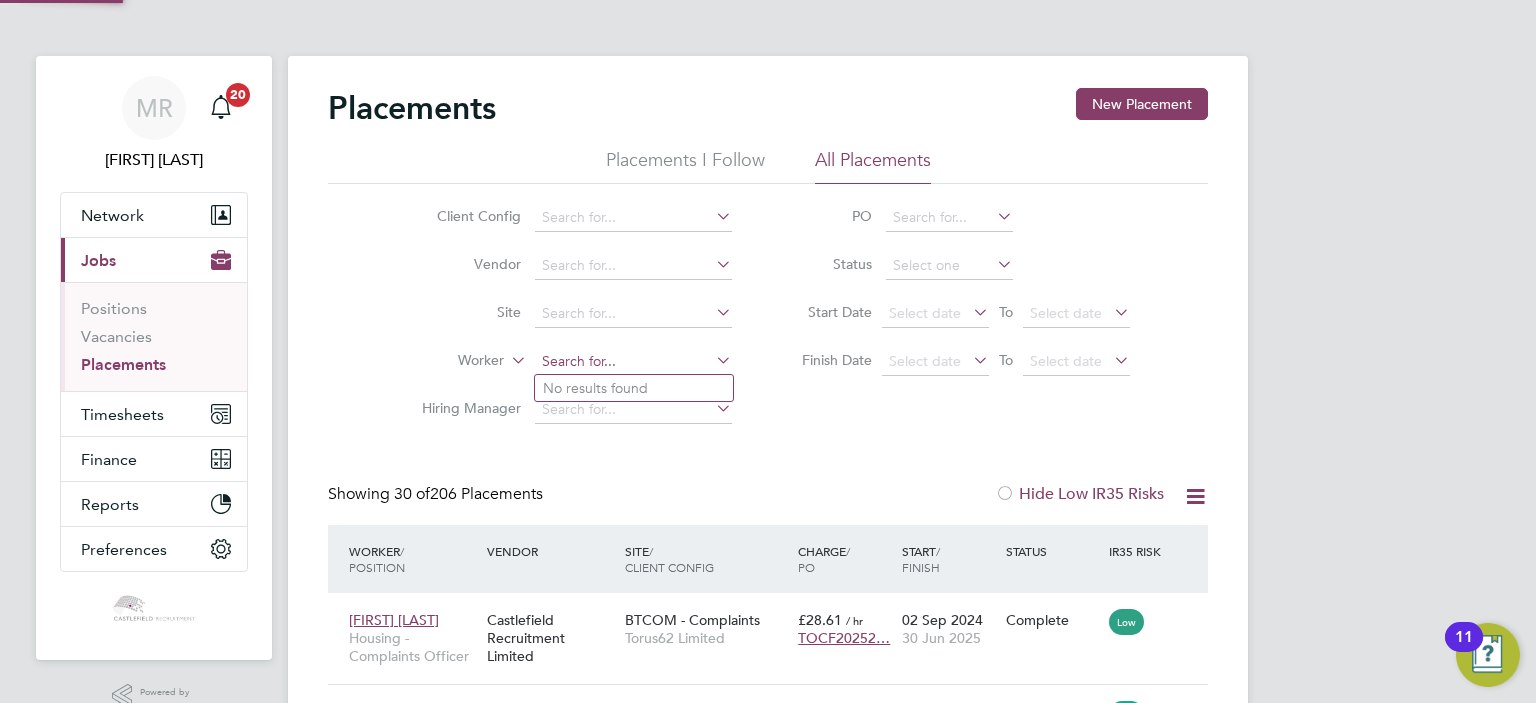 scroll, scrollTop: 10, scrollLeft: 9, axis: both 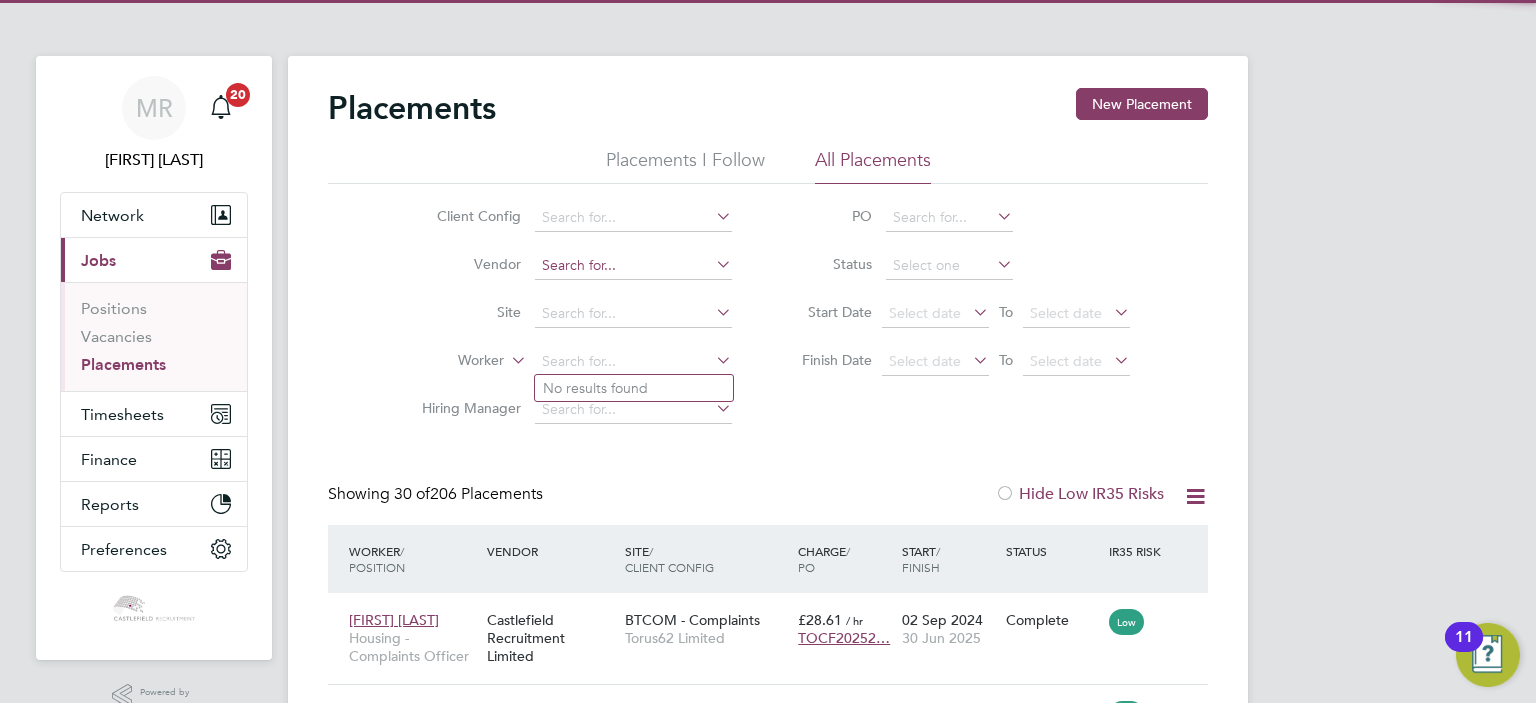 drag, startPoint x: 580, startPoint y: 355, endPoint x: 715, endPoint y: 279, distance: 154.92256 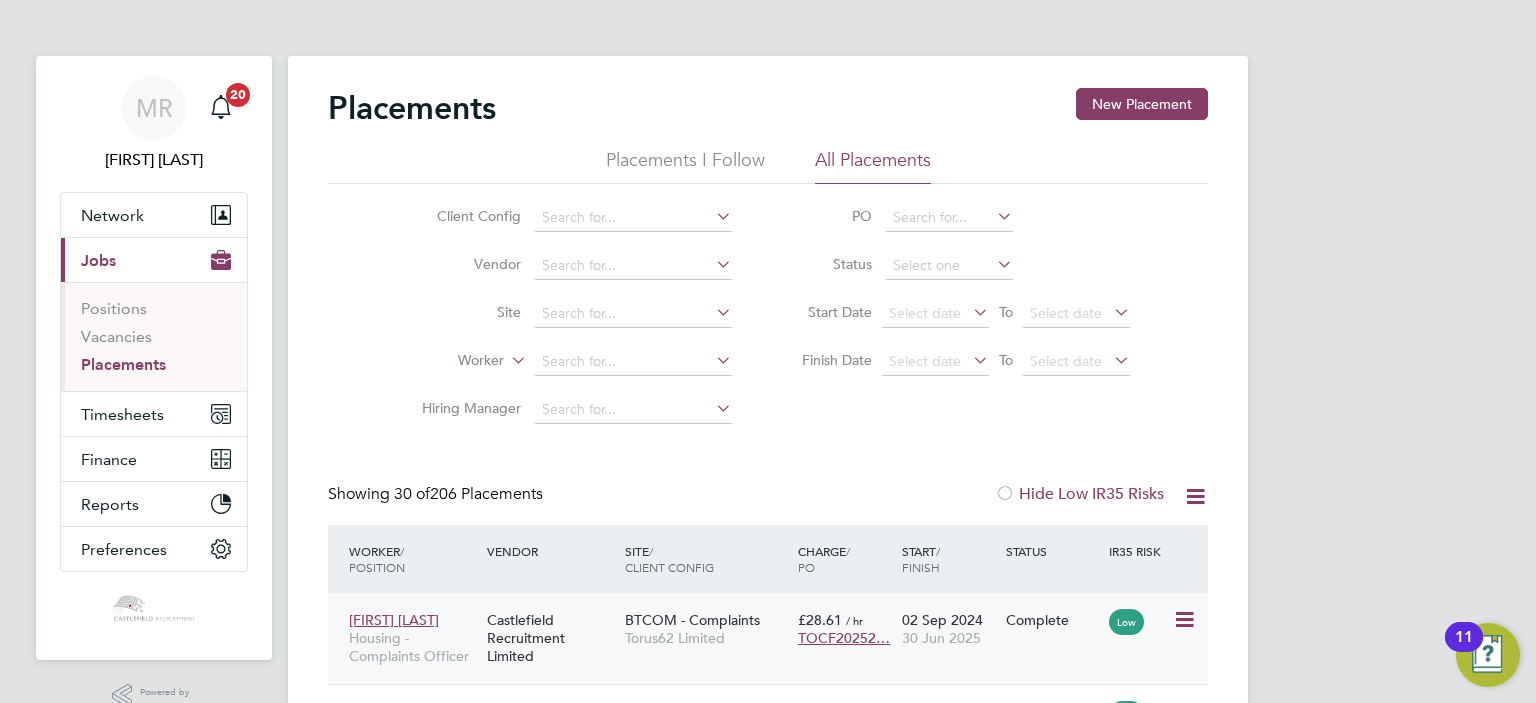 click on "Deborah Walsh Housing - Complaints Officer Castlefield Recruitment Limited BTCOM - Complaints Torus62 Limited £28.61   / hr TOCF20252… 02 Sep 2024 30 Jun 2025 Complete Low" 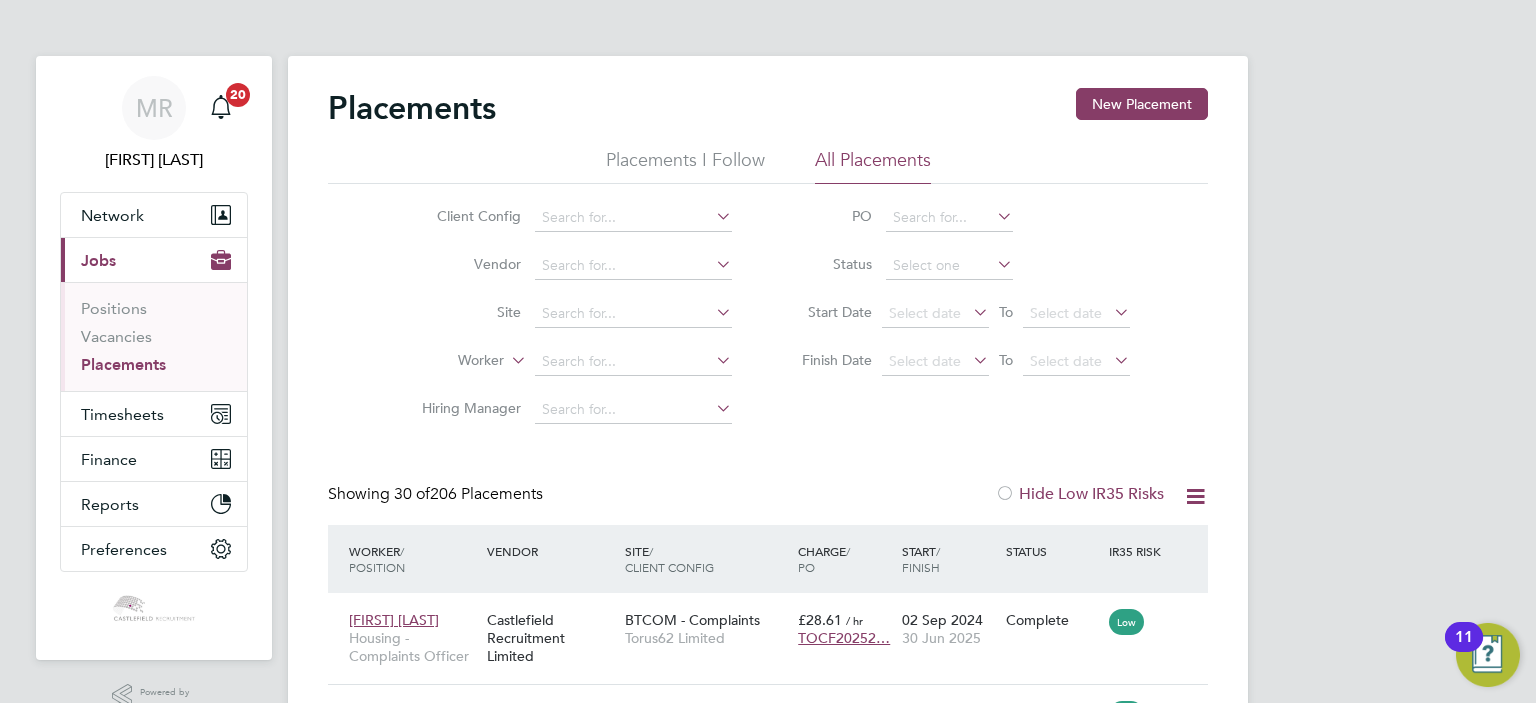 click on "Placements New Placement Placements I Follow All Placements Client Config   Vendor     Site     Worker     Hiring Manager   PO   Status   Start Date
Select date
To
Select date
Finish Date
Select date
To
Select date
Showing   30 of  206 Placements Hide Low IR35 Risks Worker  / Position Vendor Site / Client Config Charge  / PO Start  / Finish Status IR35 Risk Deborah Walsh Housing - Complaints Officer Castlefield Recruitment Limited BTCOM - Complaints Torus62 Limited £28.61   / hr TOCF20252… 02 Sep 2024 30 Jun 2025 Complete Low Kieren Veitch-Ven… Housing - Complaints Officer Castlefield Recruitment Limited BTCOM - Complaints Torus62 Limited £28.06   / hr PO Expired 03 Sep 2024 31 Dec 2024 Abandoned Low Kieren Veitch-Ven… Housing - Complaints Officer Castlefield Recruitment Limited BTCOM - Complaints Torus62 Limited £28.06   / hr TOCF20252… 02 Sep 2024 18 Mar 2025 Complete Low Ataria Tabi Housing - Customer Service Advisor Castlefield Recruitment Limited" 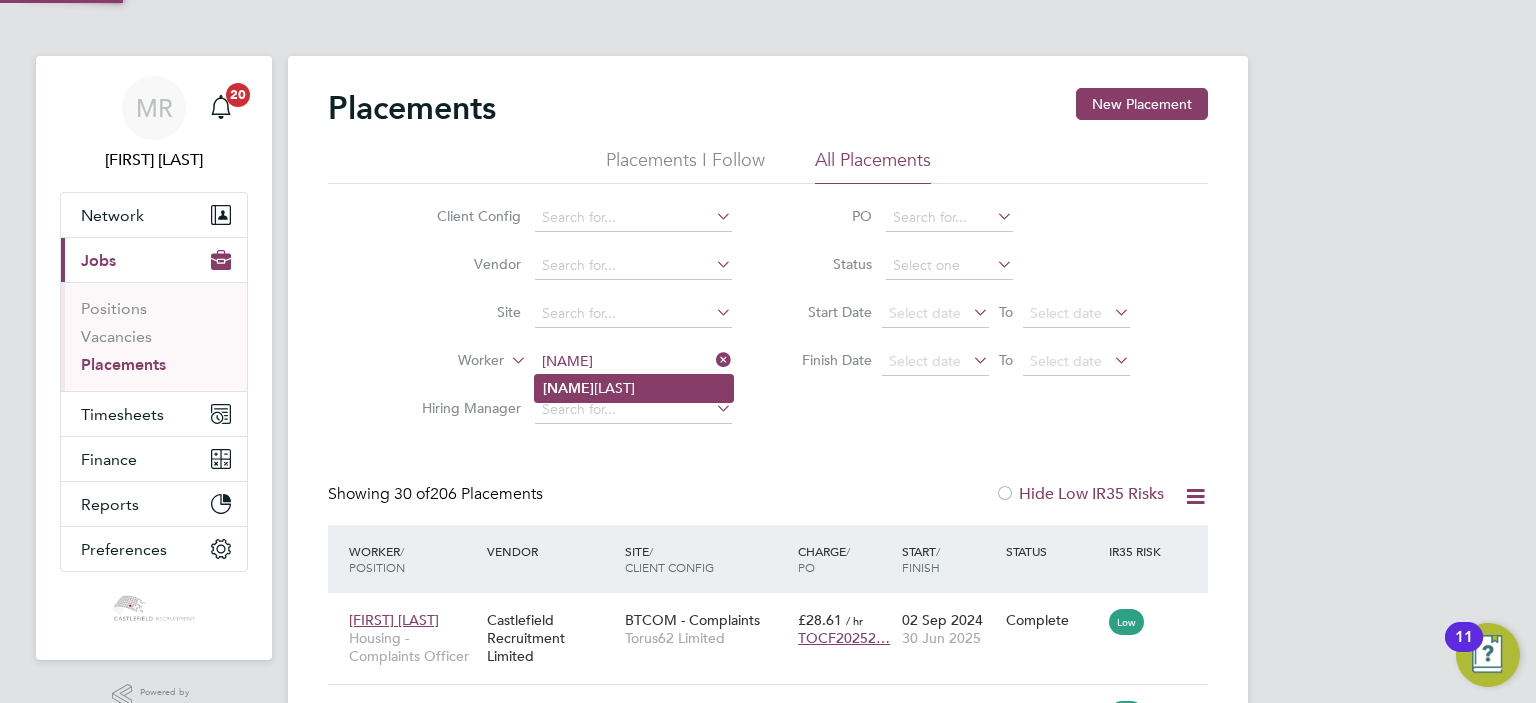 click on "Berna" 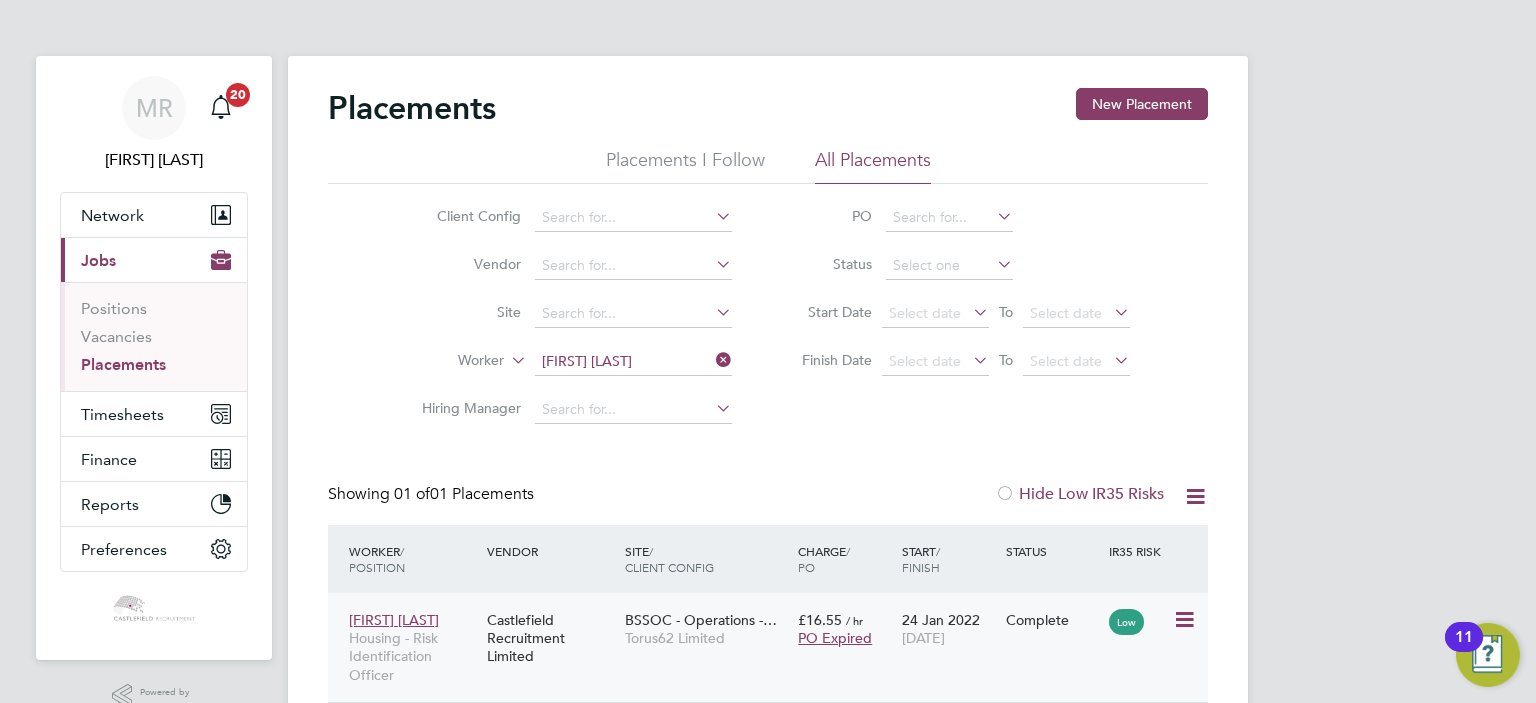 click on "PO Expired" 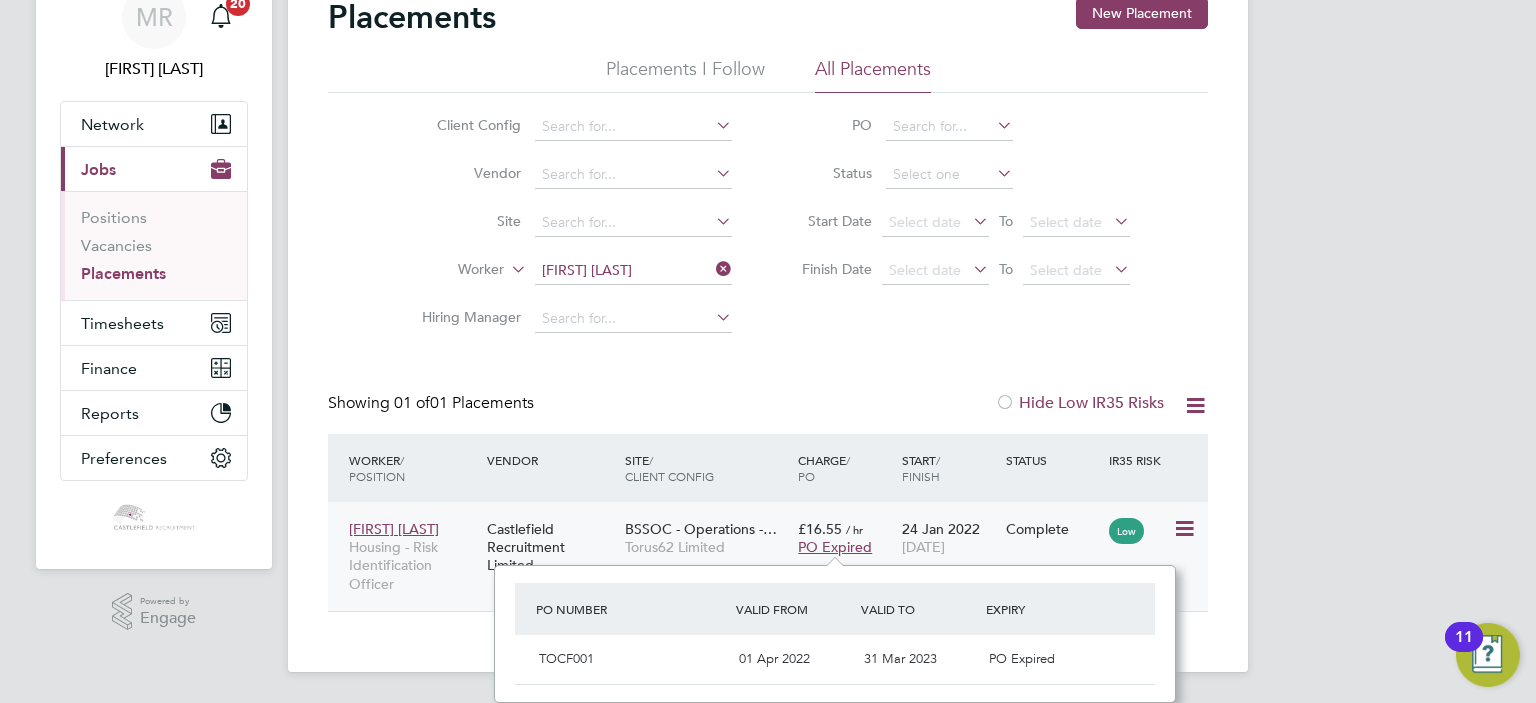 click on "Complete" 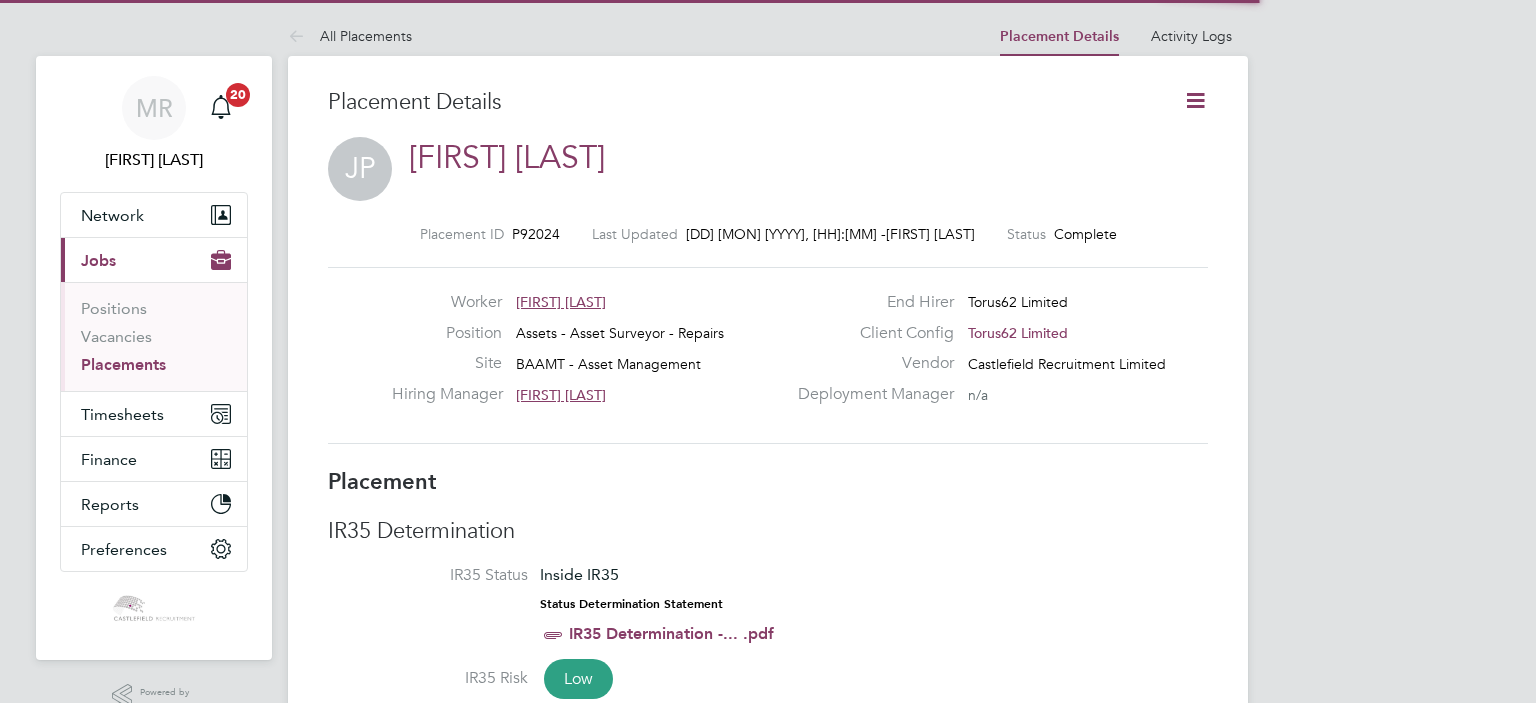 scroll, scrollTop: 0, scrollLeft: 0, axis: both 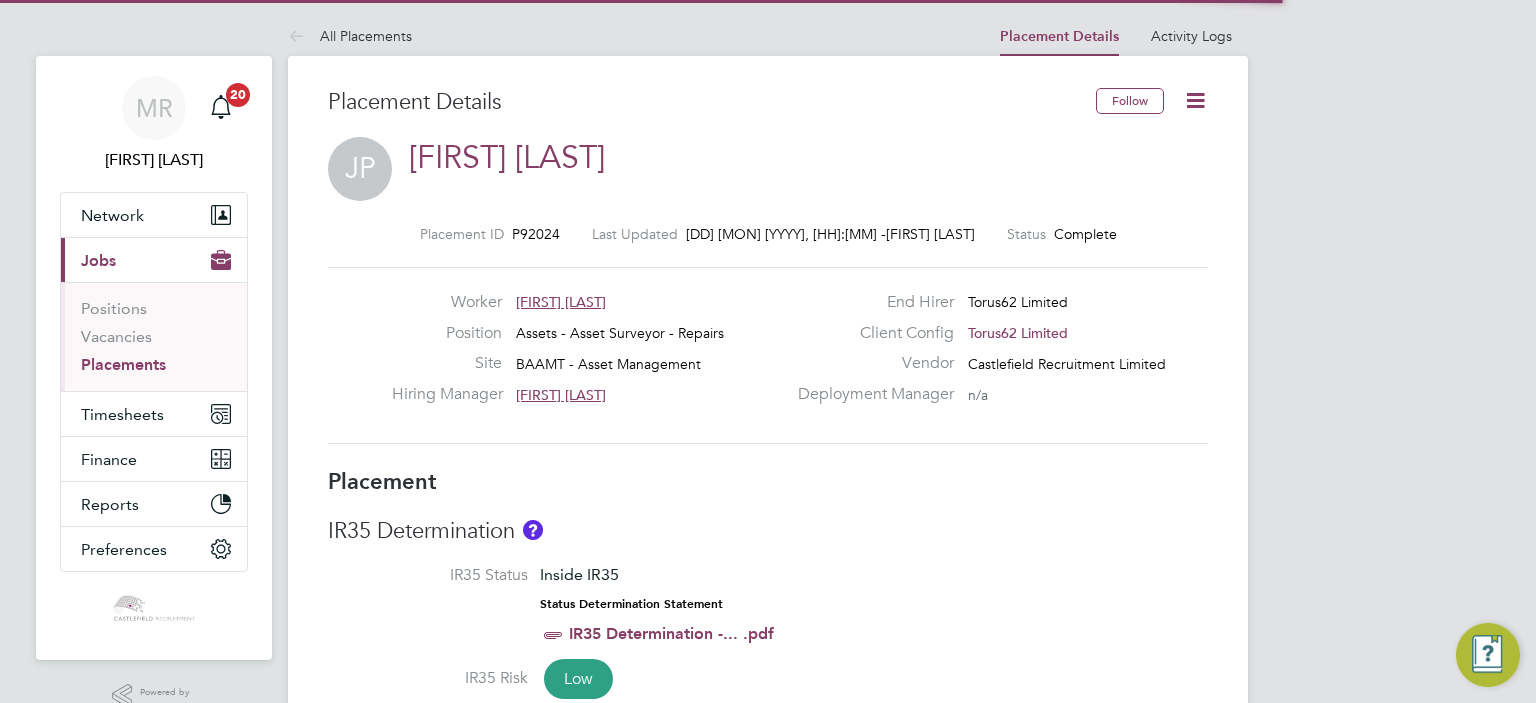 click 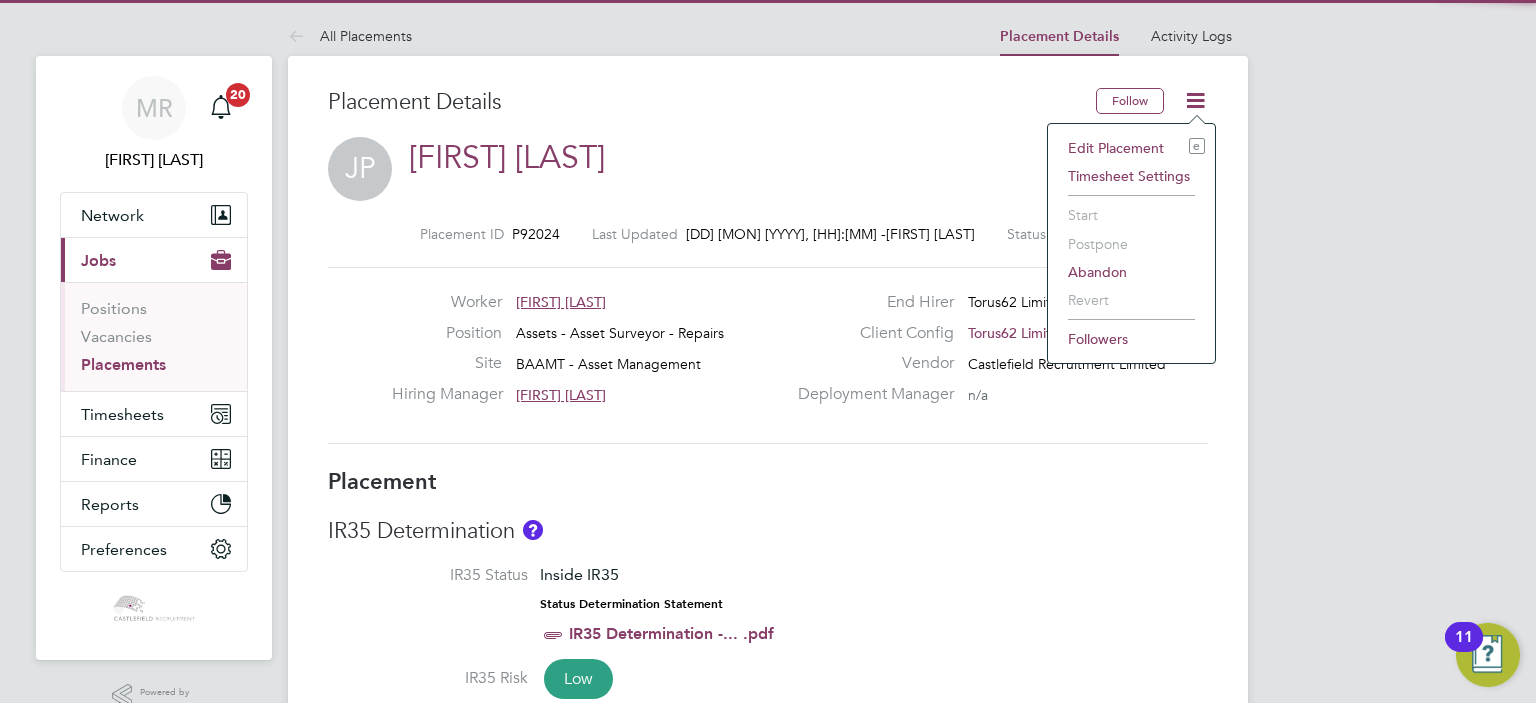 click on "Edit Placement e" 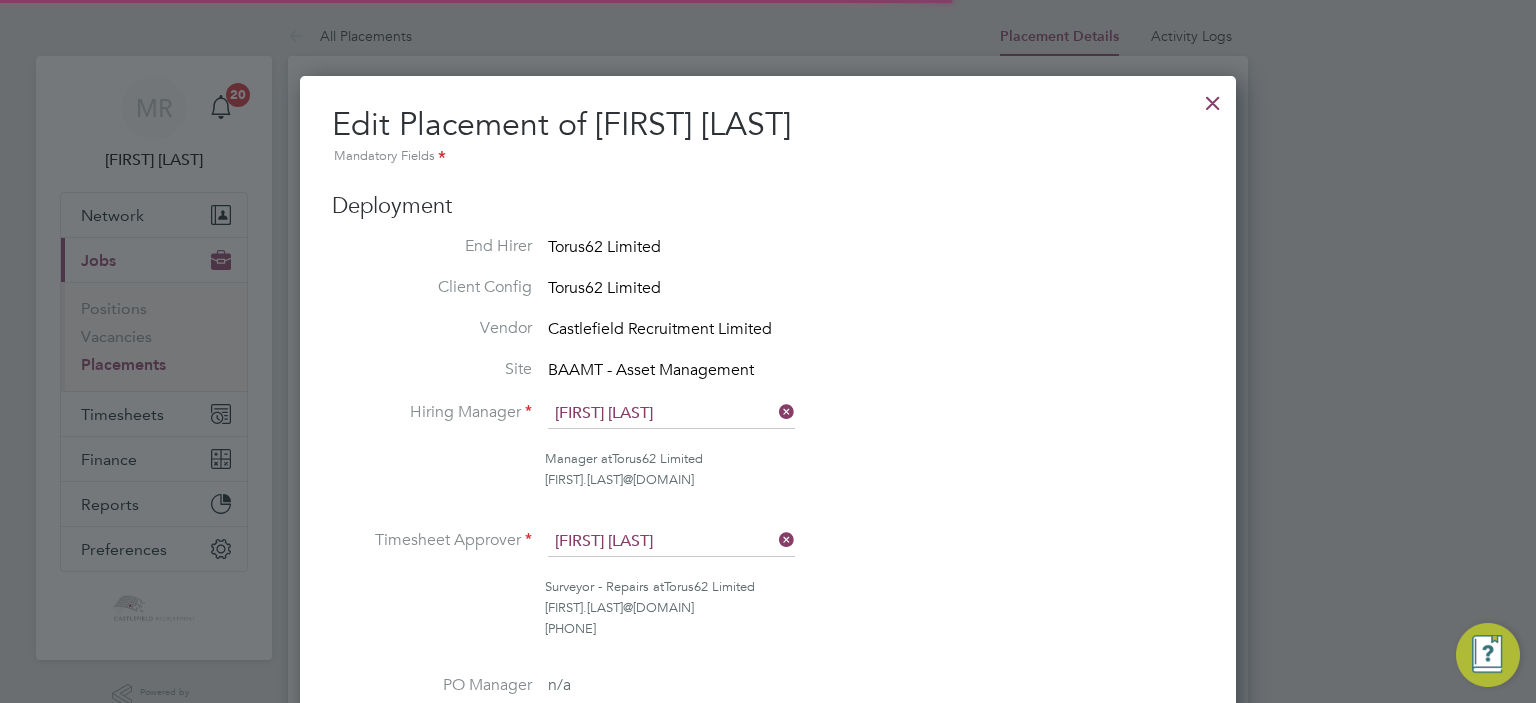 scroll, scrollTop: 9, scrollLeft: 10, axis: both 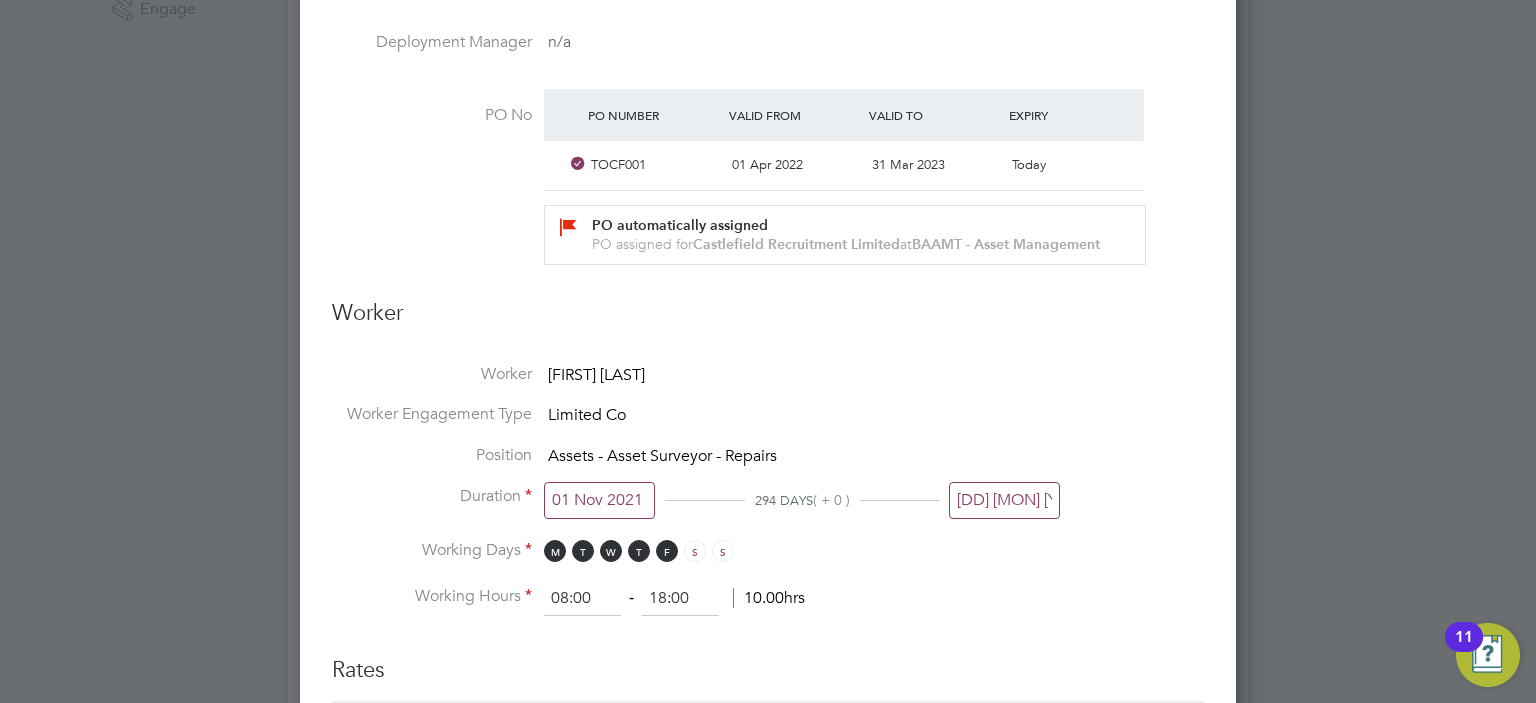 click on "[DATE]" at bounding box center (1004, 500) 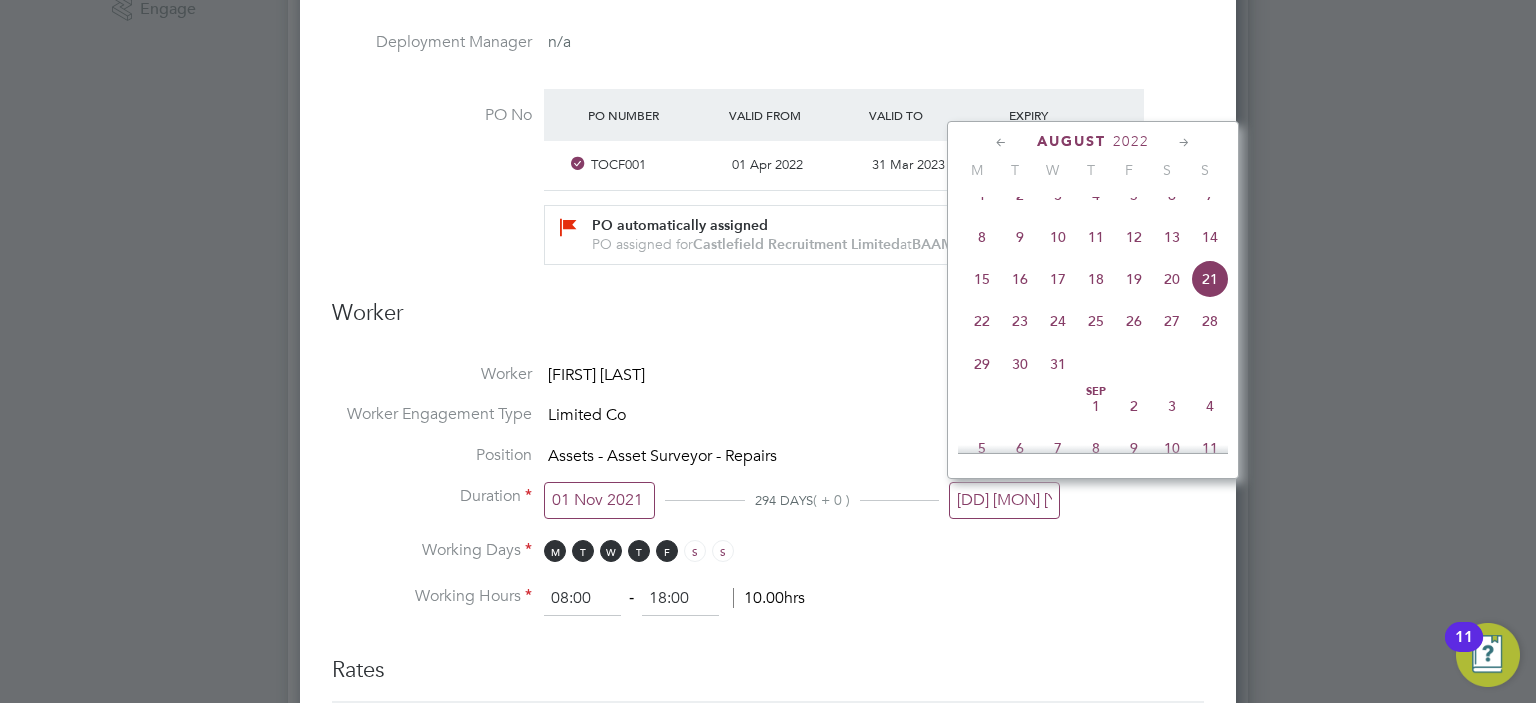 click on "18" 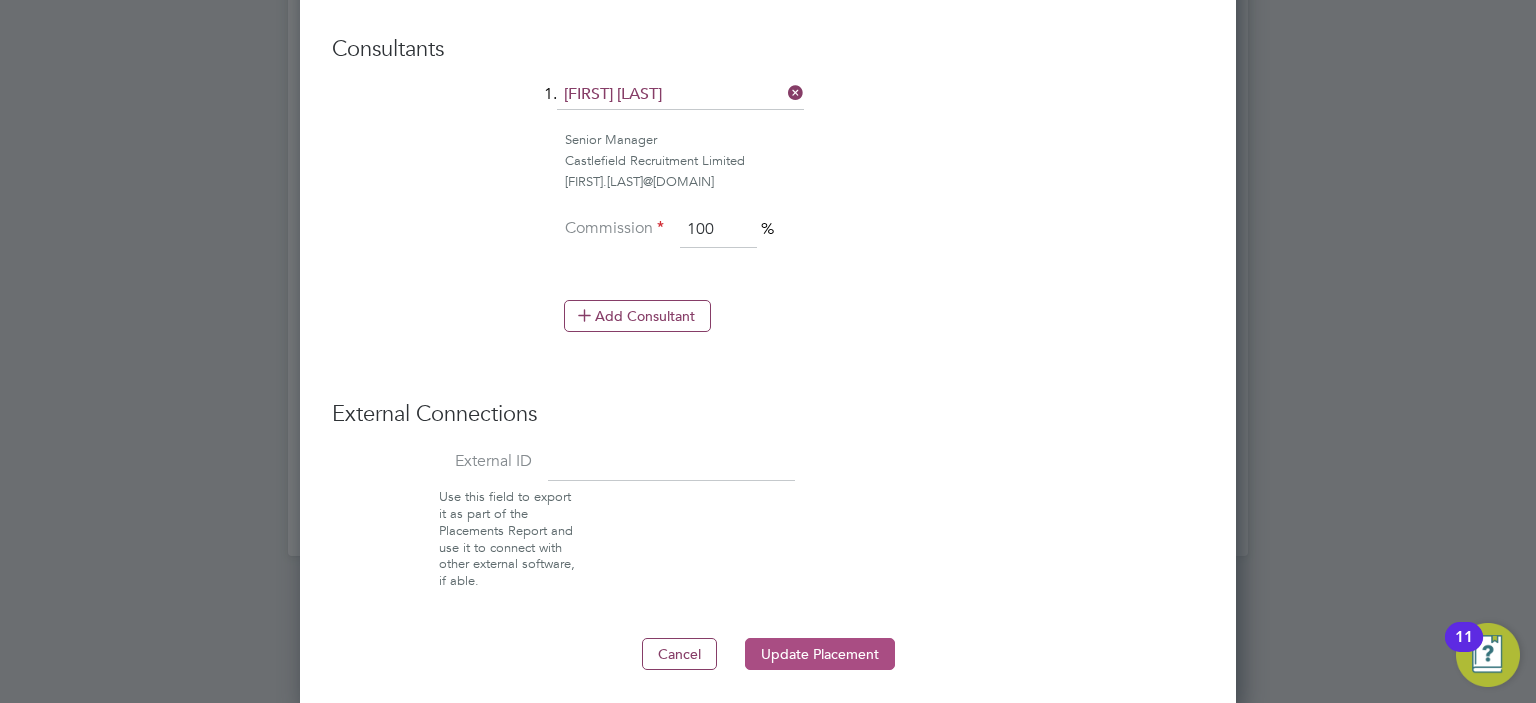 click on "Update Placement" at bounding box center [820, 654] 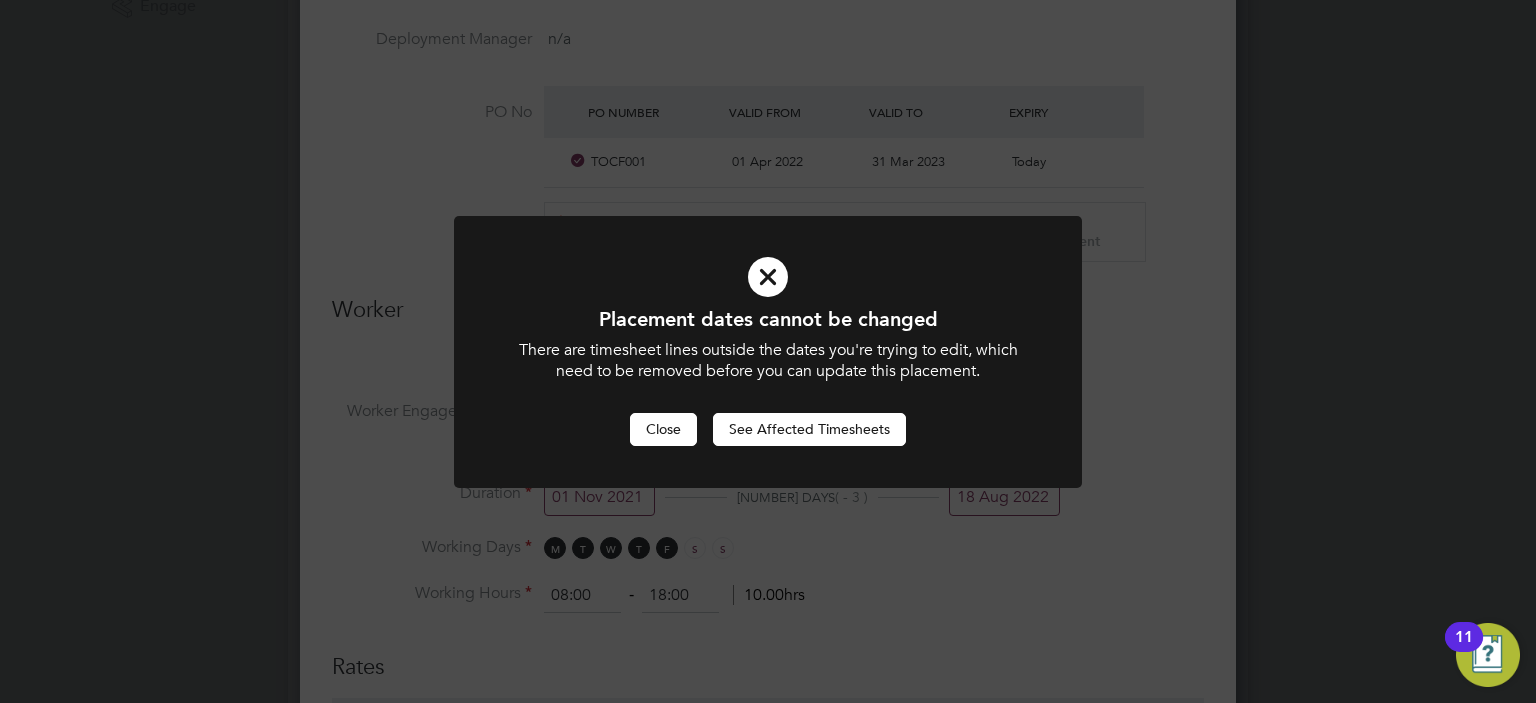 click on "Close" at bounding box center [663, 429] 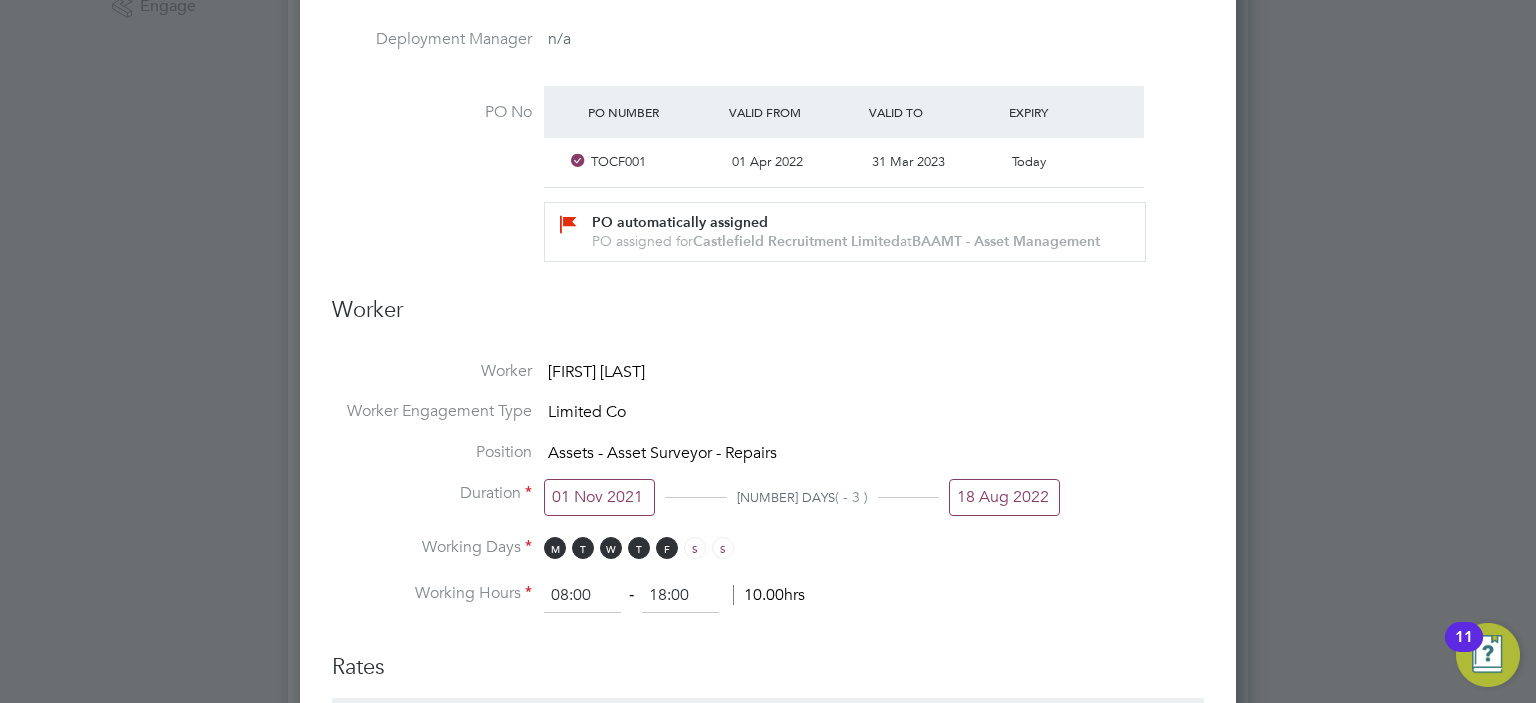 click on "18 Aug 2022" at bounding box center (1004, 497) 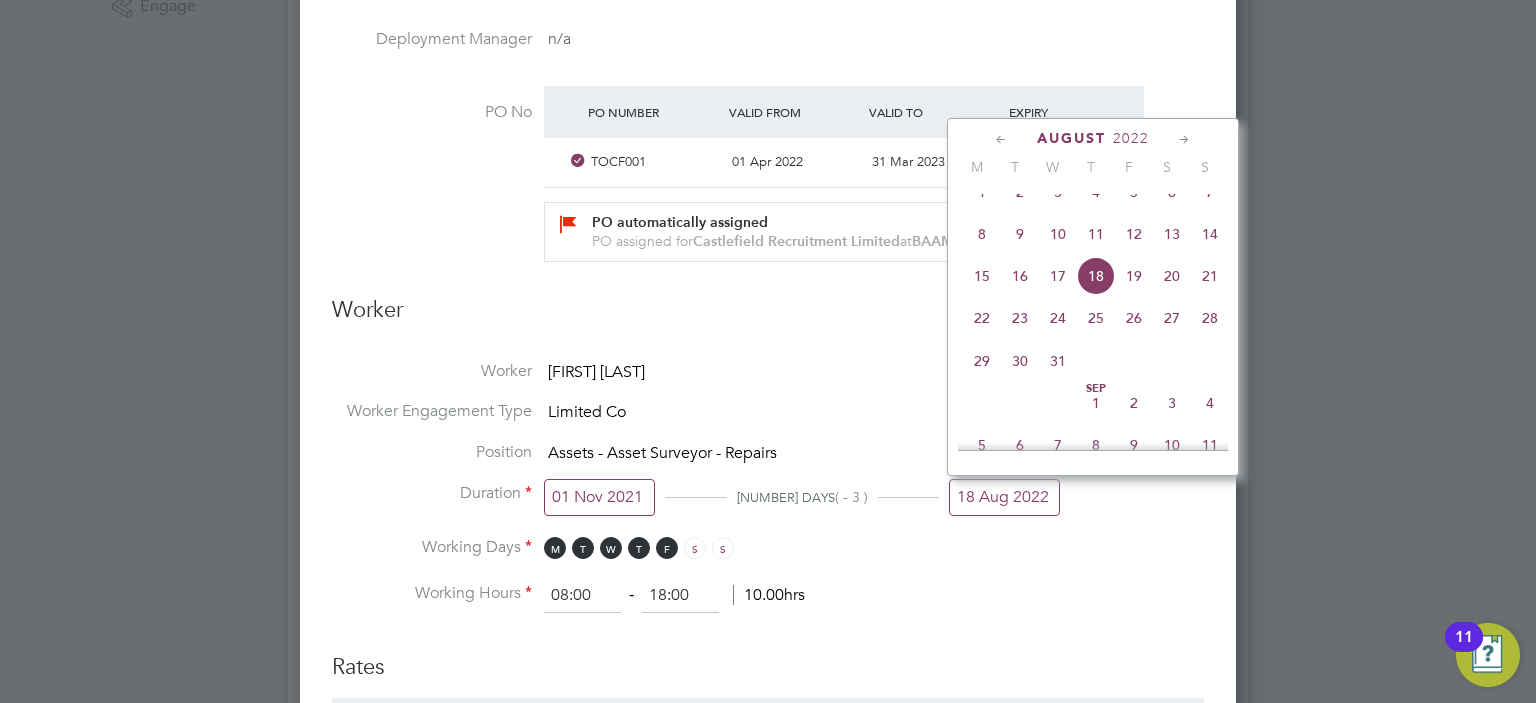 click on "19" 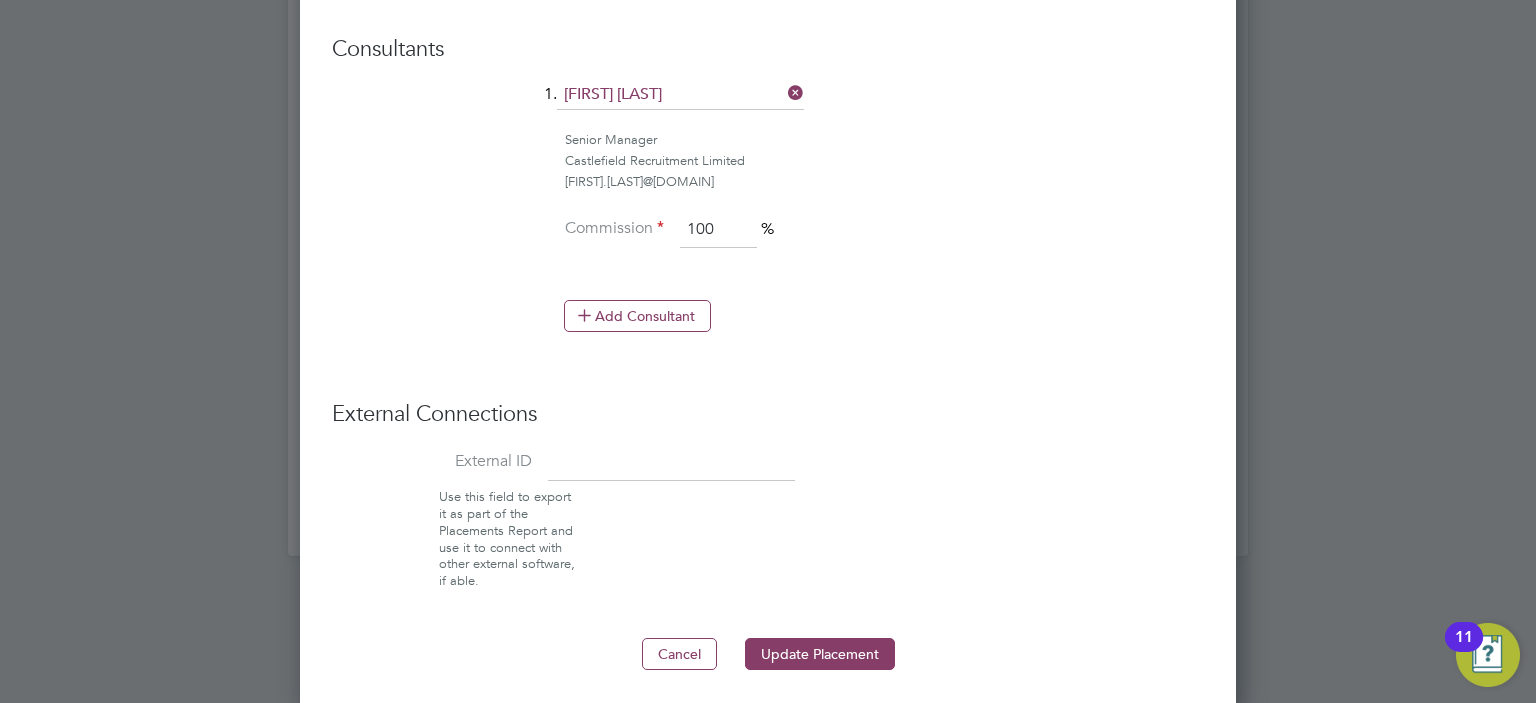 click on "Deployment End Hirer   Torus62 Limited Client Config   Torus62 Limited Vendor   Castlefield Recruitment Limited Site   BAAMT - Asset Management Hiring Manager   Clair Pemberton Manager at  Torus62 Limited clair.pemberton@torus.co.uk Timesheet Approver   Anthony Tilston Surveyor - Repairs at  Torus62 Limited anthony.tilston@torus.co.uk 07850288424 PO Manager   Deployment Manager   n/a PO No PO Number Valid From Valid To Expiry TOCF001 01 Apr 2022 31 Mar 2023 Today PO automatically assigned PO assigned for  Castlefield Recruitment Limited  at  BAAMT - Asset Management Worker Worker   Jeff Pau Worker Engagement Type   Limited Co  Position   Assets - Asset Surveyor - Repairs Duration 01 Nov 2021 292 DAYS  ( - 2 ) 19 Aug 2022 Working Days M T W T F S S   Working Hours 08:00   ‐   18:00   10.00hrs   Rates Rate Name Engagement/ Rate Type Pay Rate (£) Holiday Pay Employer Cost Agency Markup Charge (£) Basic Rate PAYE - Hourly 22.28 0.00   0.00   13.60 25.31     Add Rate   Consultants  1.  Dan Evans Senior Manager" at bounding box center (768, -355) 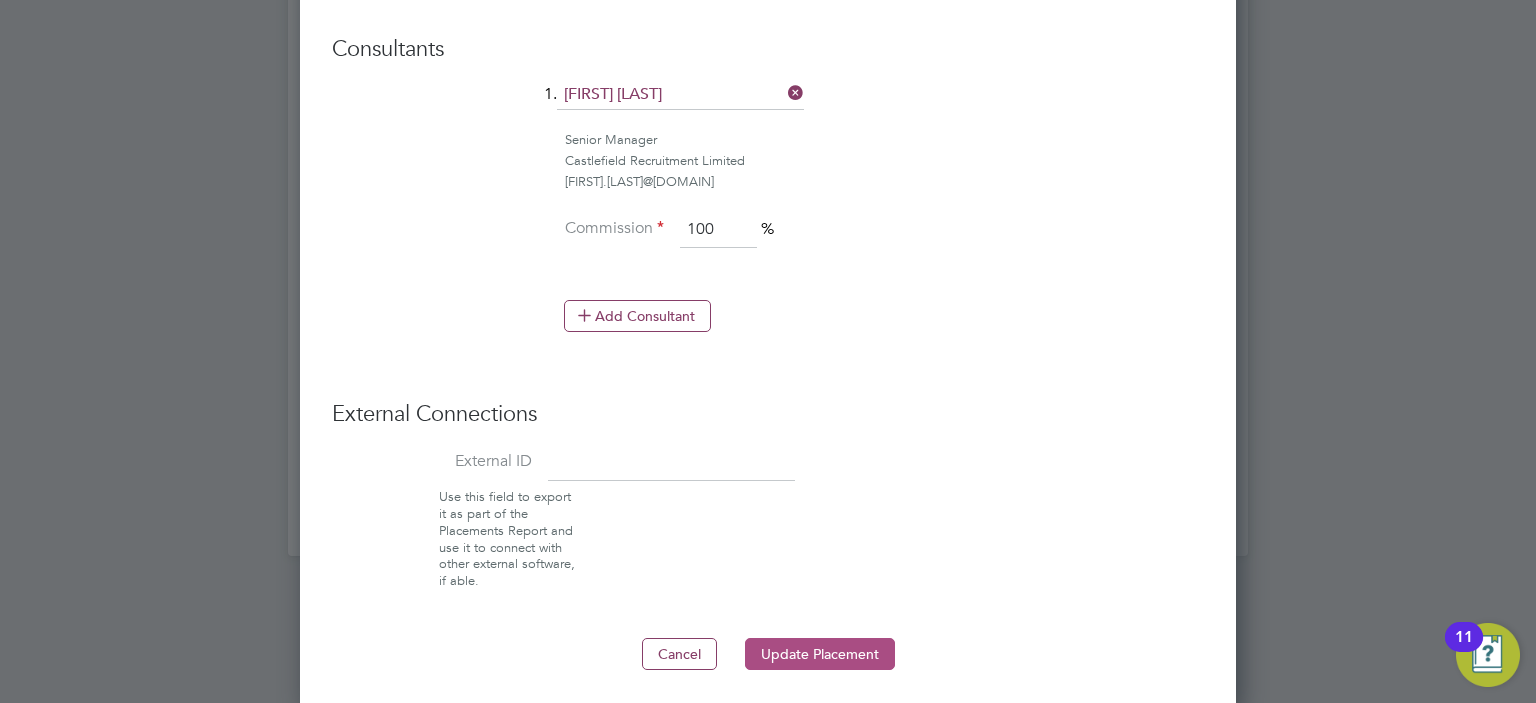 click on "Update Placement" at bounding box center (820, 654) 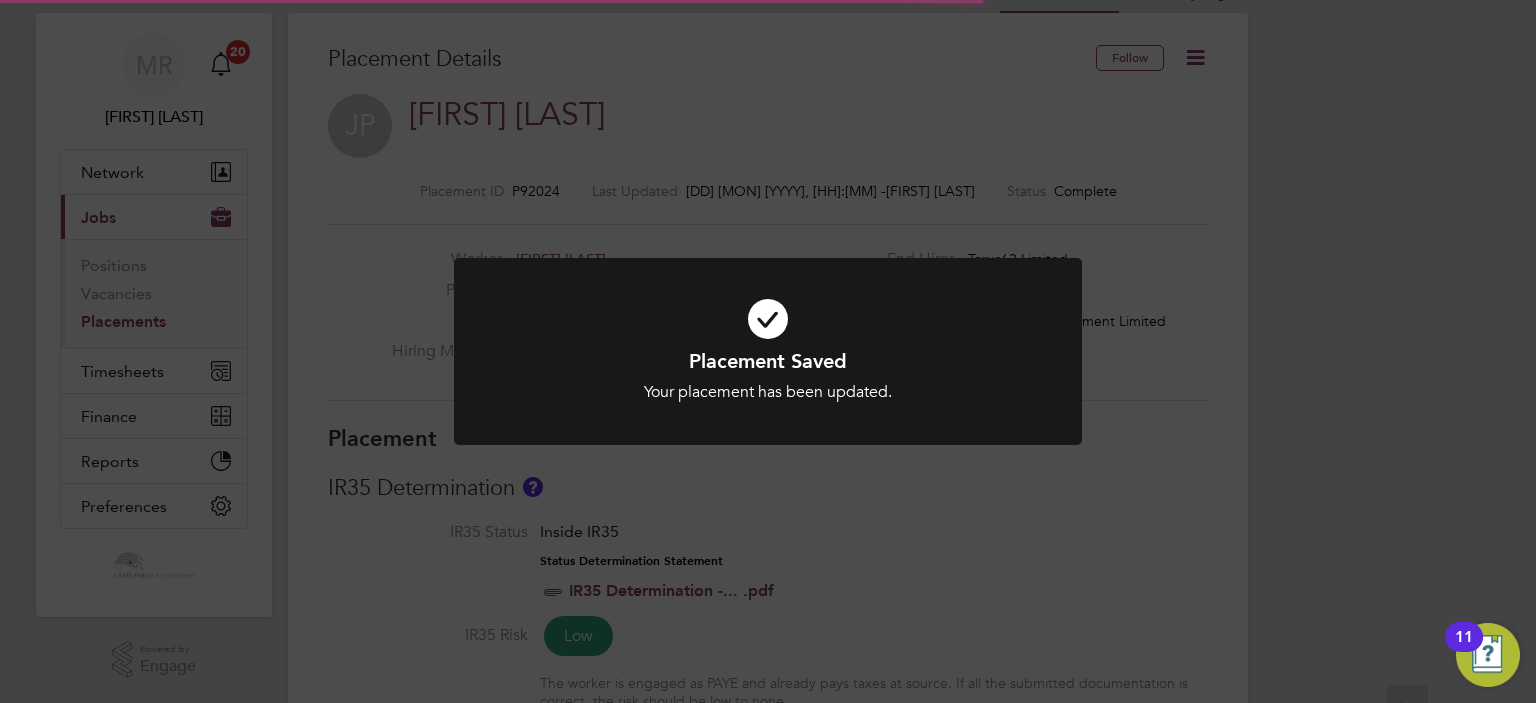 drag, startPoint x: 942, startPoint y: 421, endPoint x: 932, endPoint y: 413, distance: 12.806249 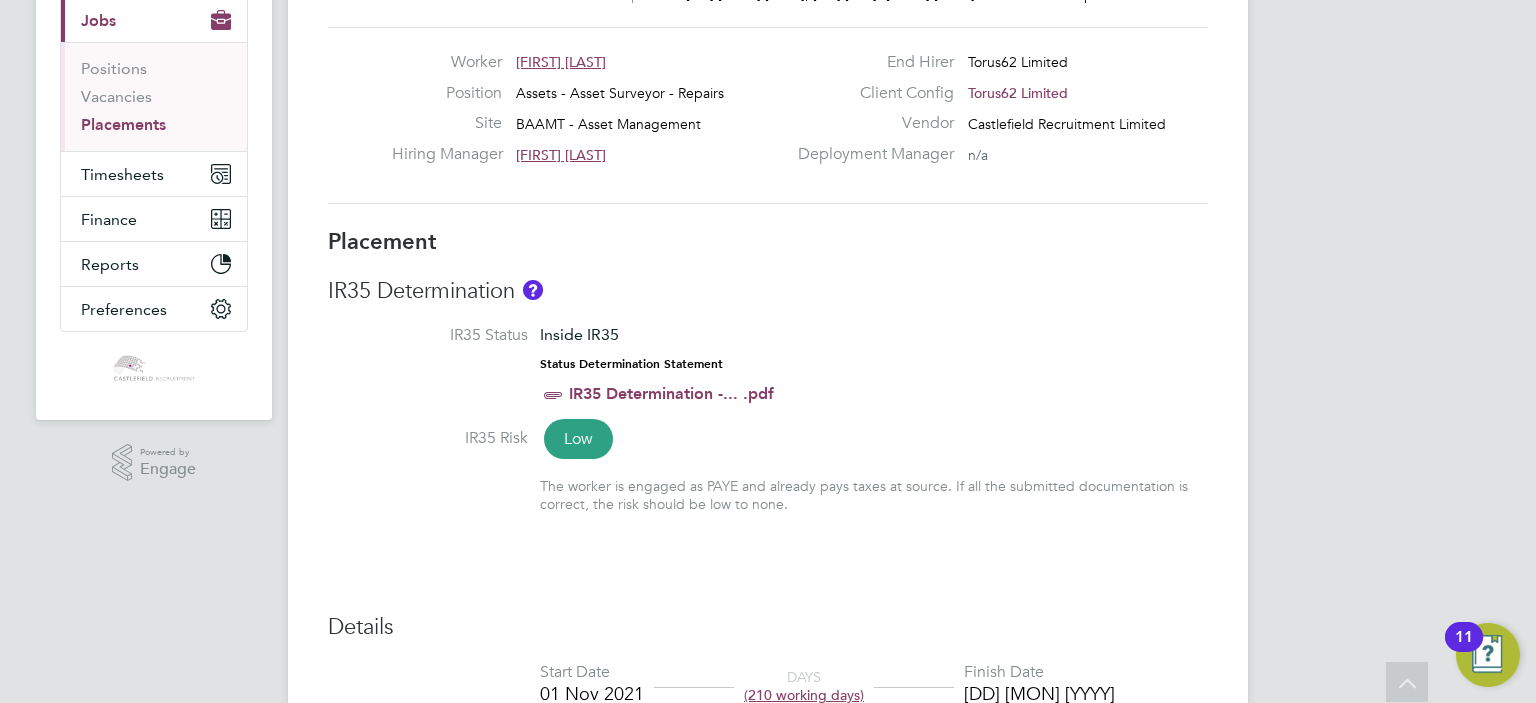 scroll, scrollTop: 0, scrollLeft: 0, axis: both 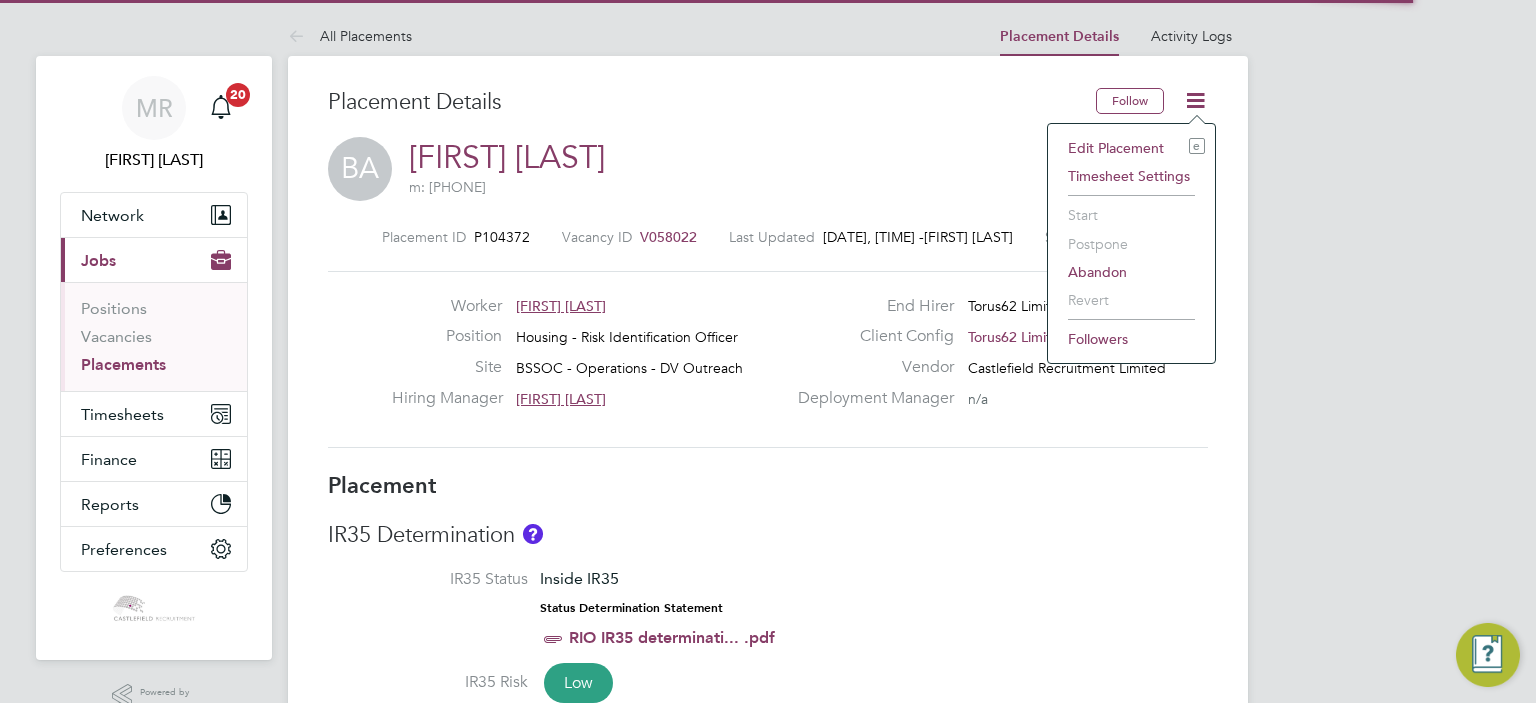 click on "Edit Placement e" 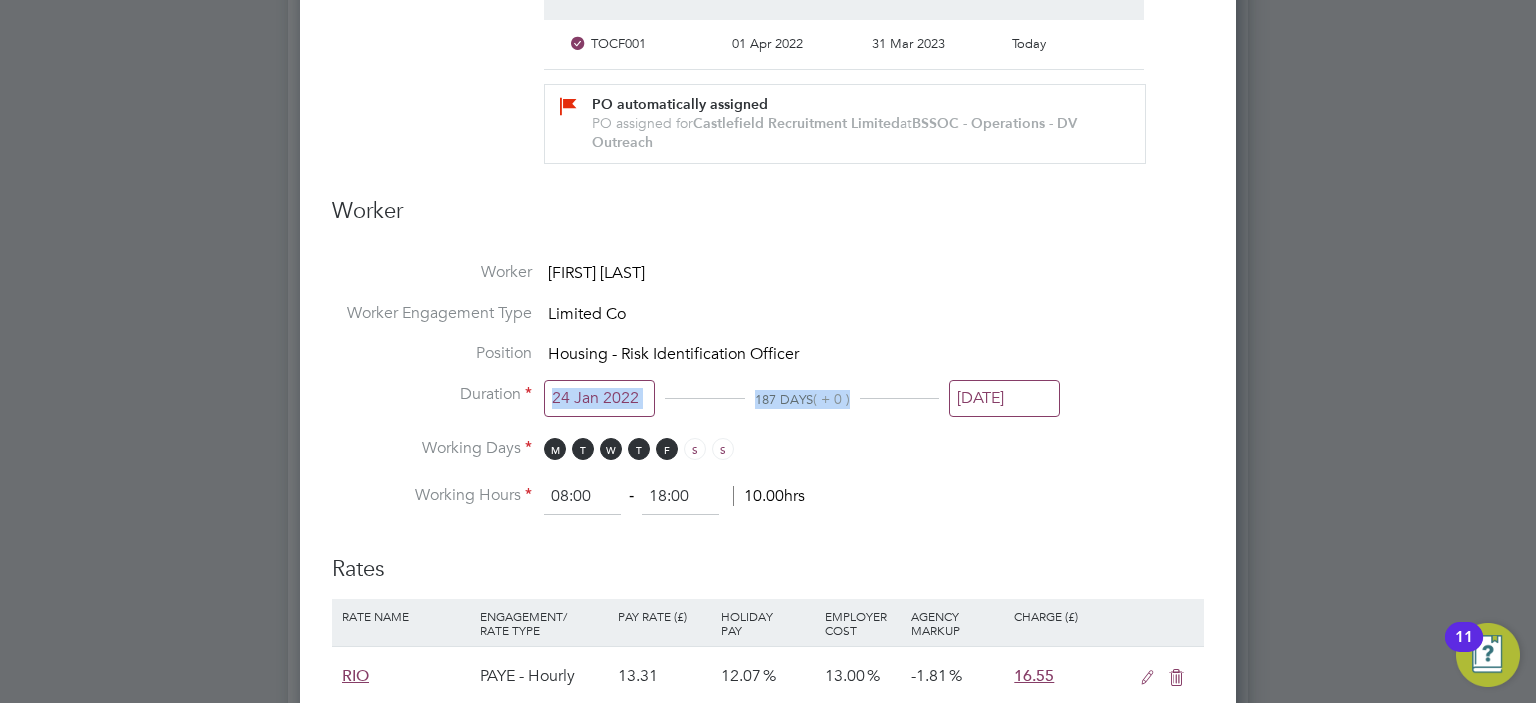 drag, startPoint x: 988, startPoint y: 376, endPoint x: 993, endPoint y: 385, distance: 10.29563 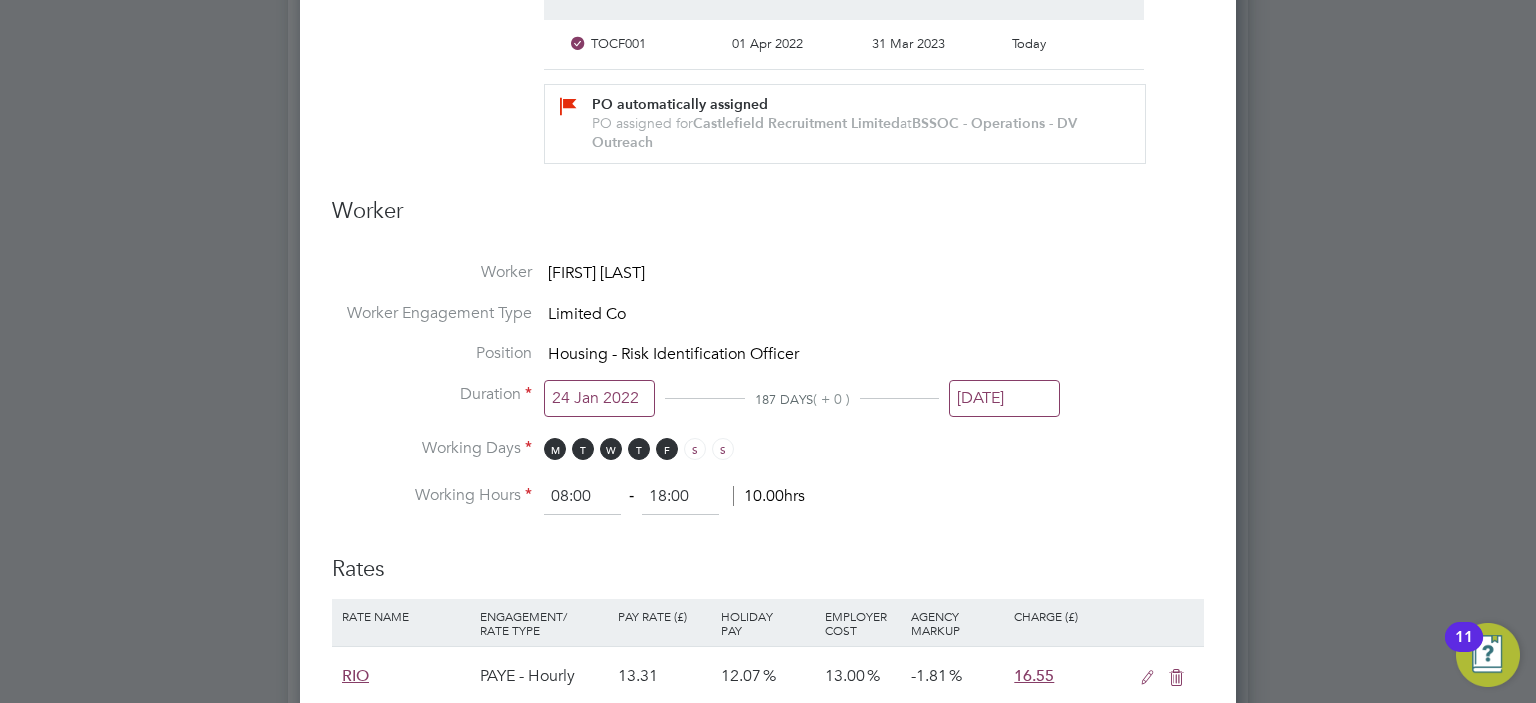click on "[DATE]" at bounding box center (1004, 398) 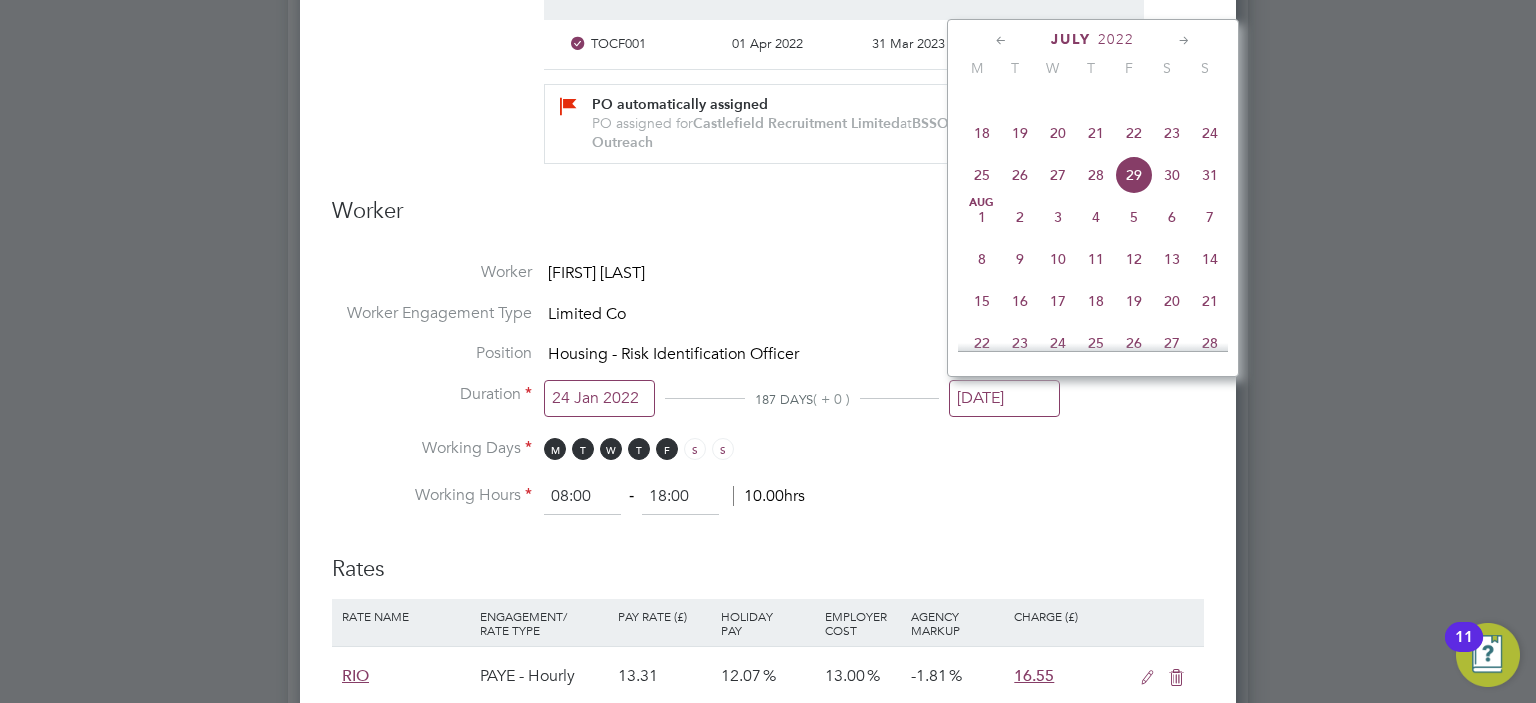 click on "14" 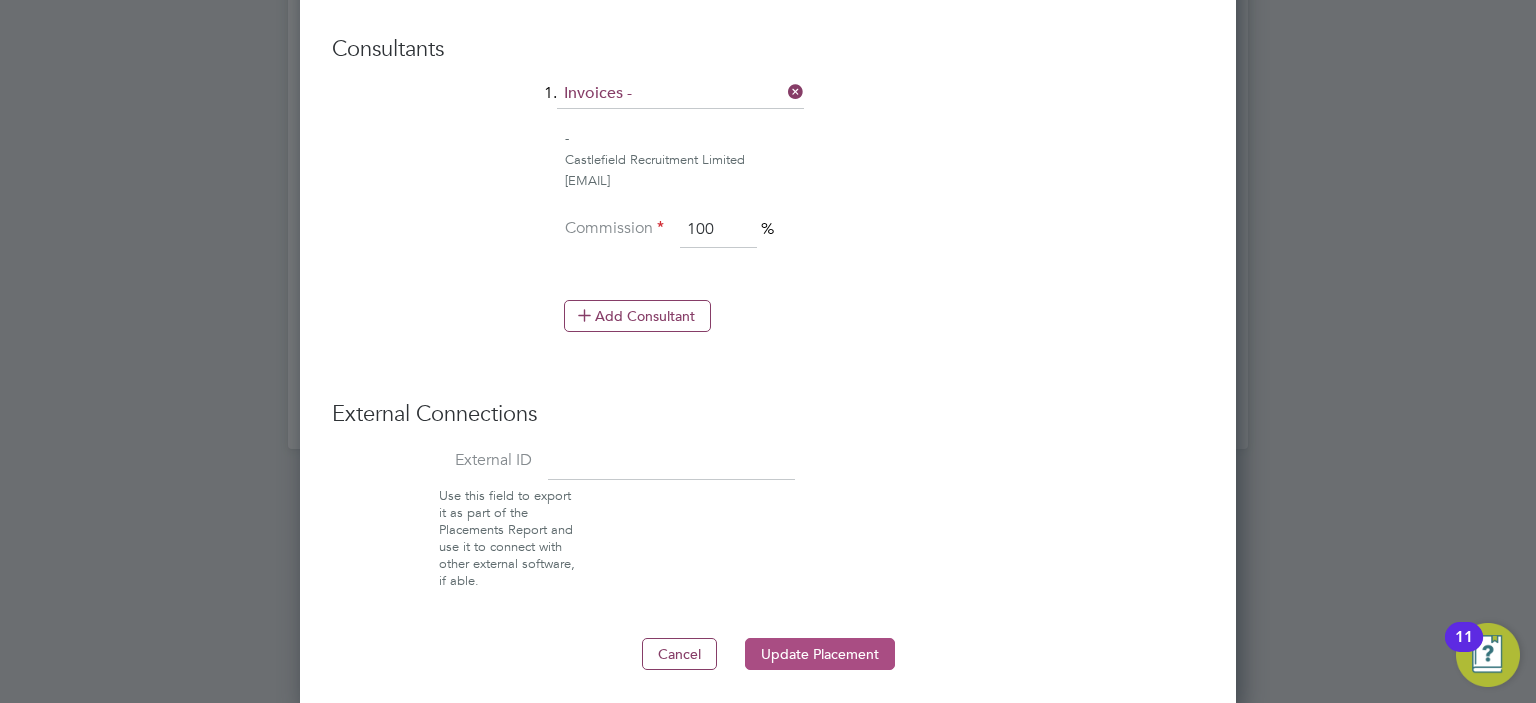 click on "Update Placement" at bounding box center [820, 654] 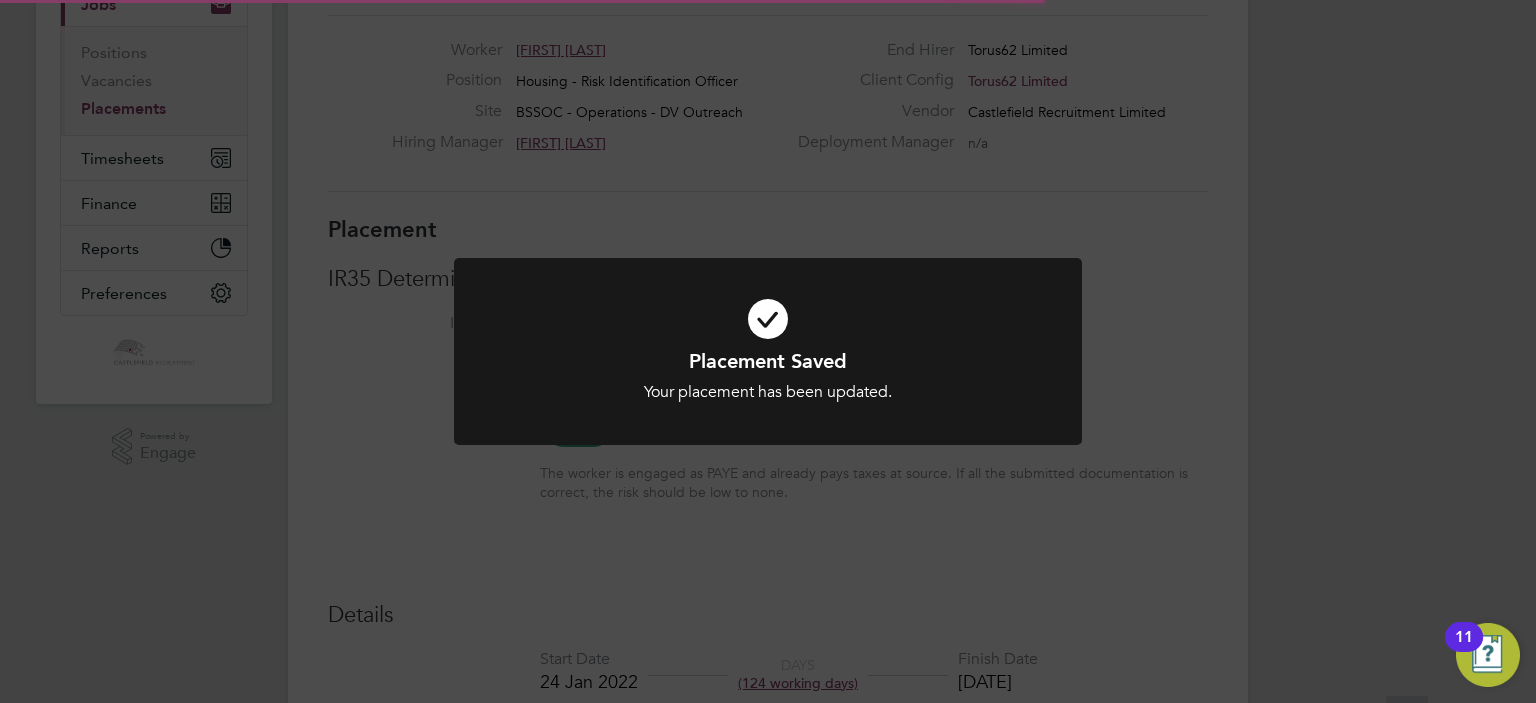click at bounding box center [768, 351] 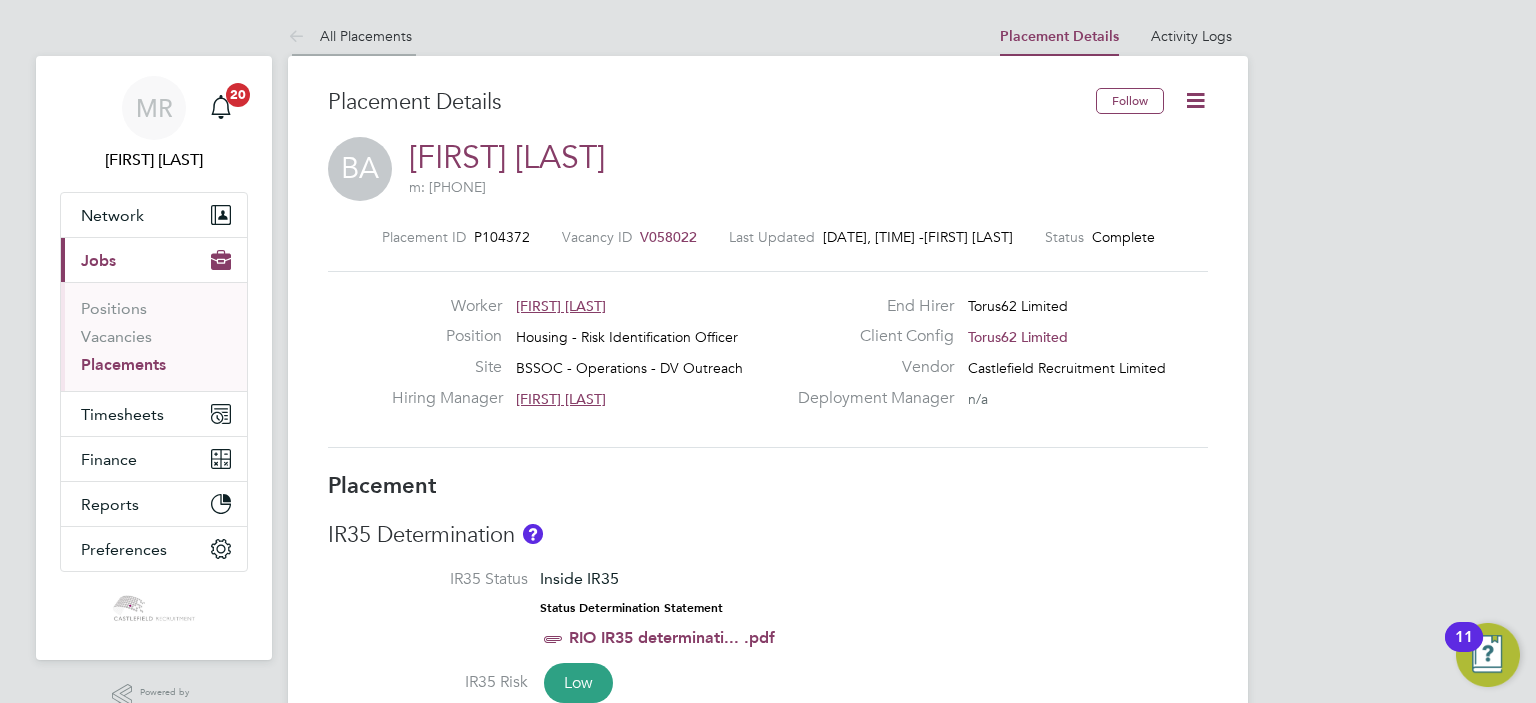 click on "All Placements" at bounding box center [350, 36] 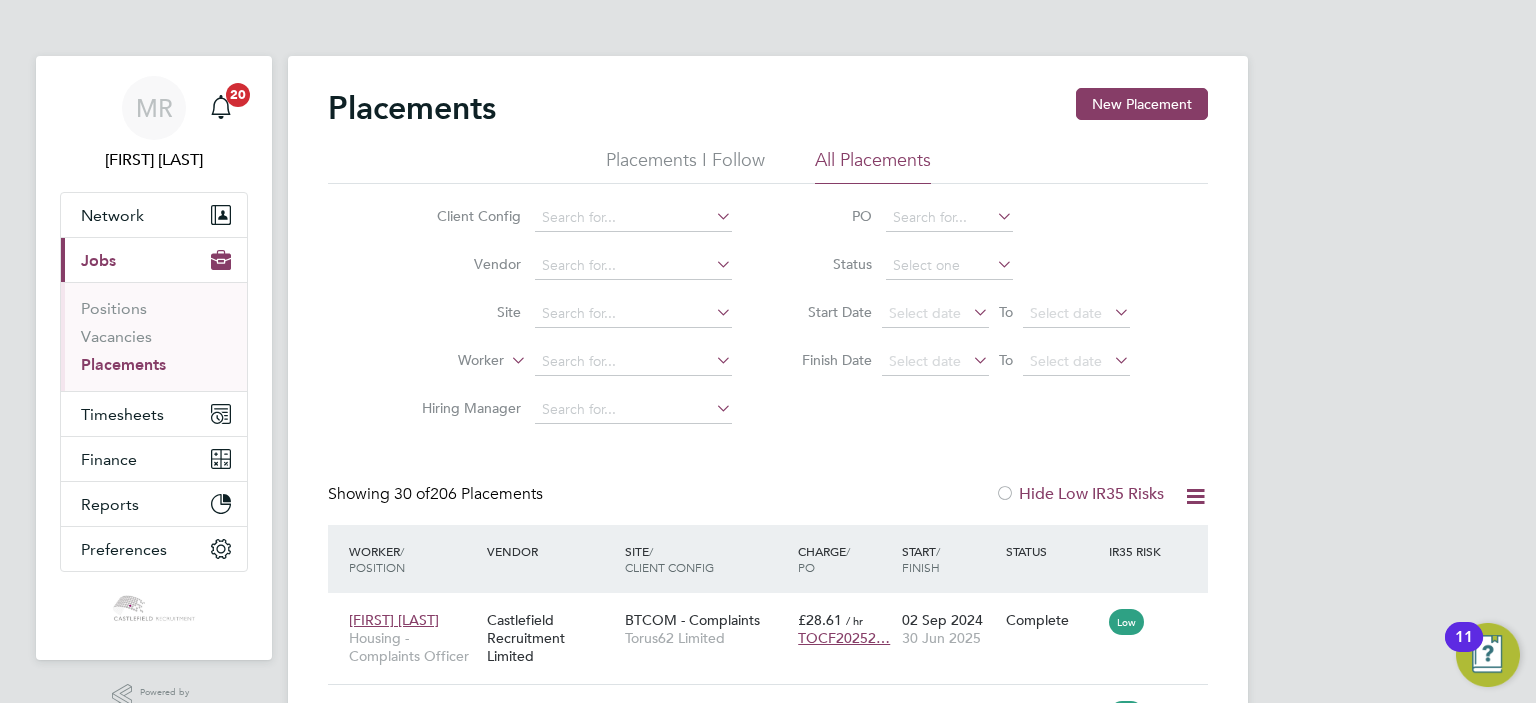 click on "Worker" 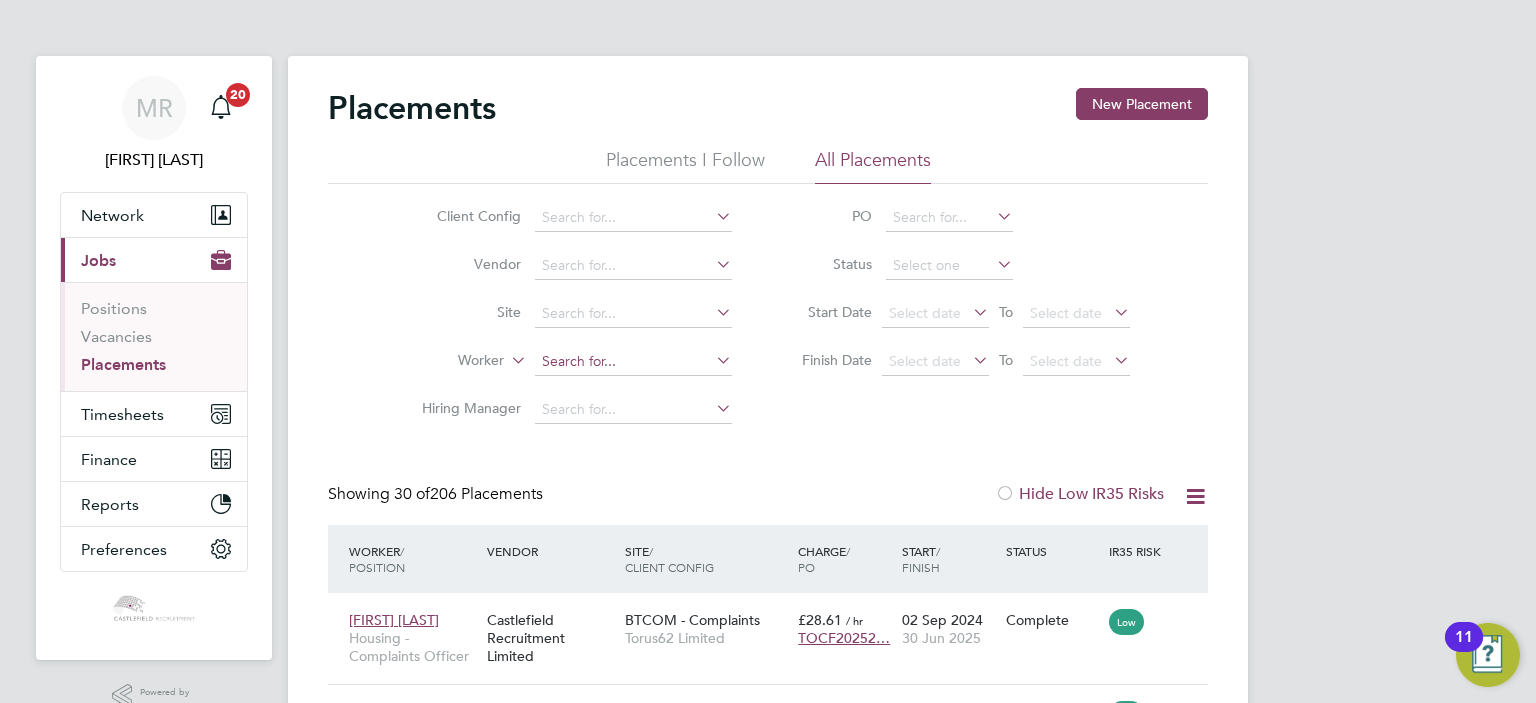 click 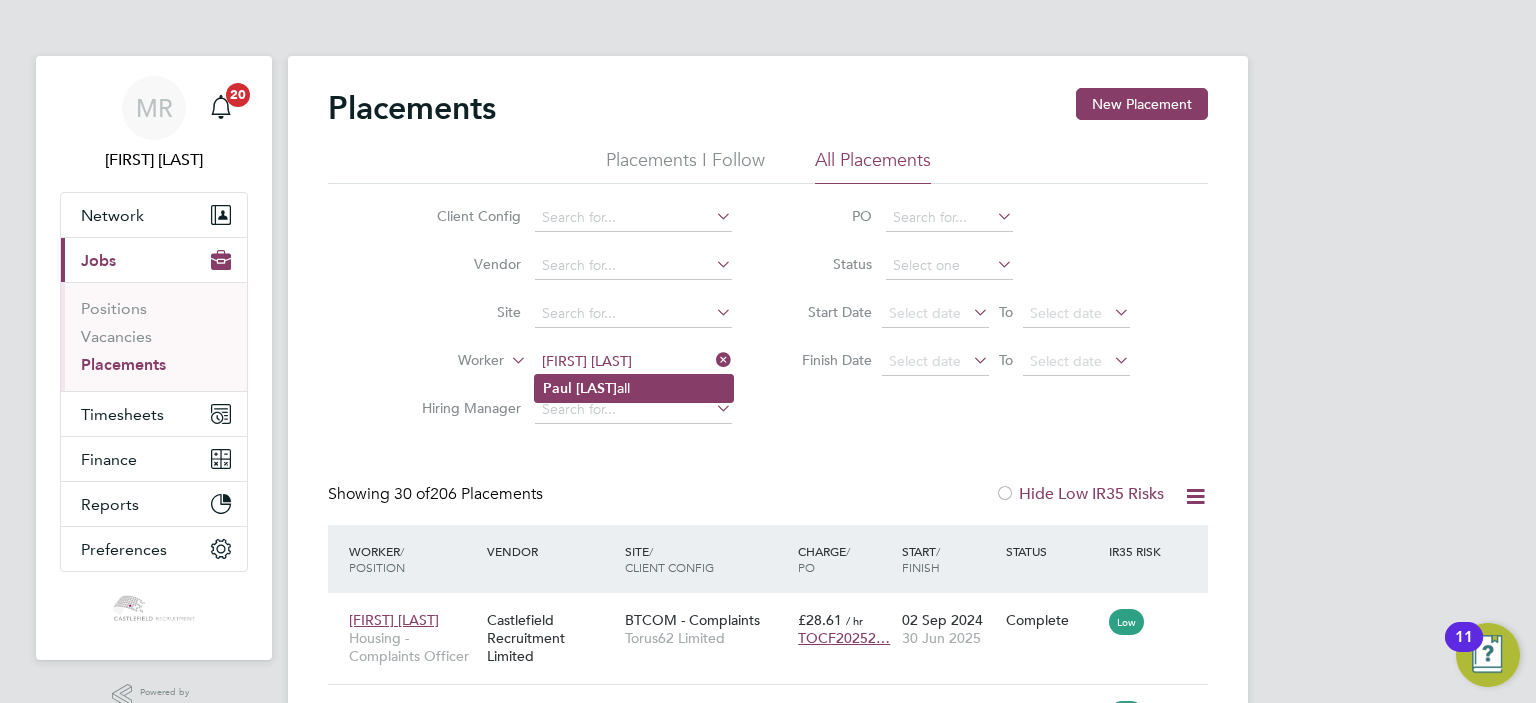 click on "Paul   Worr all" 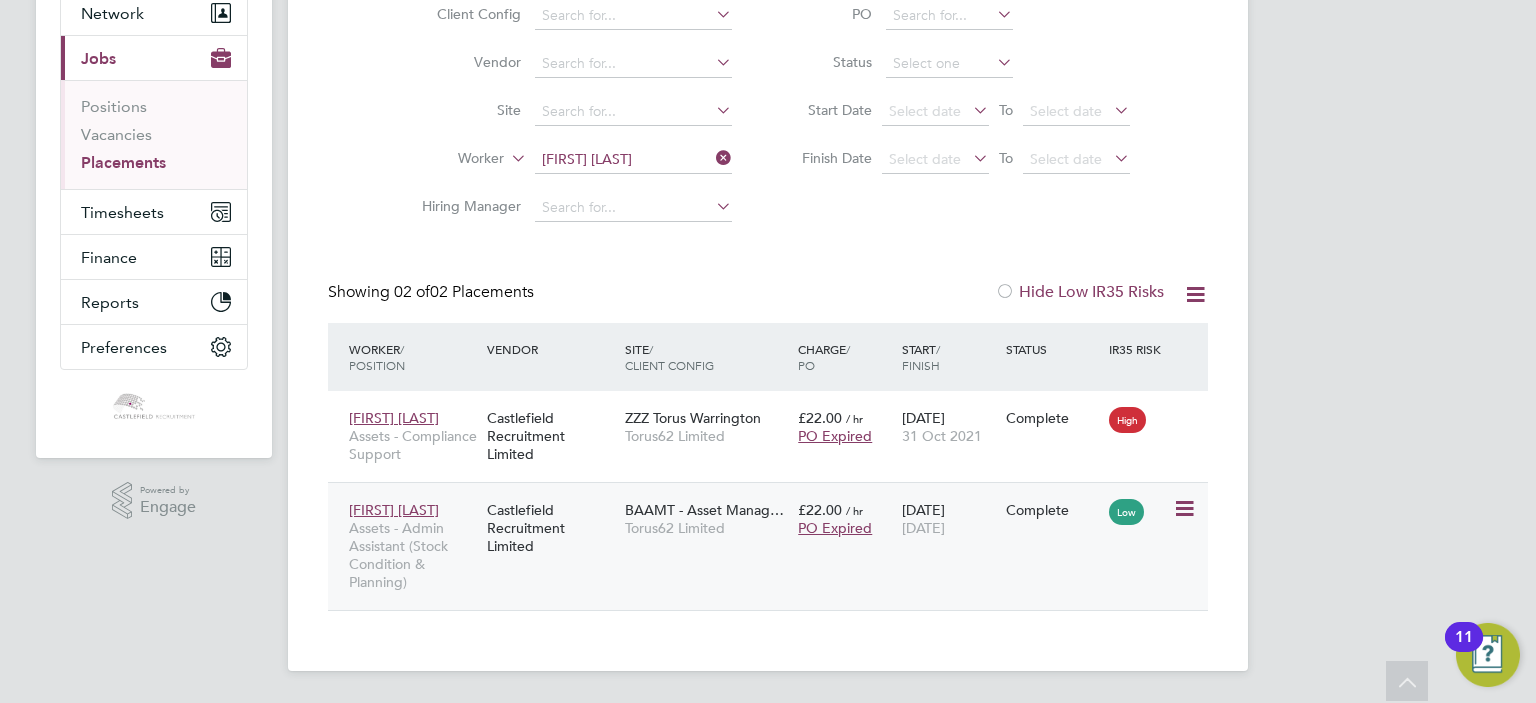 click on "27 Jun 2022 24 Jul 2022" 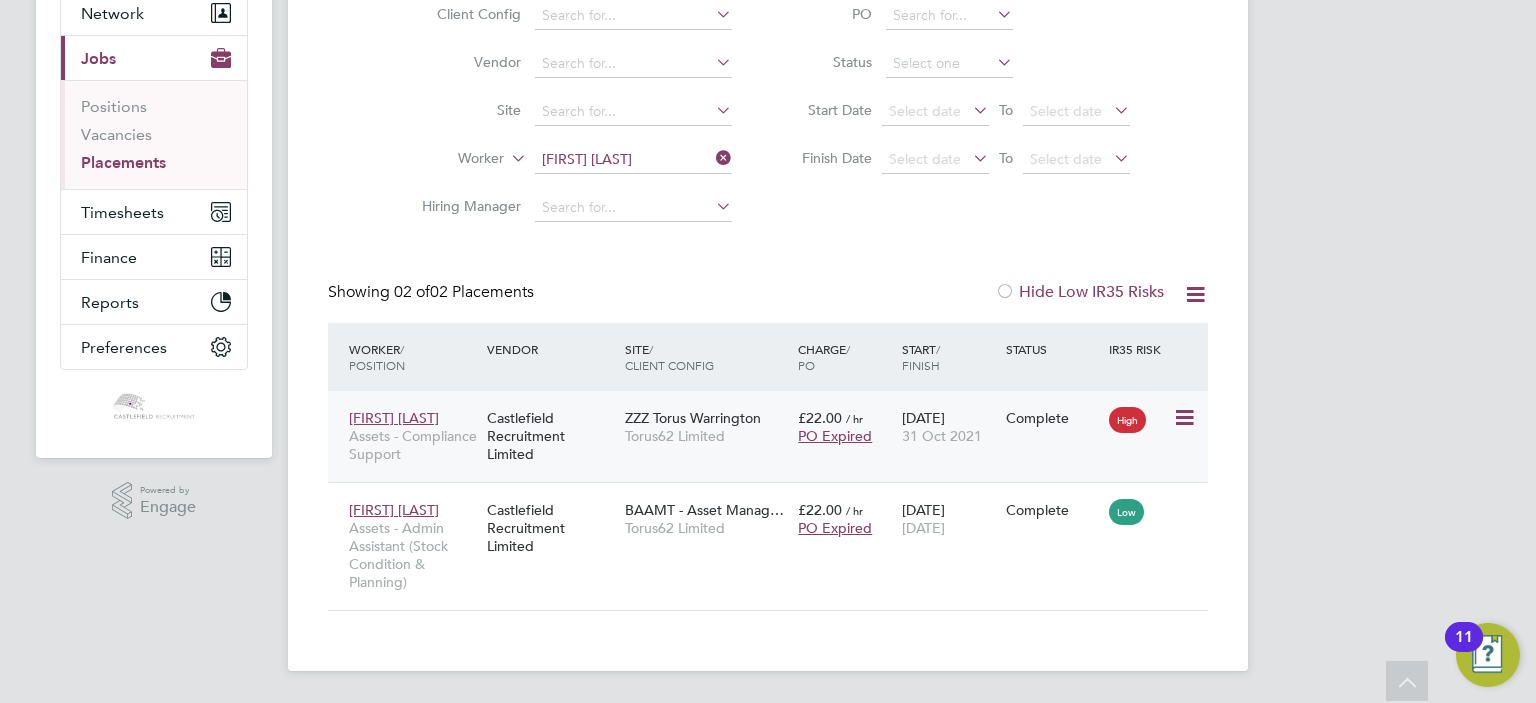 click on "Paul Worrall Assets - Compliance Support Castlefield Recruitment Limited ZZZ Torus Warrington Torus62 Limited £22.00   / hr PO Expired 01 Feb 2021 31 Oct 2021 Complete High" 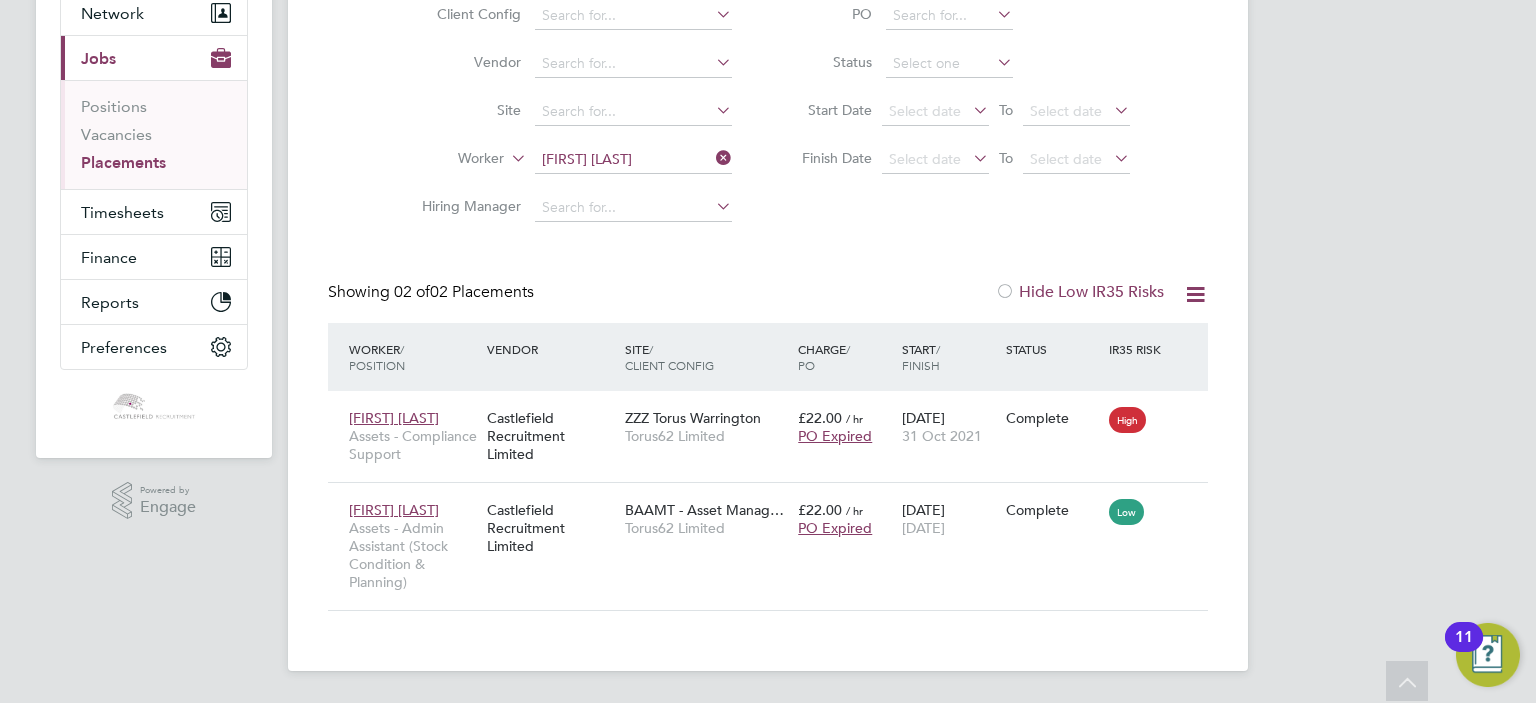 click on "Client Config   Vendor     Site     Worker   Paul Worrall   Hiring Manager" 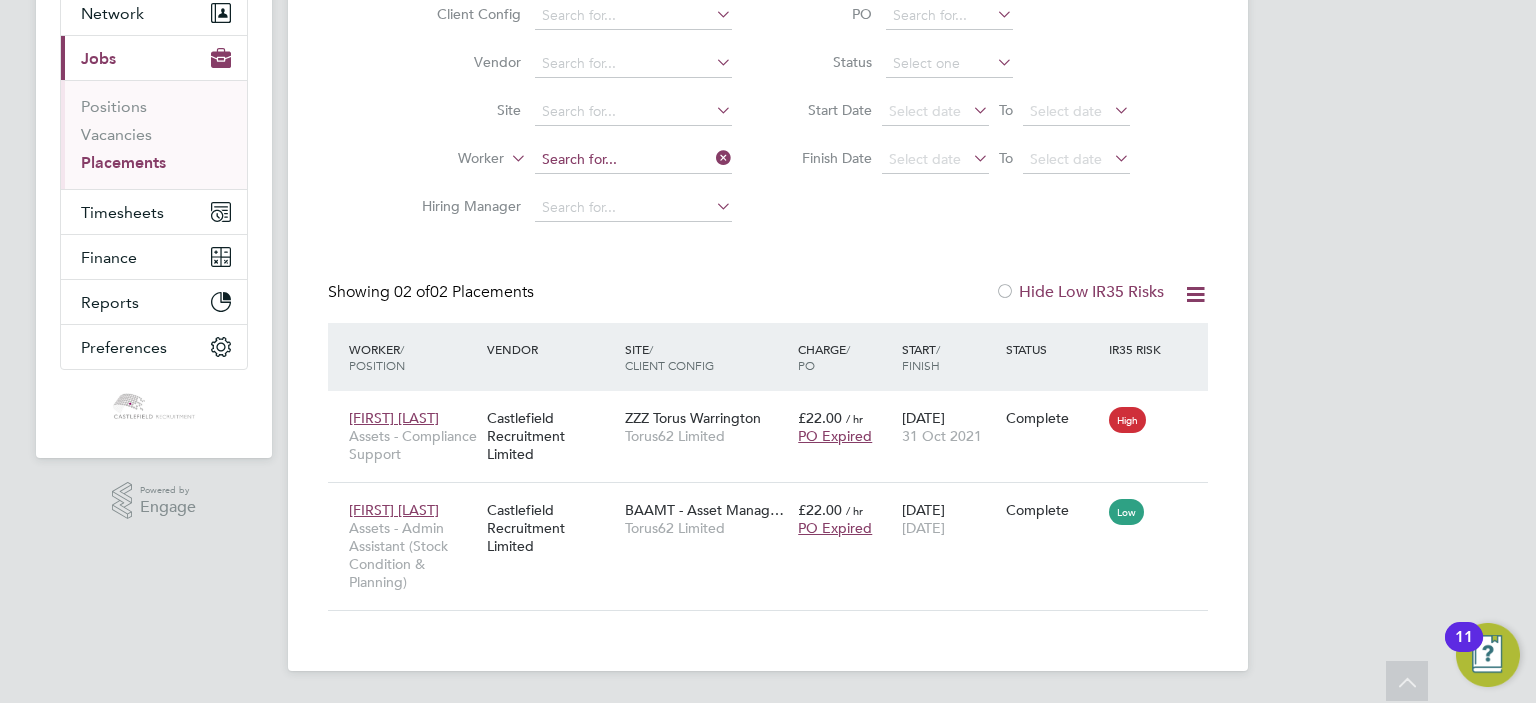 scroll, scrollTop: 0, scrollLeft: 0, axis: both 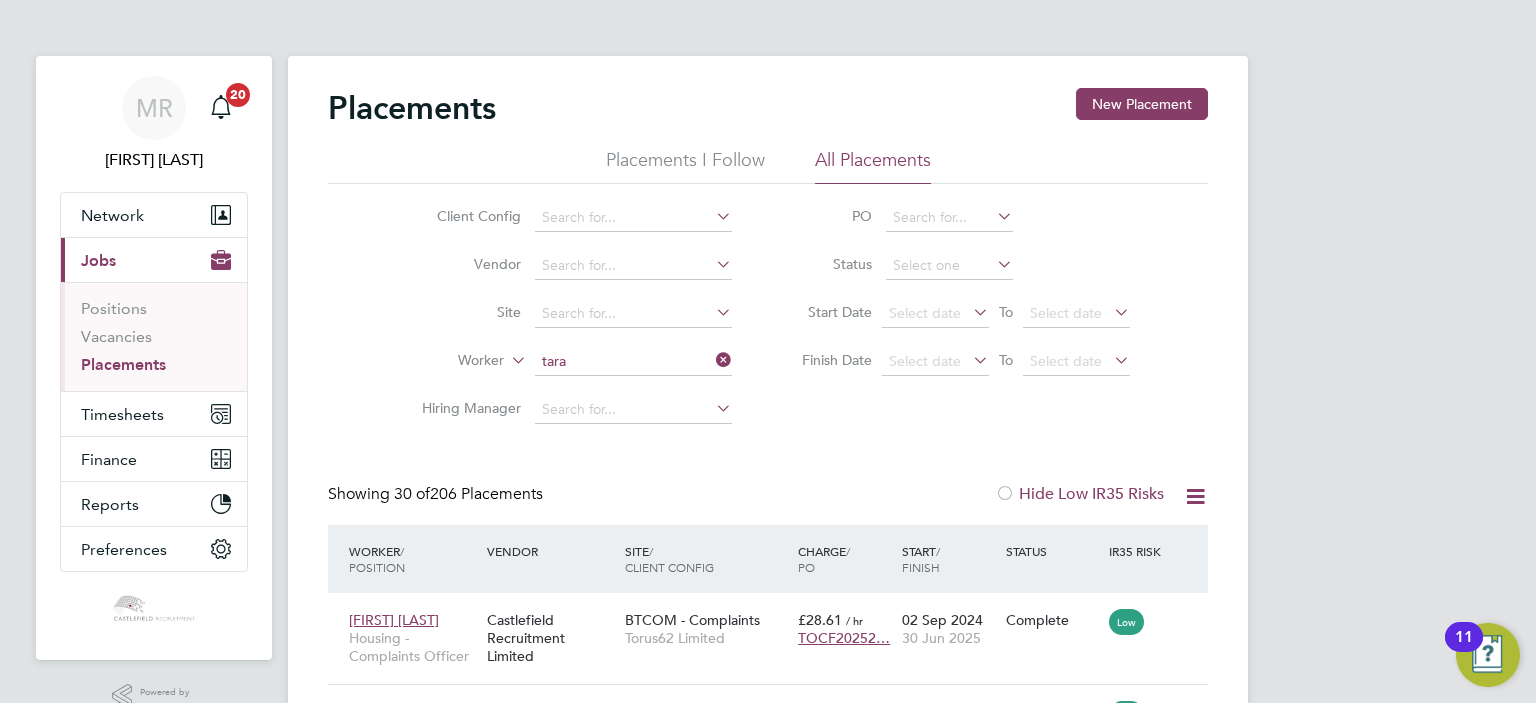 click on "Tara  Molyneux" 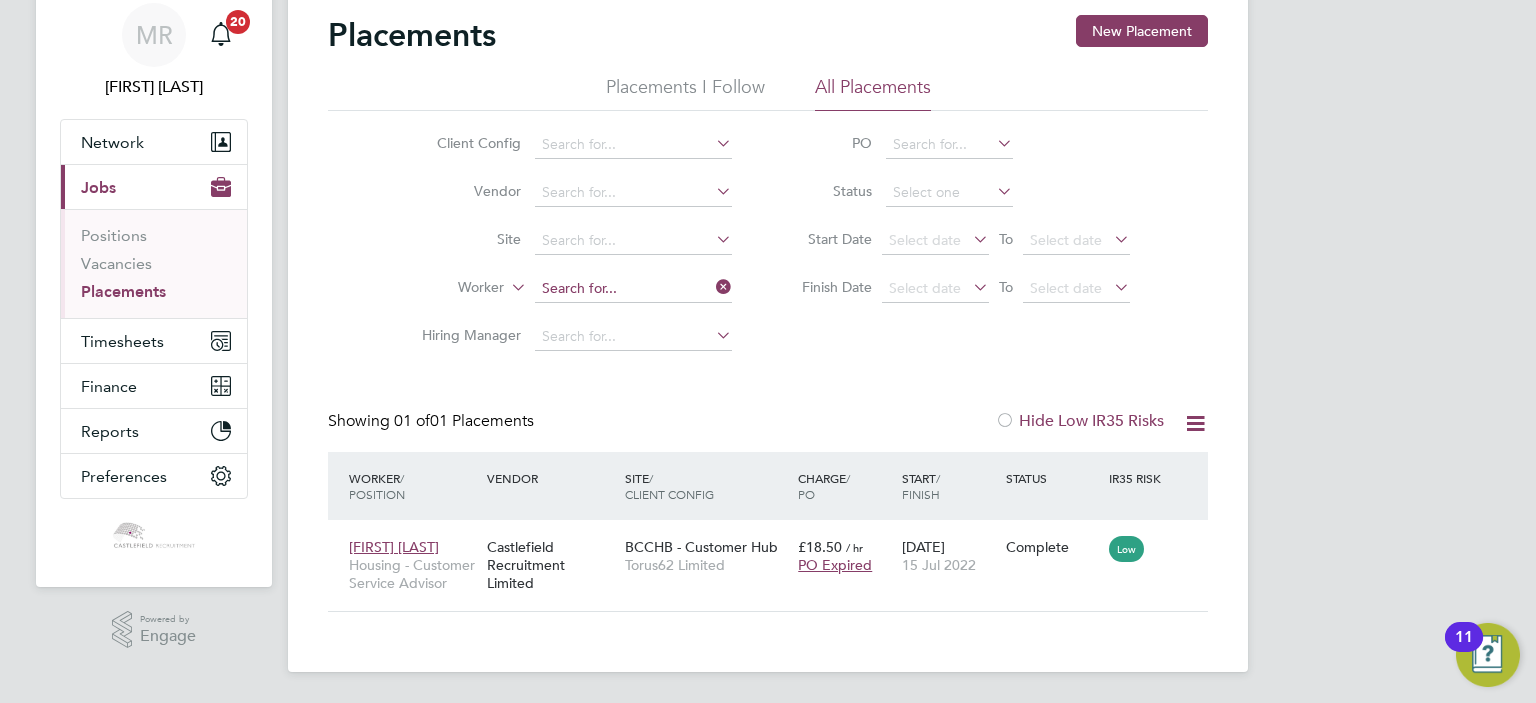 click 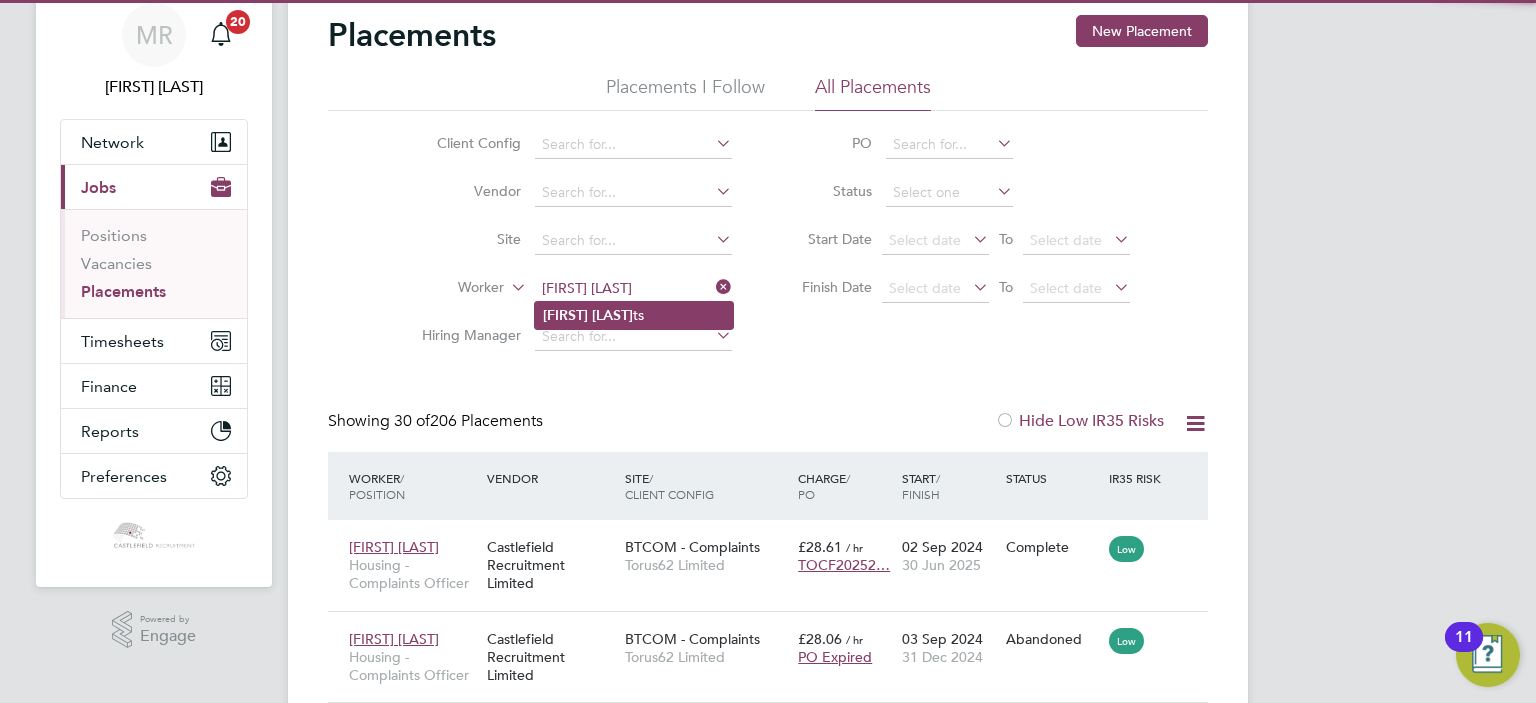 click on "Stephen" 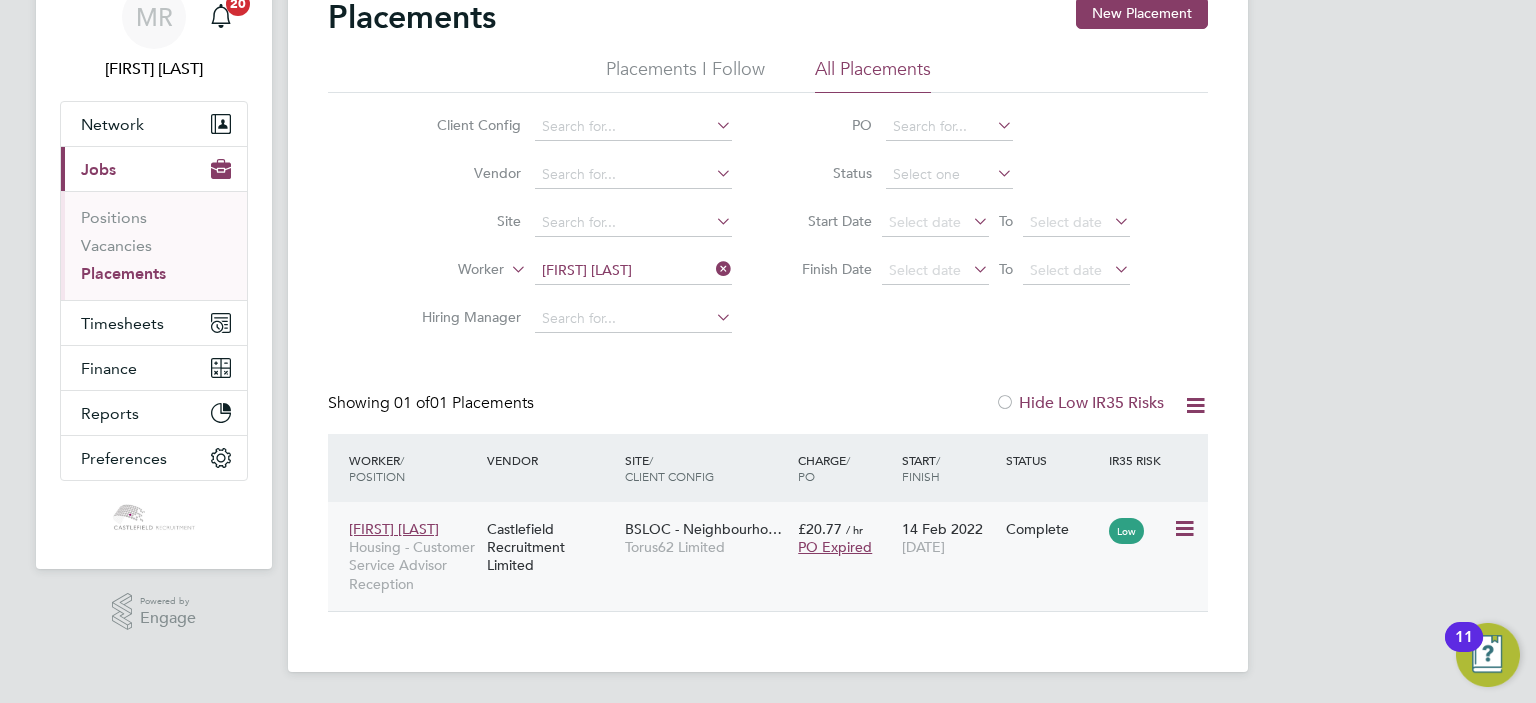 click on "PO Expired" 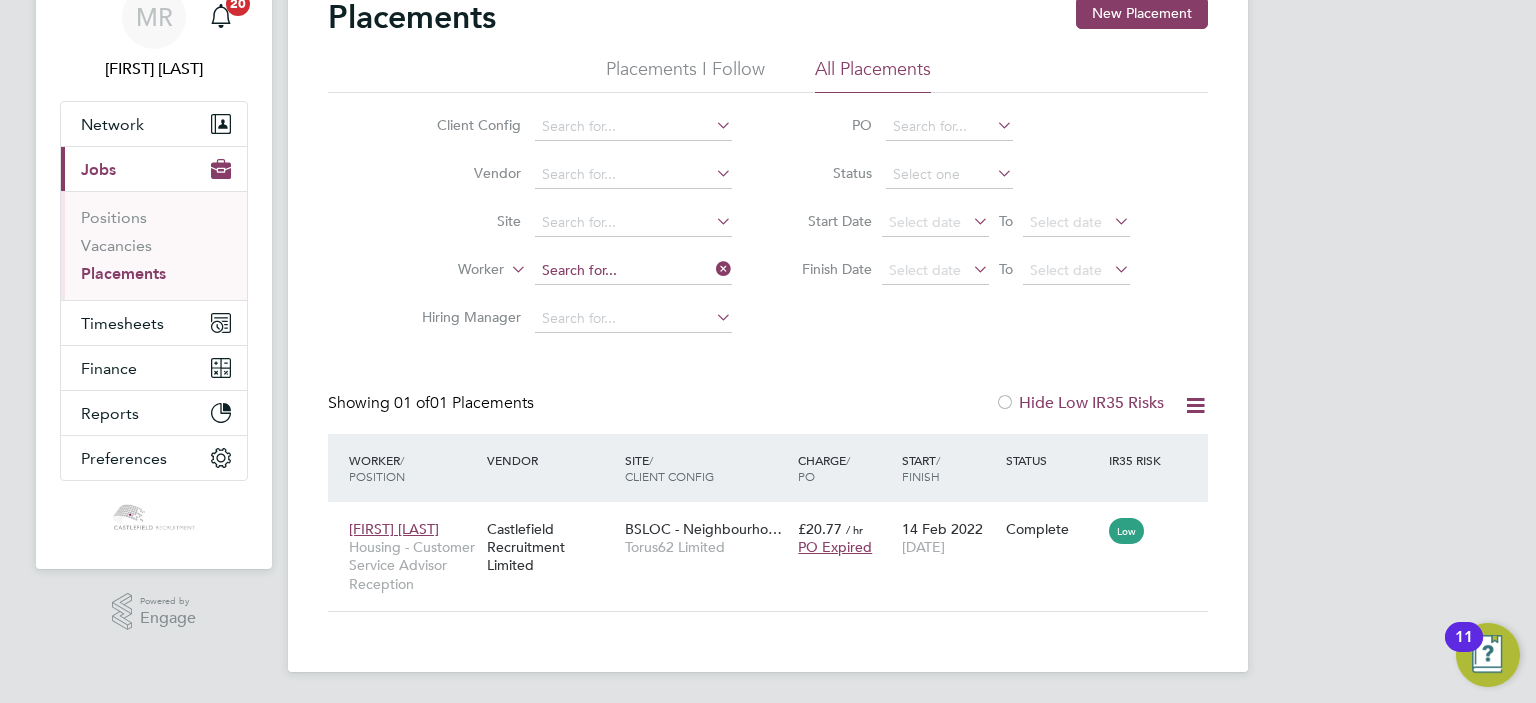 click 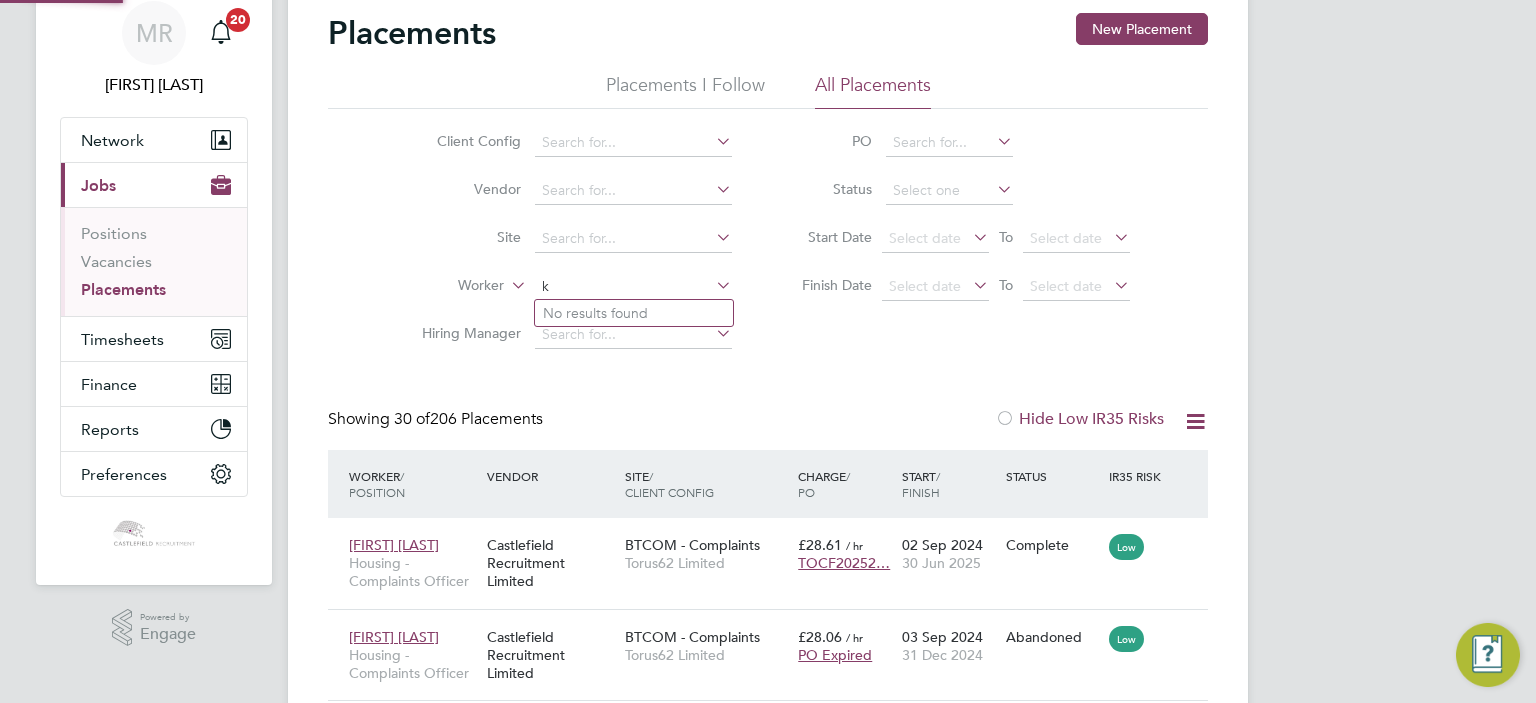 scroll, scrollTop: 91, scrollLeft: 0, axis: vertical 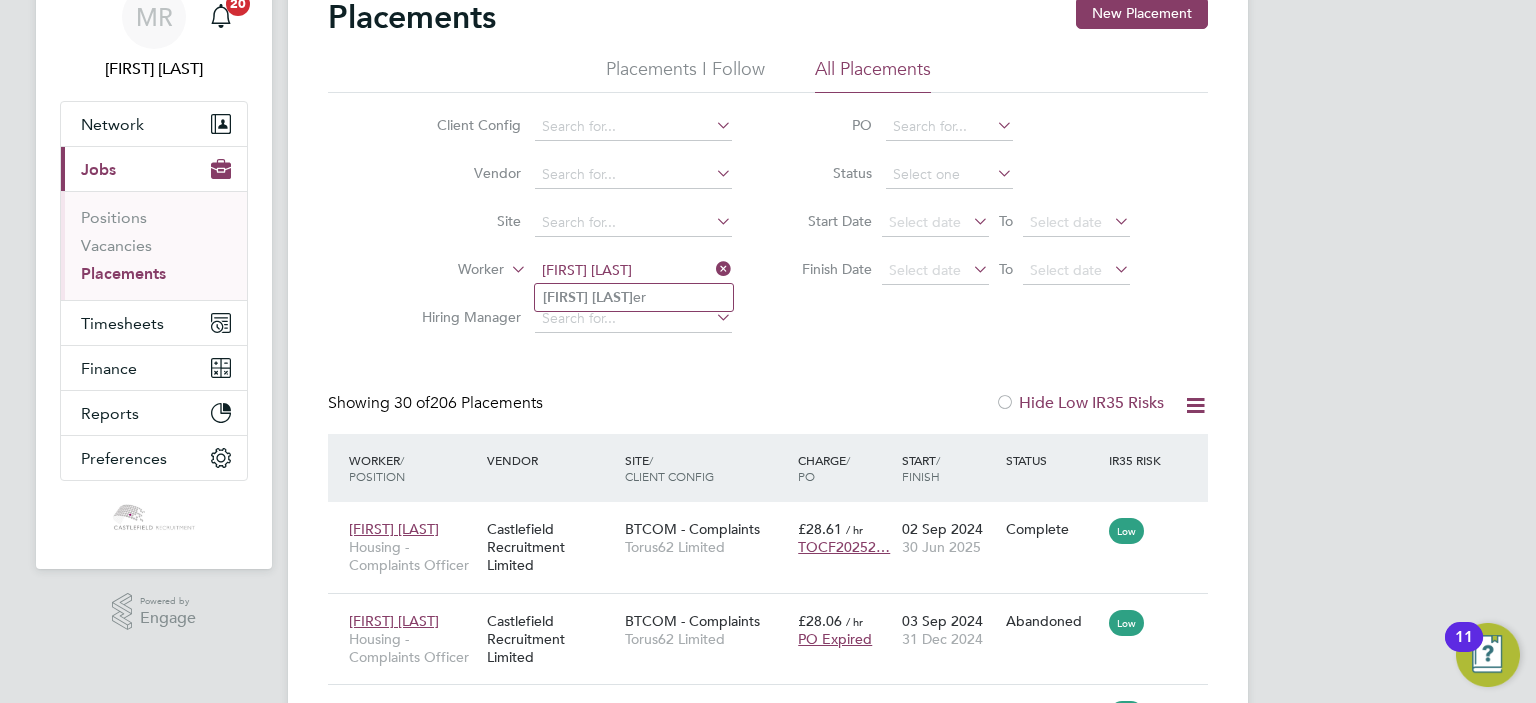 click on "Karen   Boulg er" 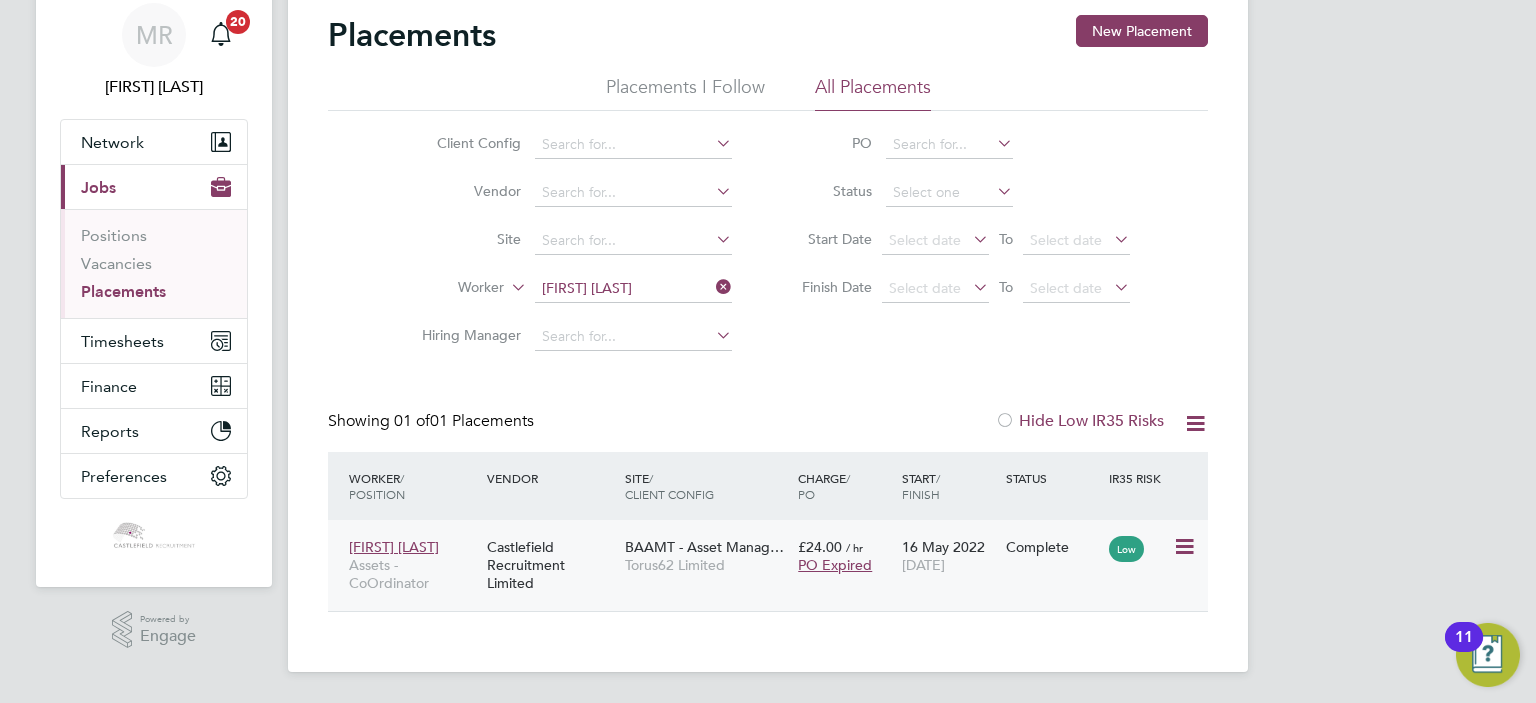 click on "Karen Boulger Assets - CoOrdinator Castlefield Recruitment Limited BAAMT - Asset Manag… Torus62 Limited £24.00   / hr PO Expired 16 May 2022 12 Jun 2022 Complete Low" 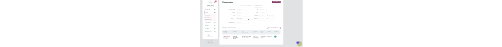 scroll, scrollTop: 74, scrollLeft: 0, axis: vertical 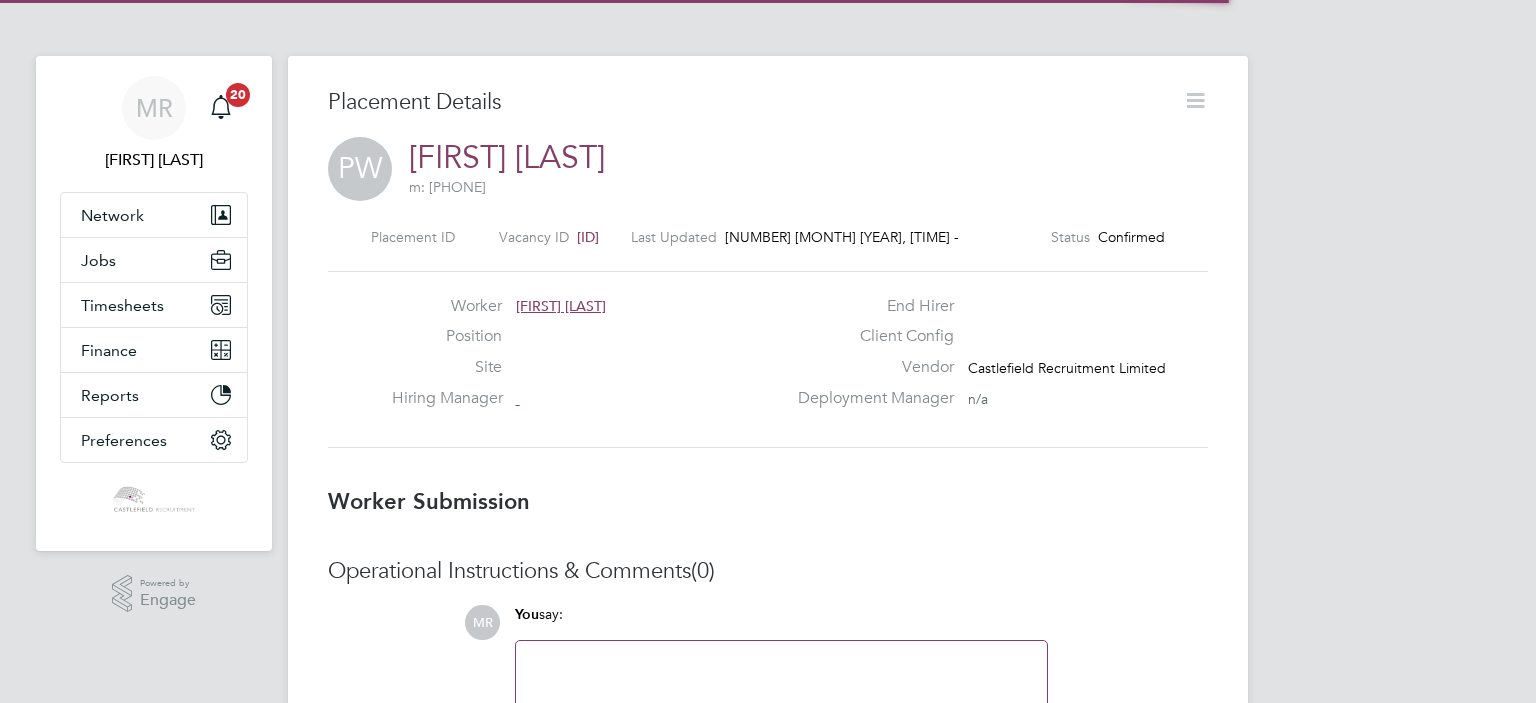 click 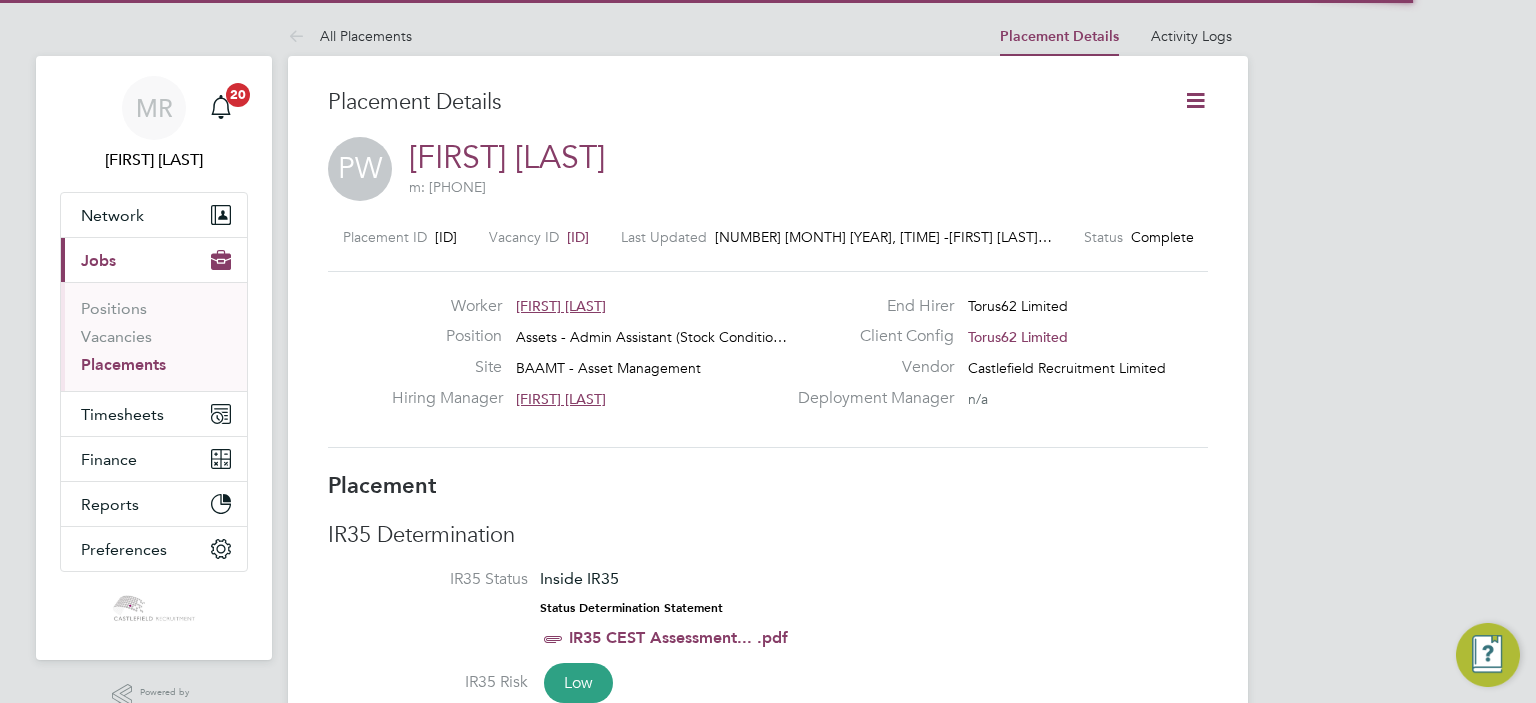 scroll, scrollTop: 9, scrollLeft: 9, axis: both 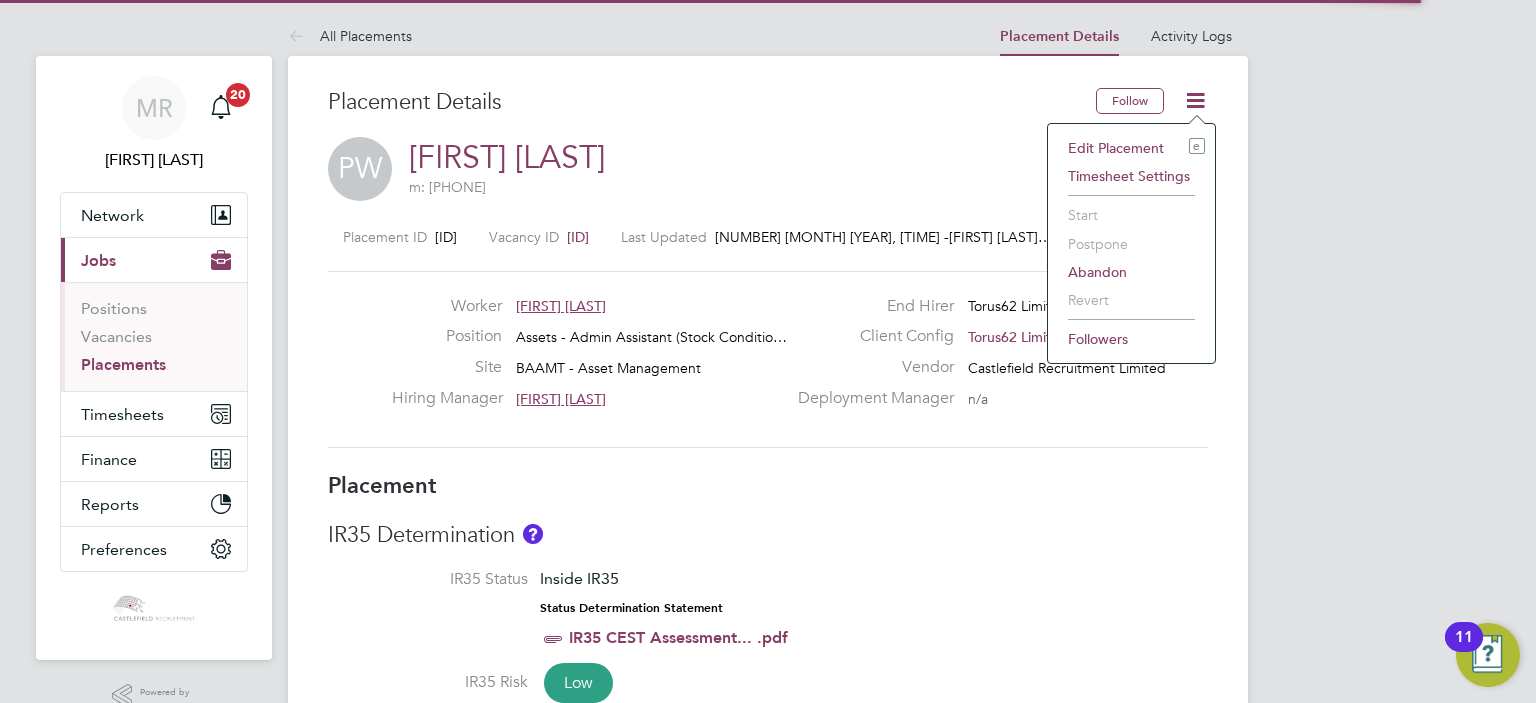 click on "Edit Placement e Timesheet Settings Start Postpone Abandon Revert Followers" 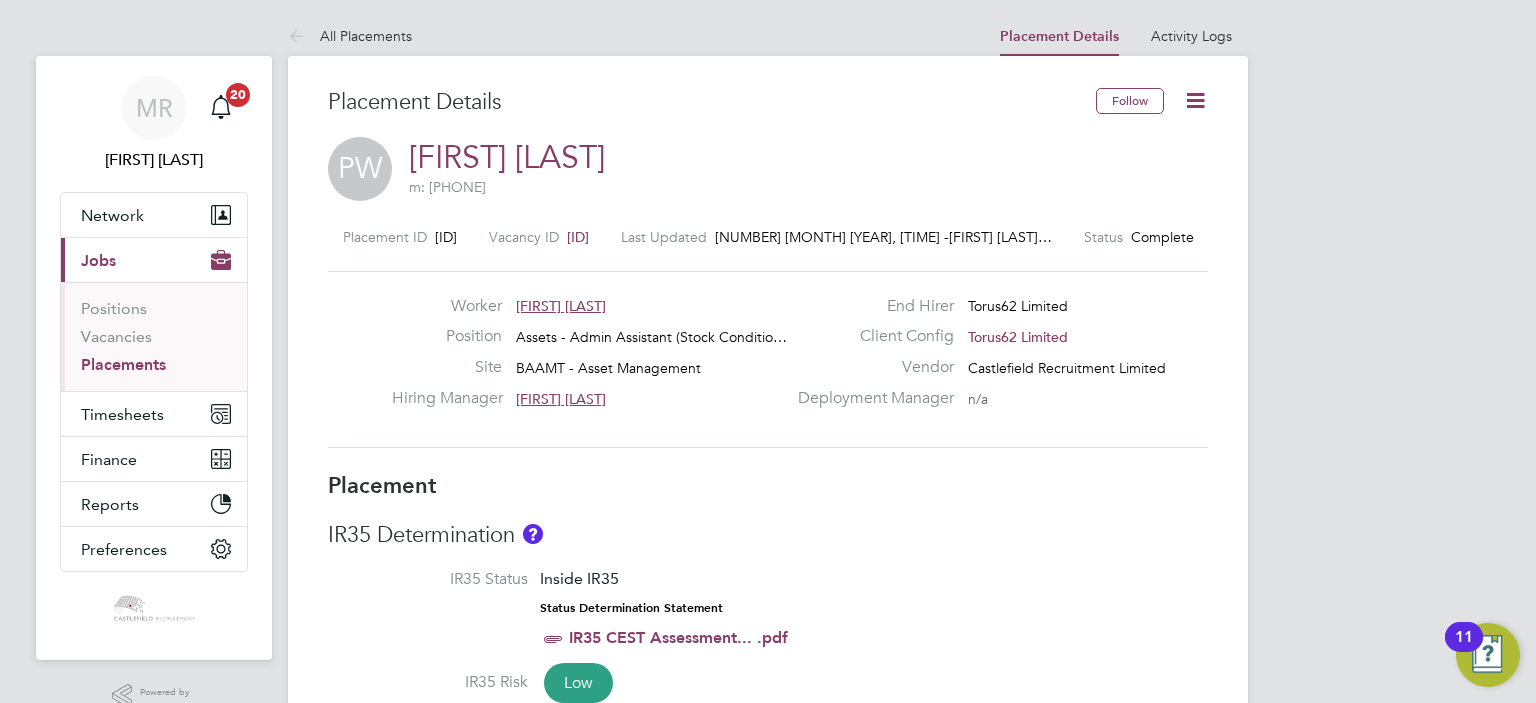 click 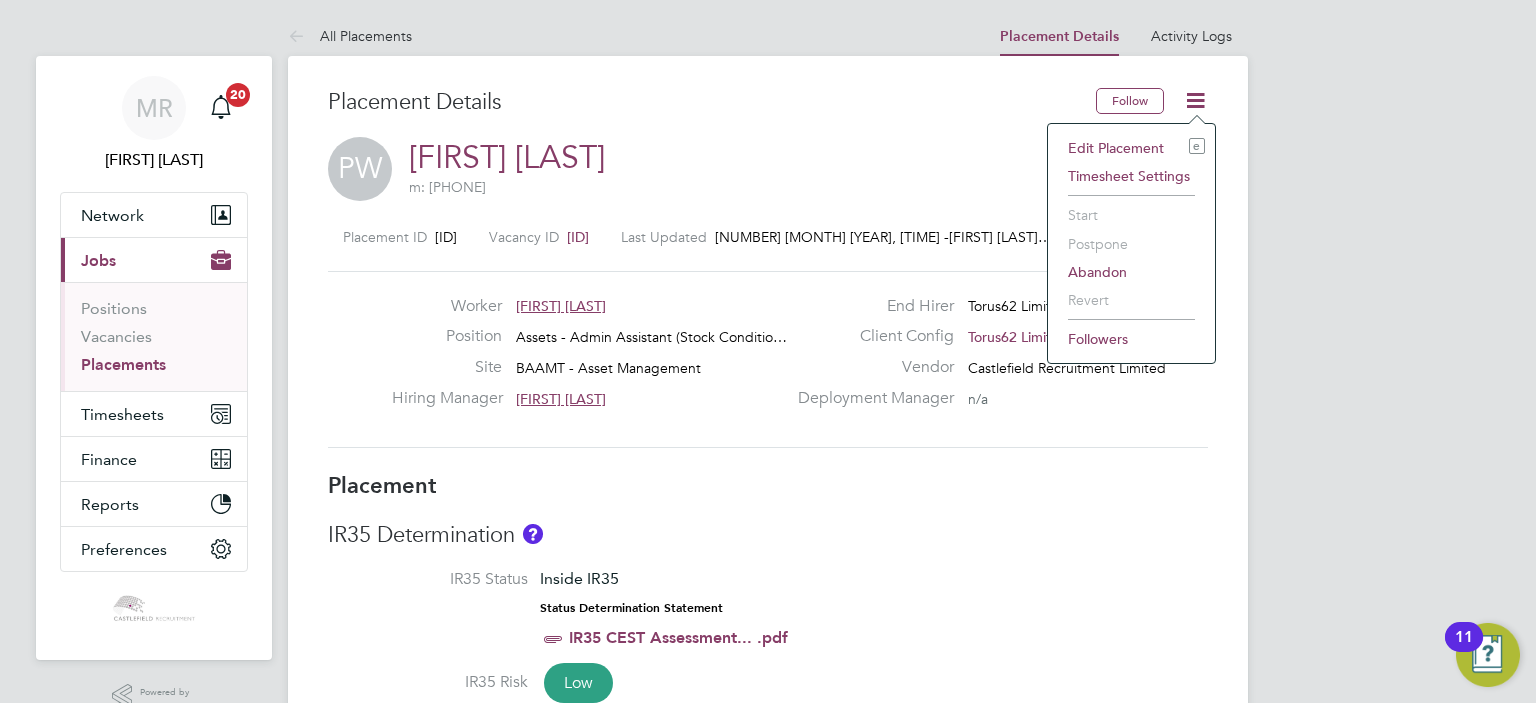 click on "Edit Placement e" 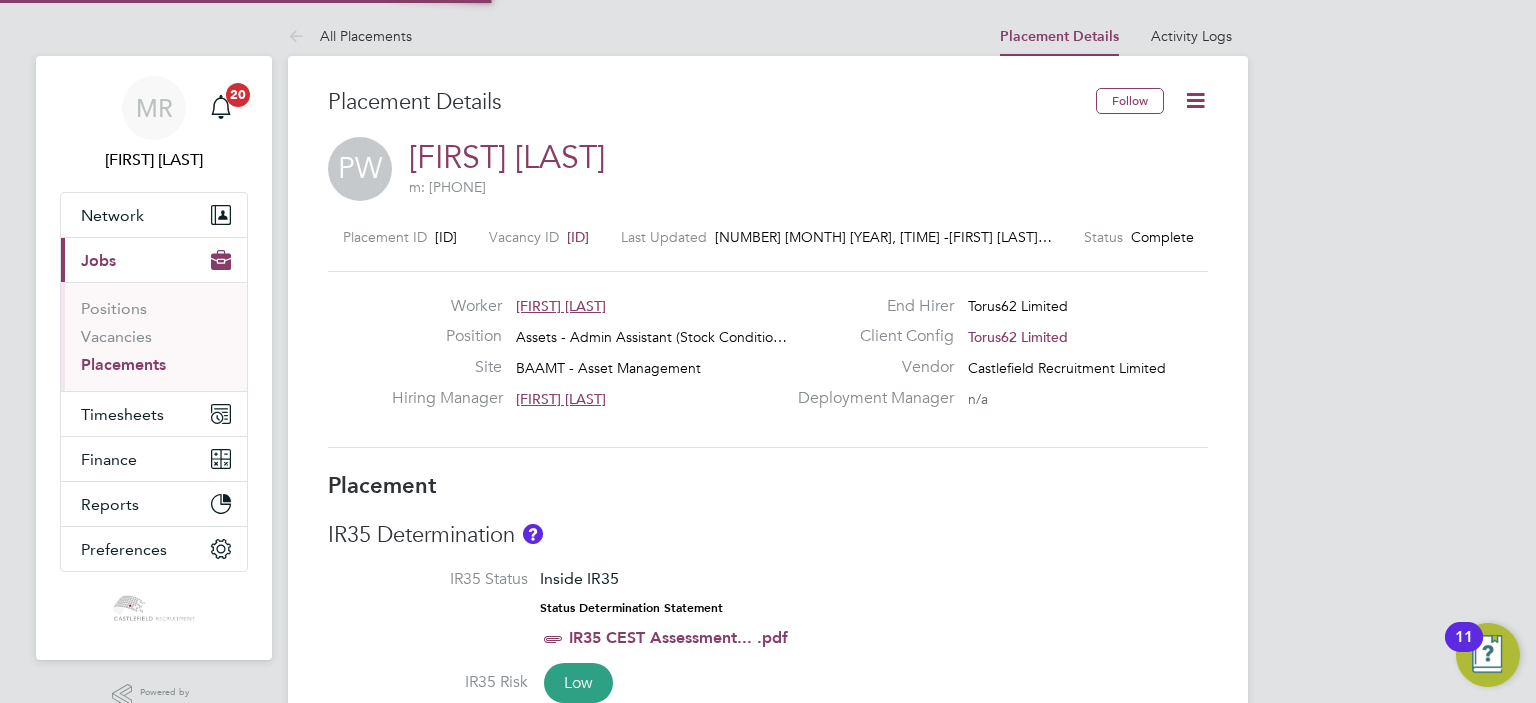 type on "David Gerwitz" 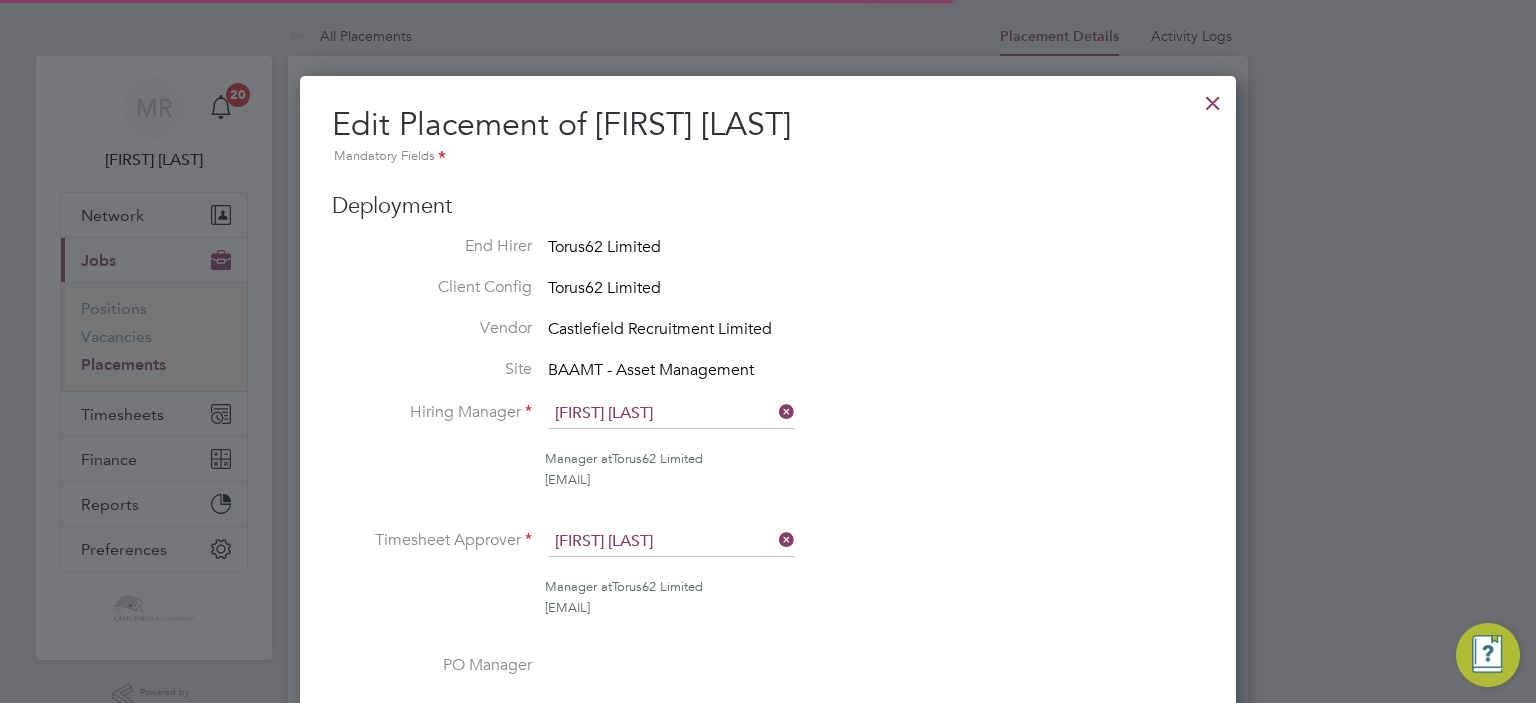 scroll, scrollTop: 10, scrollLeft: 10, axis: both 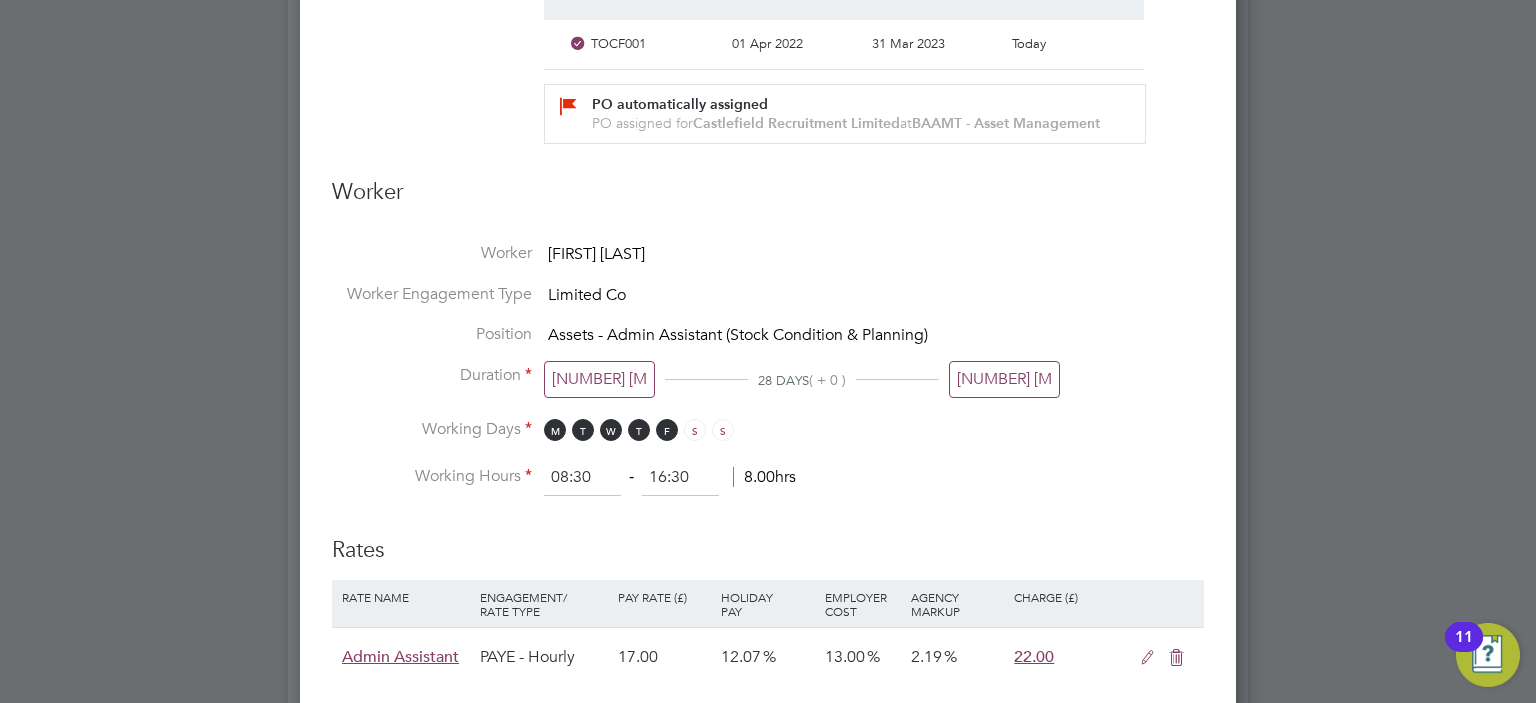 click on "24 Jul 2022" at bounding box center [1004, 379] 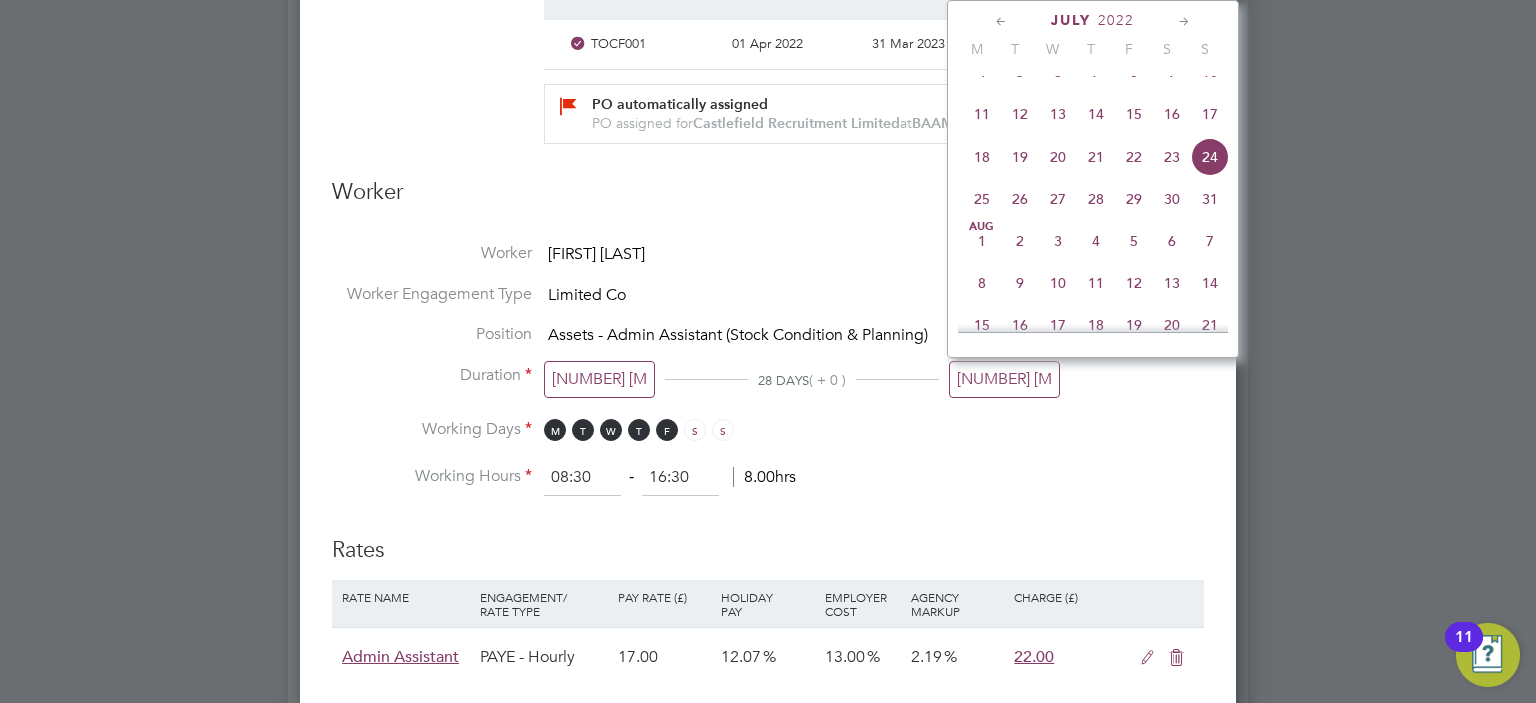 click on "29" 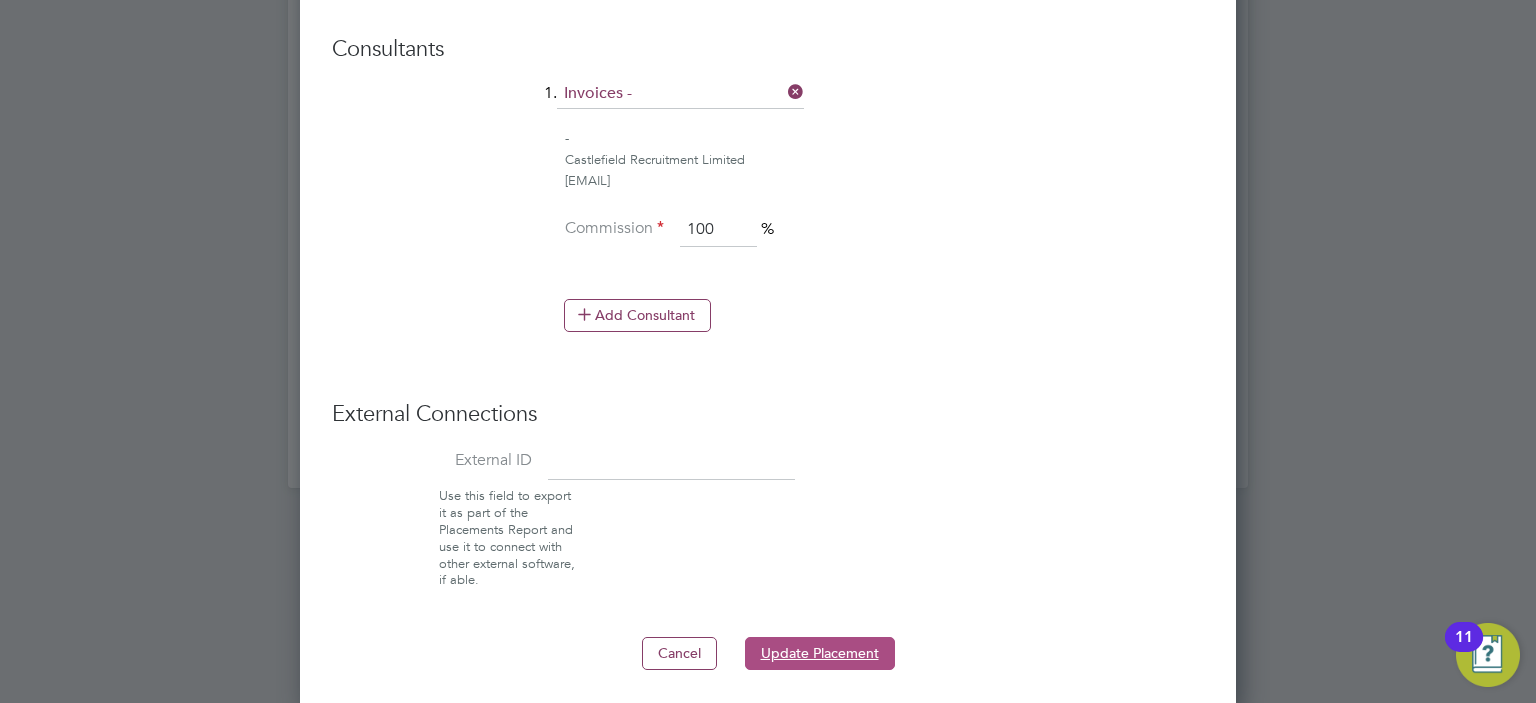click on "Update Placement" at bounding box center [820, 653] 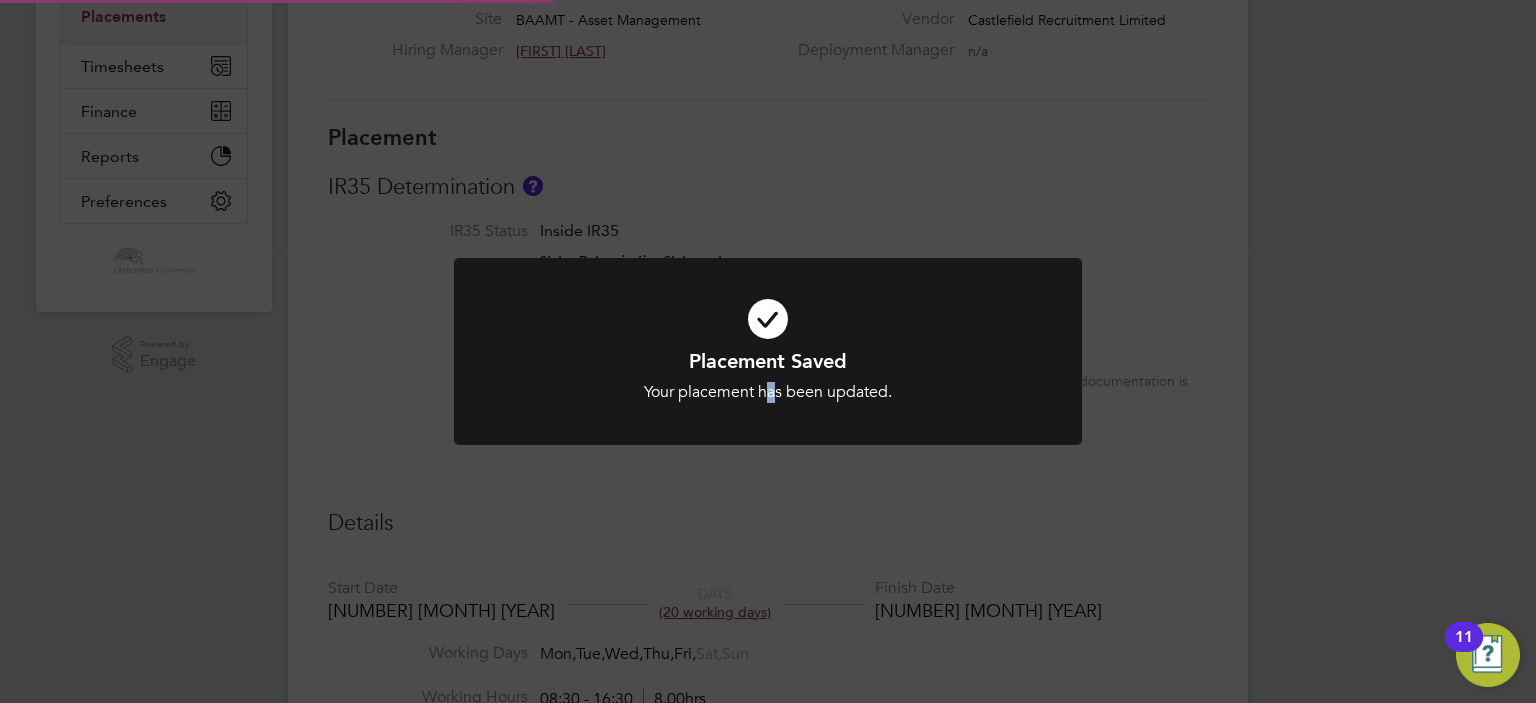 click on "Your placement has been updated." at bounding box center (768, 392) 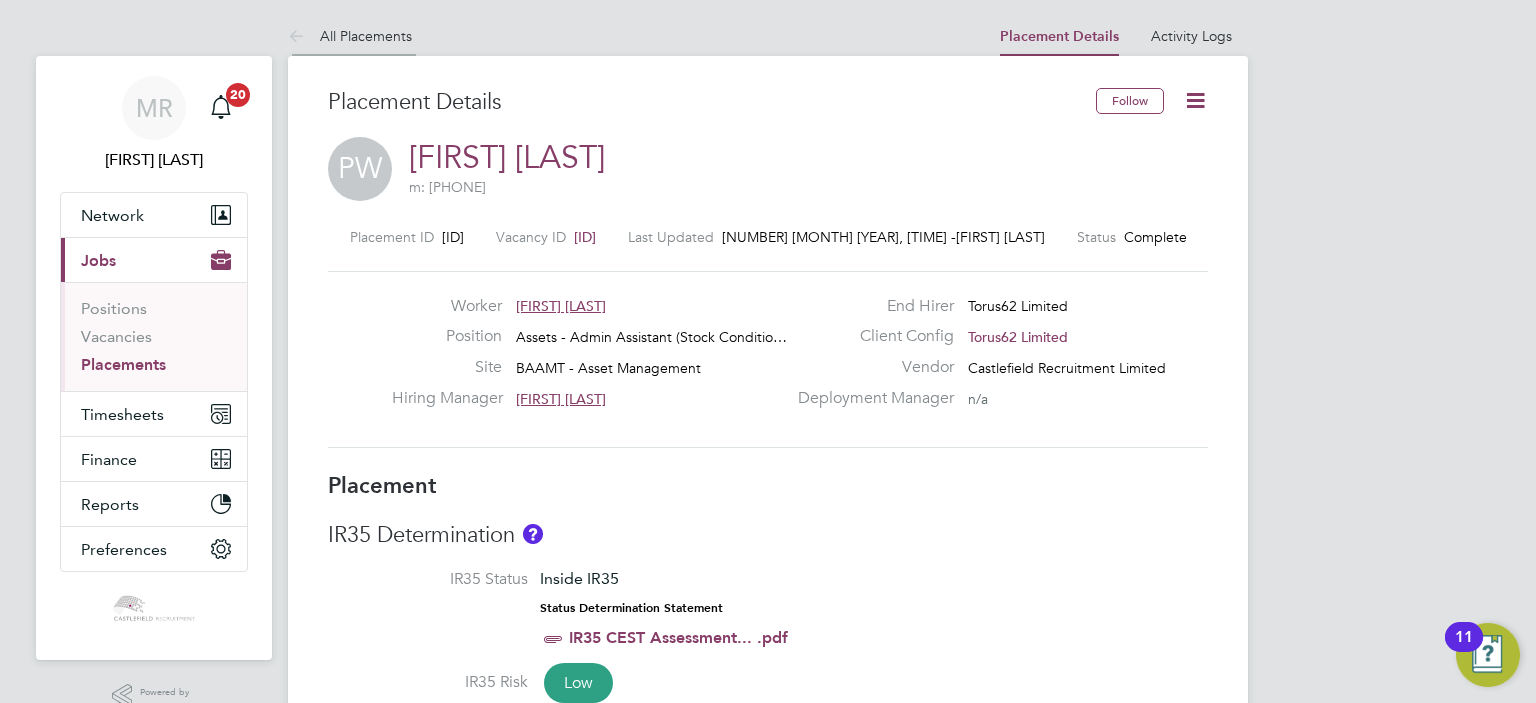 click on "All Placements" at bounding box center (350, 36) 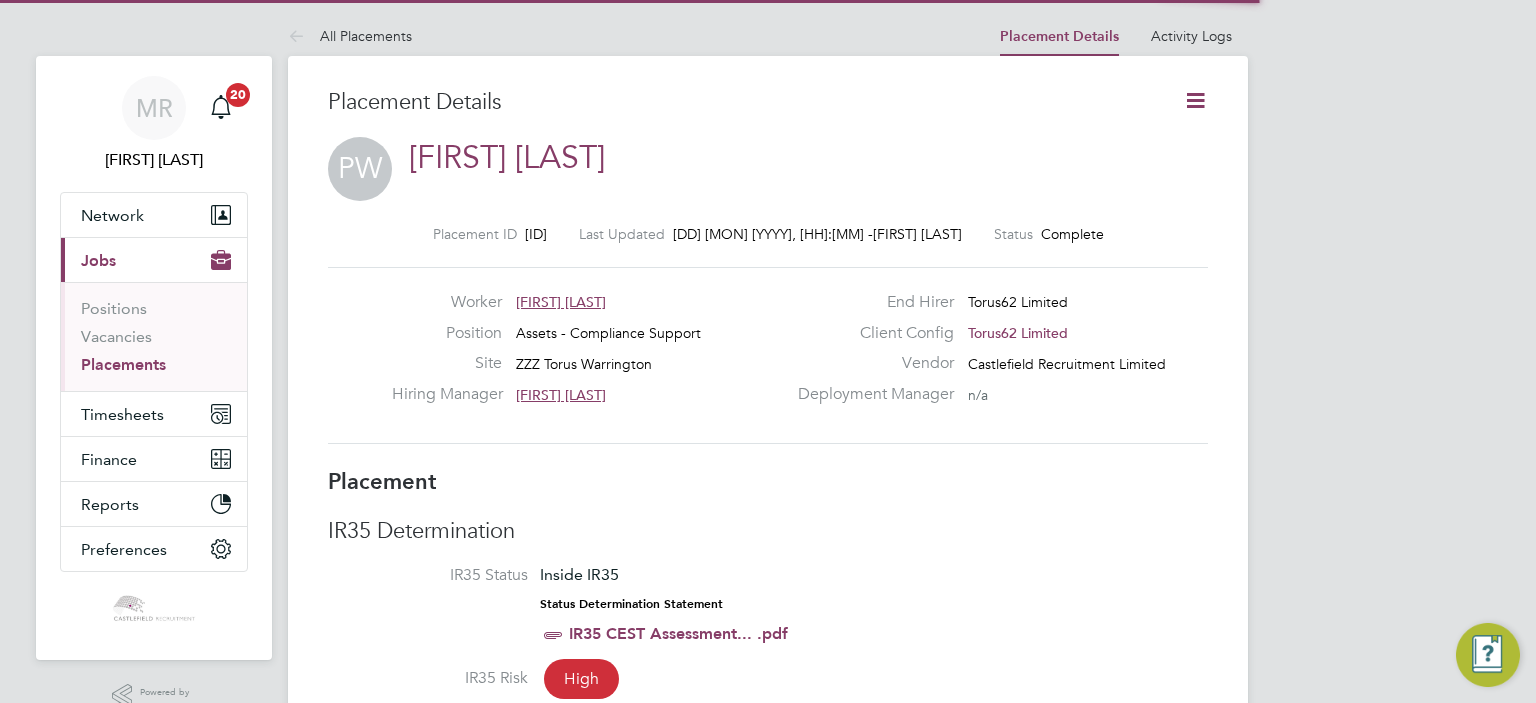 scroll, scrollTop: 0, scrollLeft: 0, axis: both 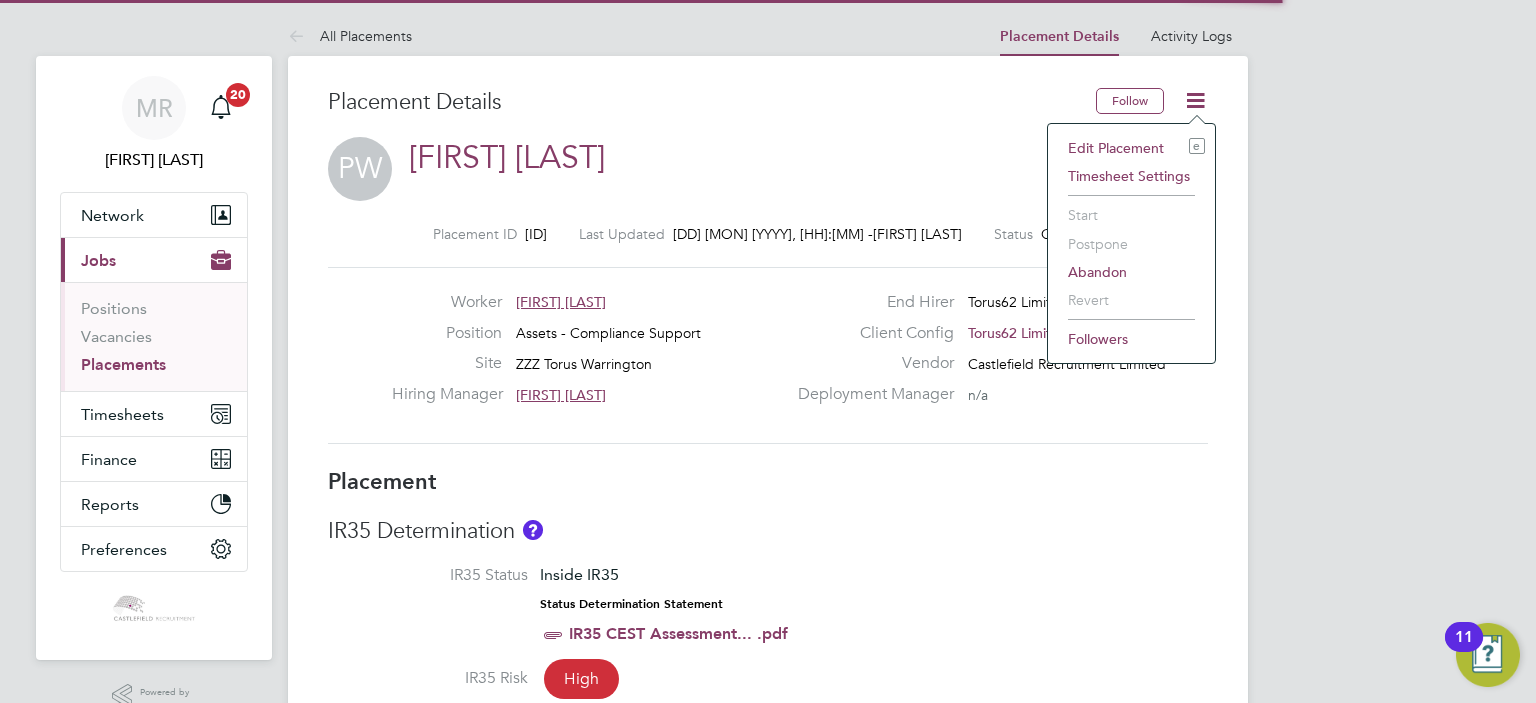 click on "Edit Placement e" 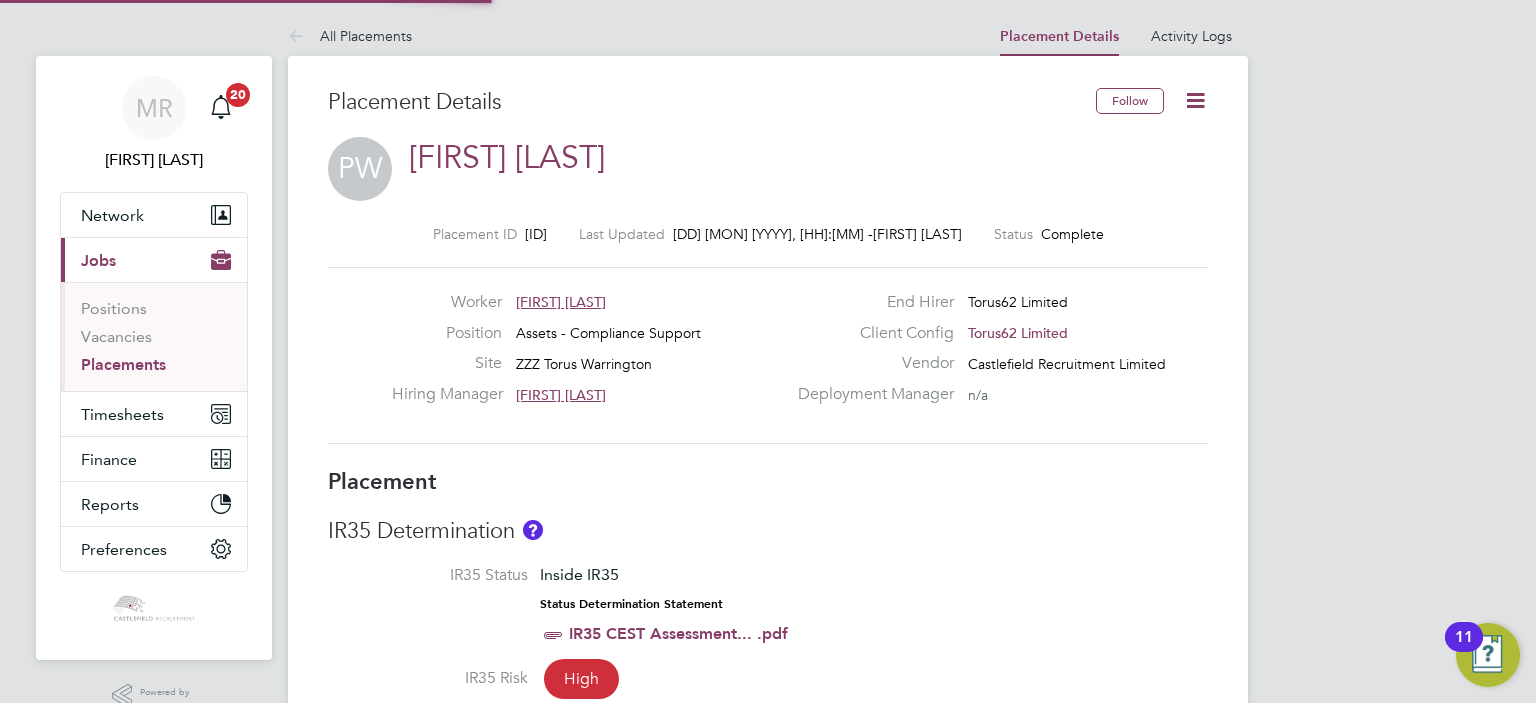 type on "[FIRST] [LAST]" 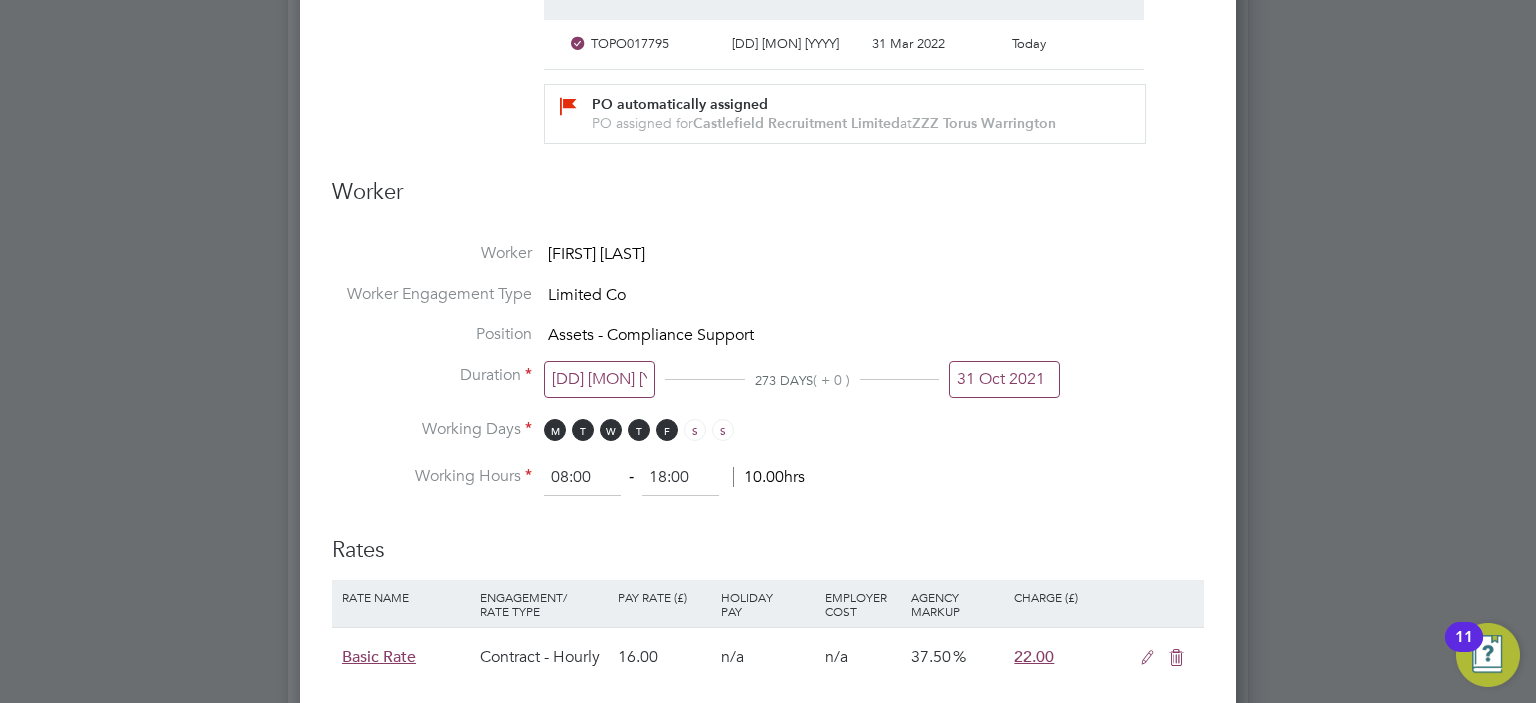 click on "Position   Assets - Compliance Support" at bounding box center [768, 344] 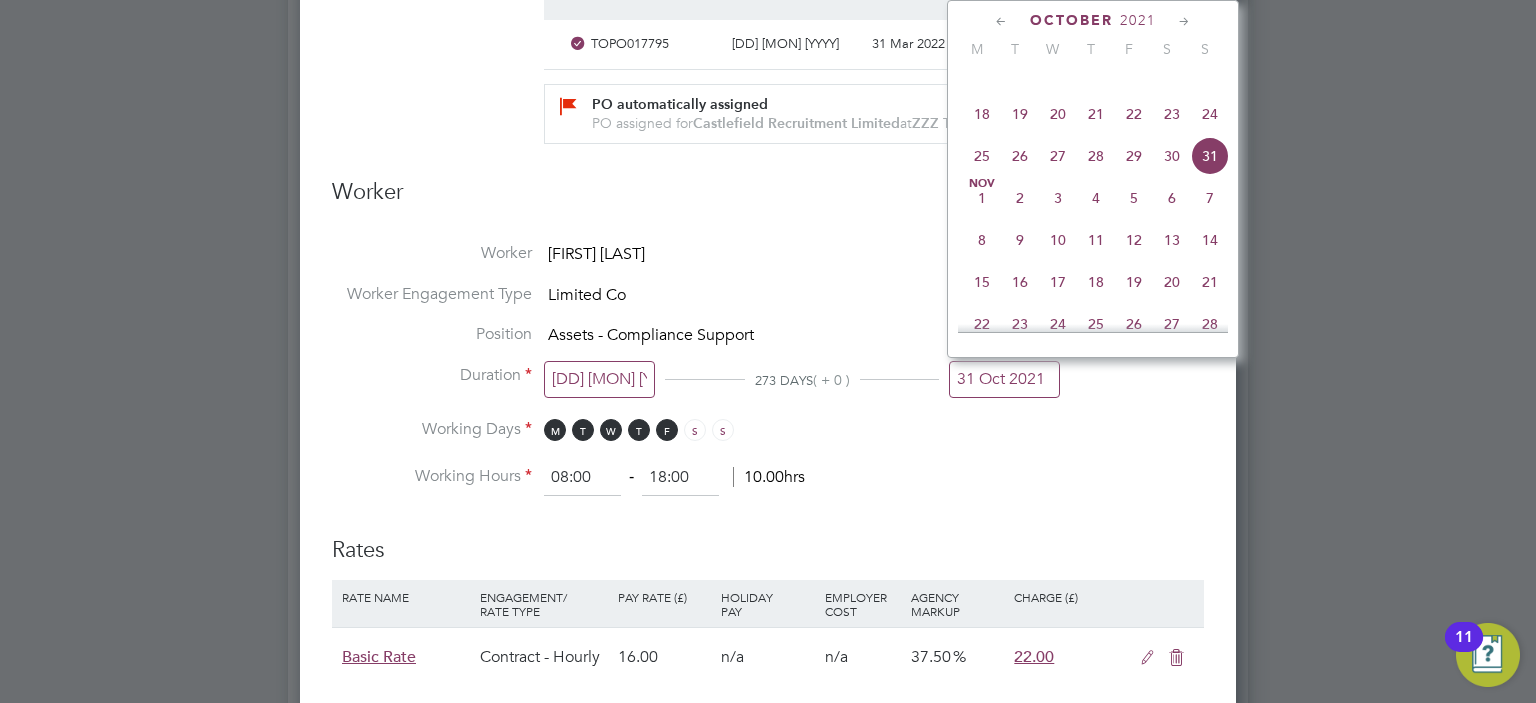 click on "29" 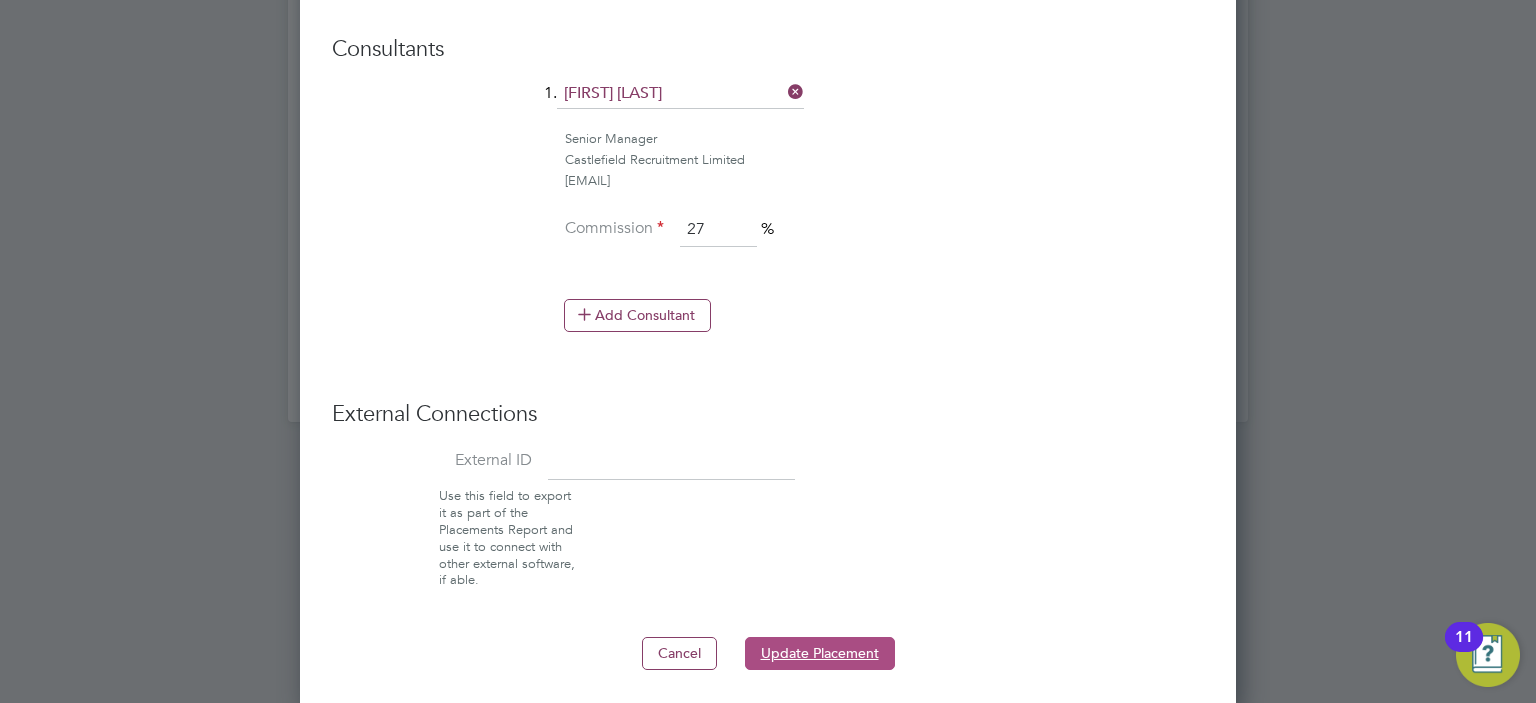 click on "Update Placement" at bounding box center (820, 653) 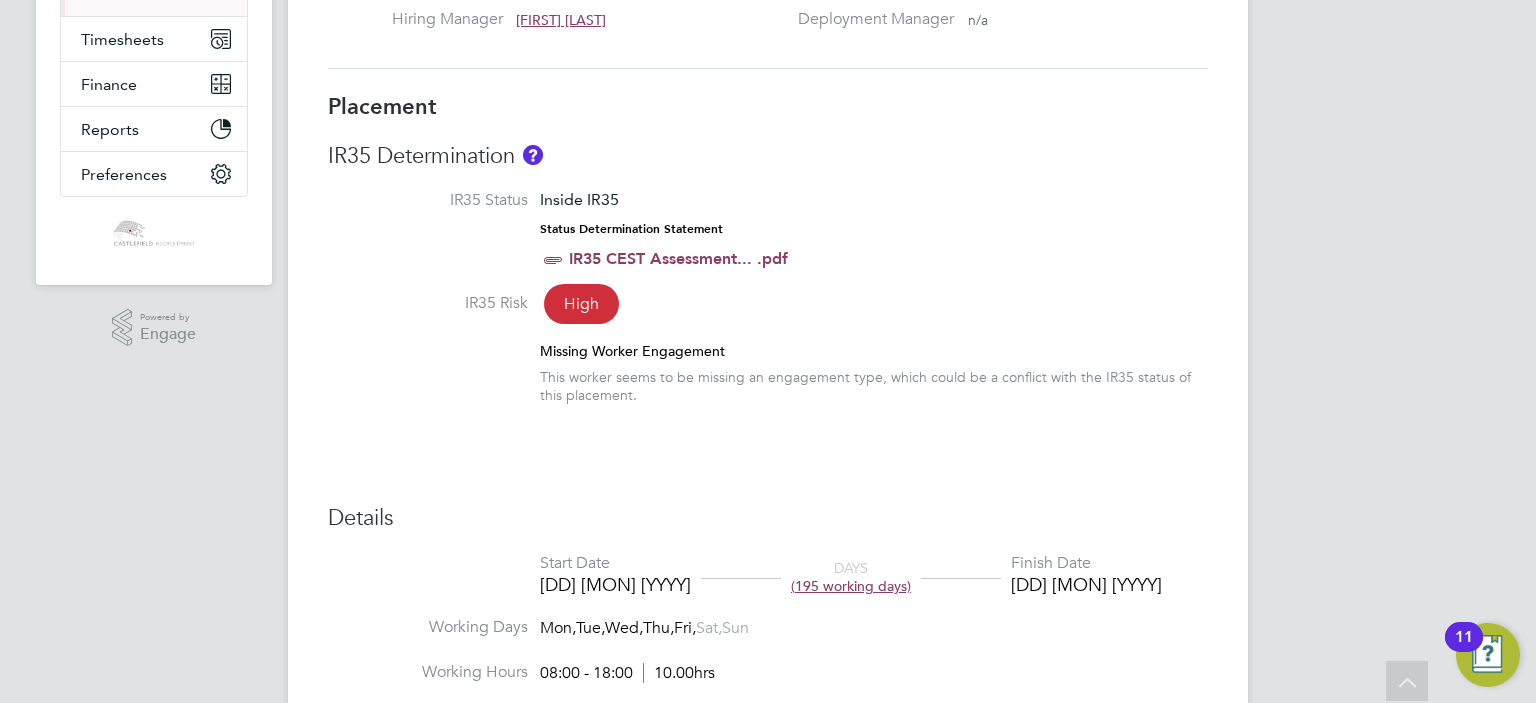 scroll, scrollTop: 305, scrollLeft: 0, axis: vertical 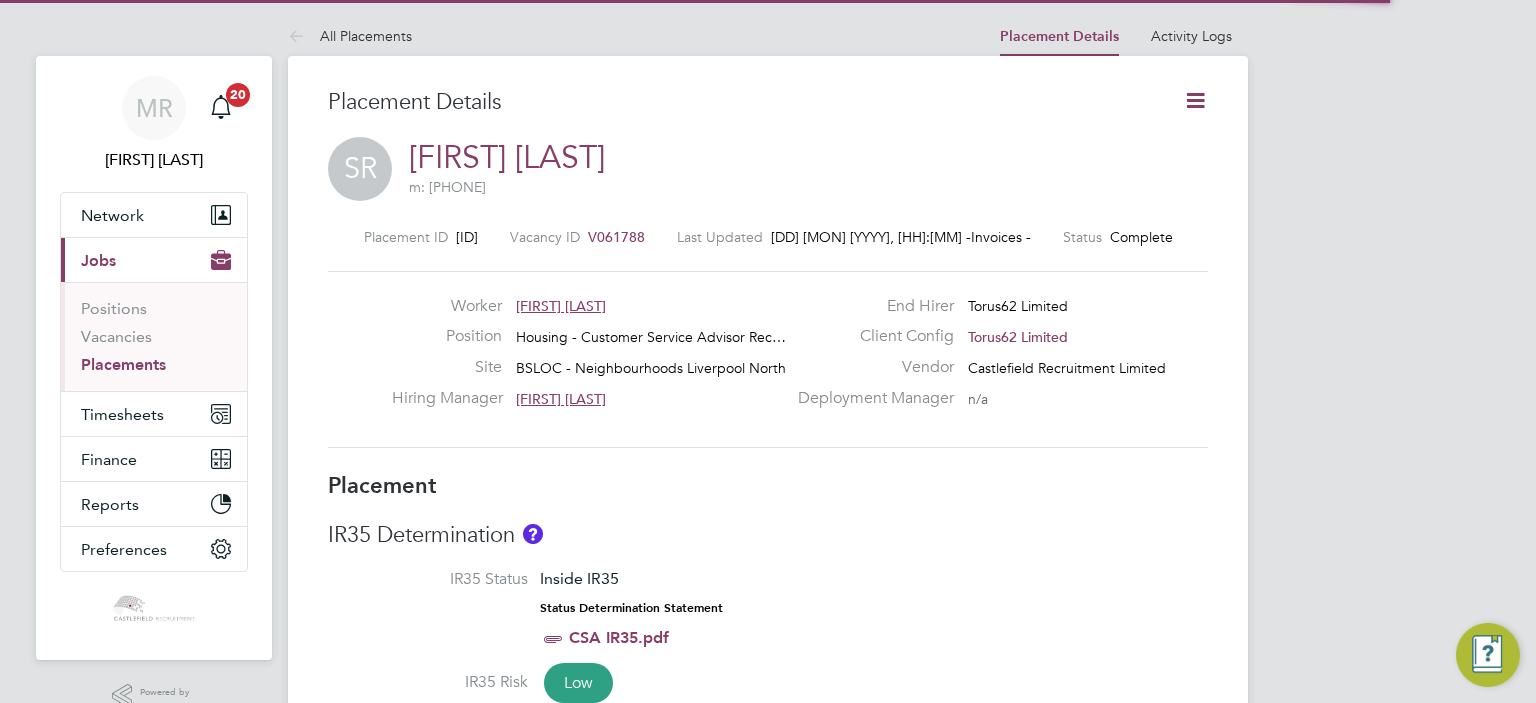 click 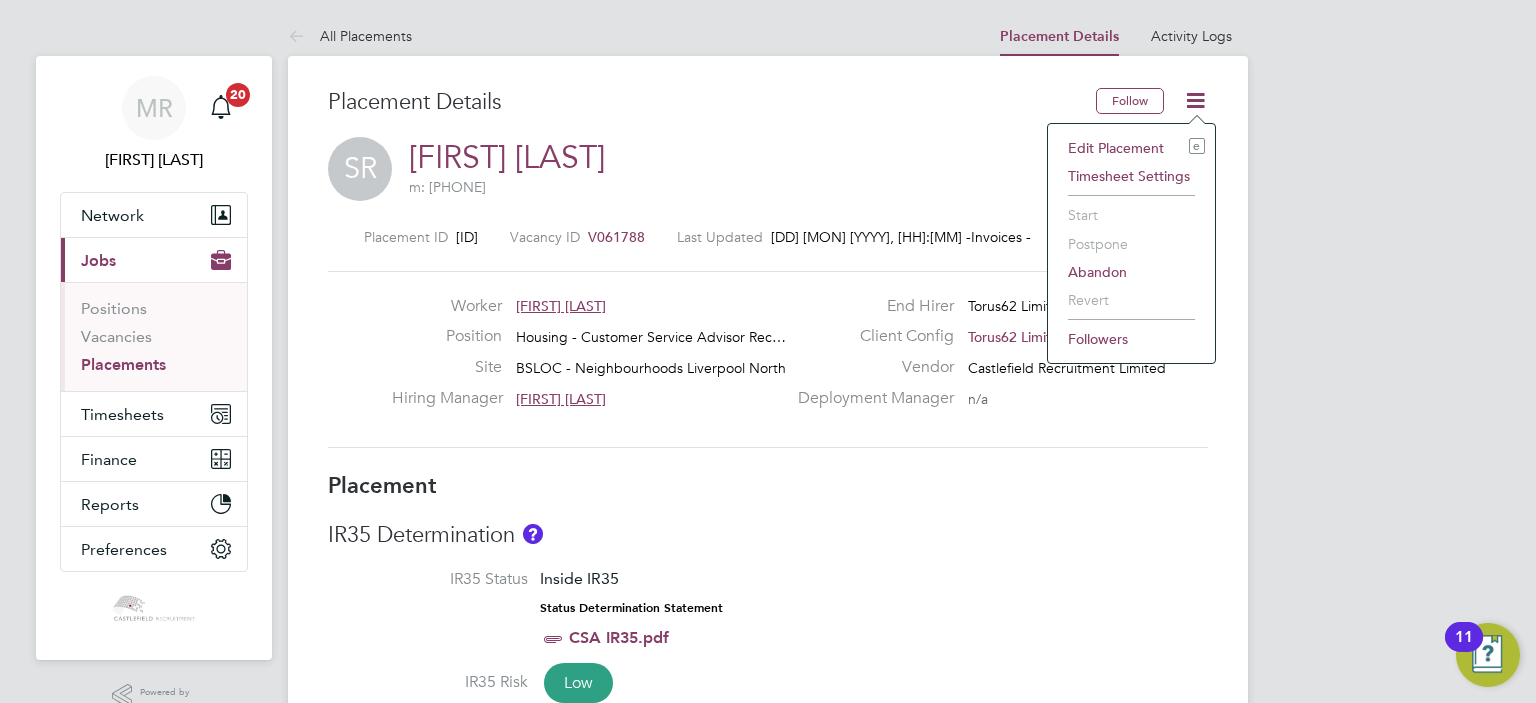 click on "Edit Placement e" 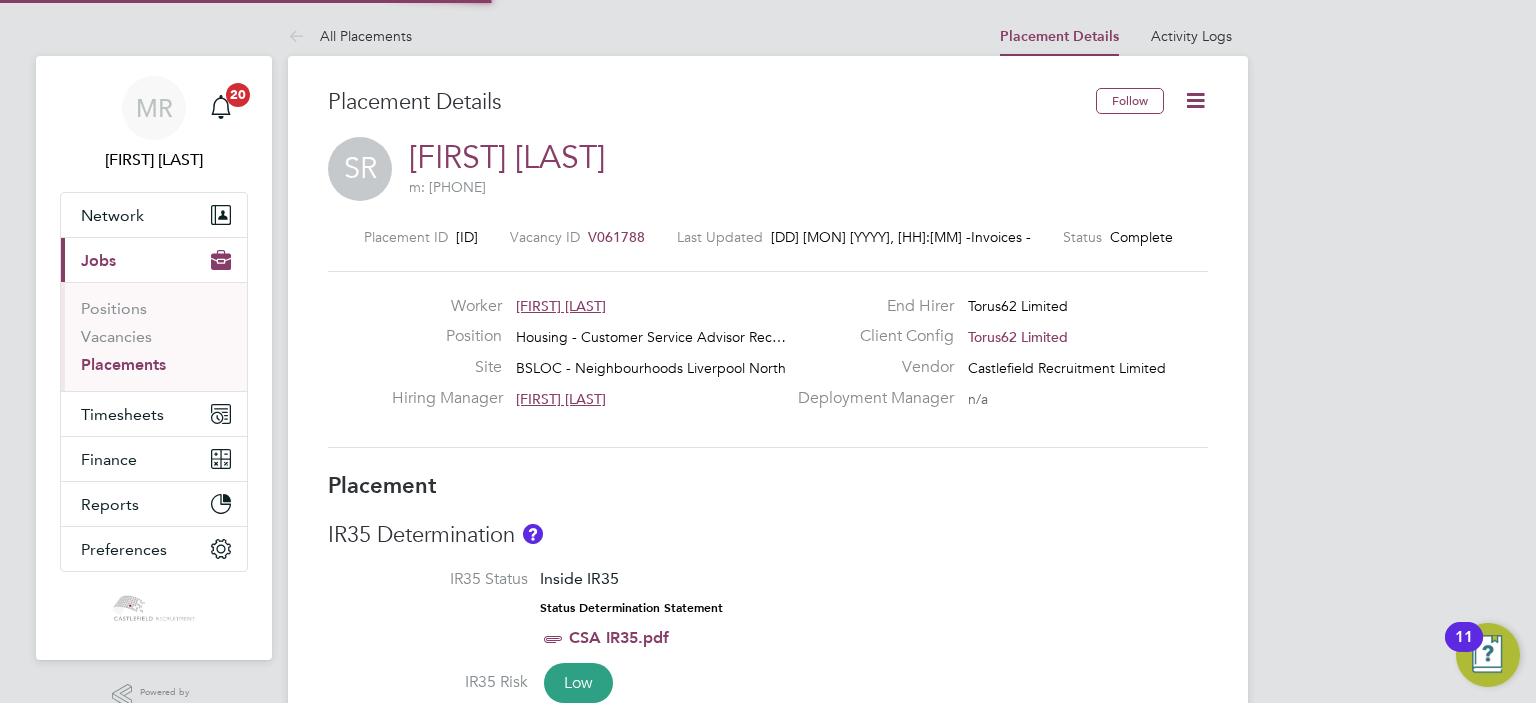 type on "[FIRST] [LAST]" 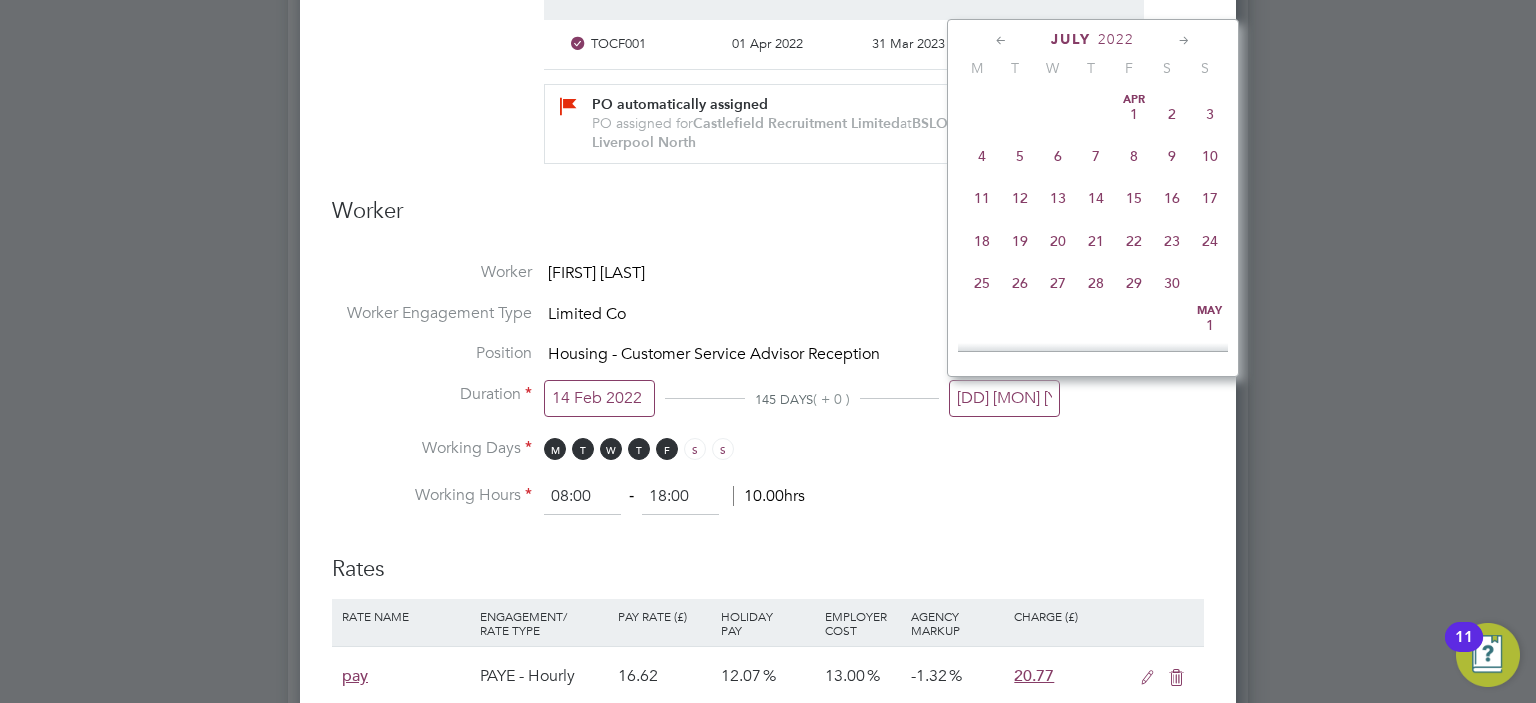 click on "[DD] [MON] [YYYY]" at bounding box center (1004, 398) 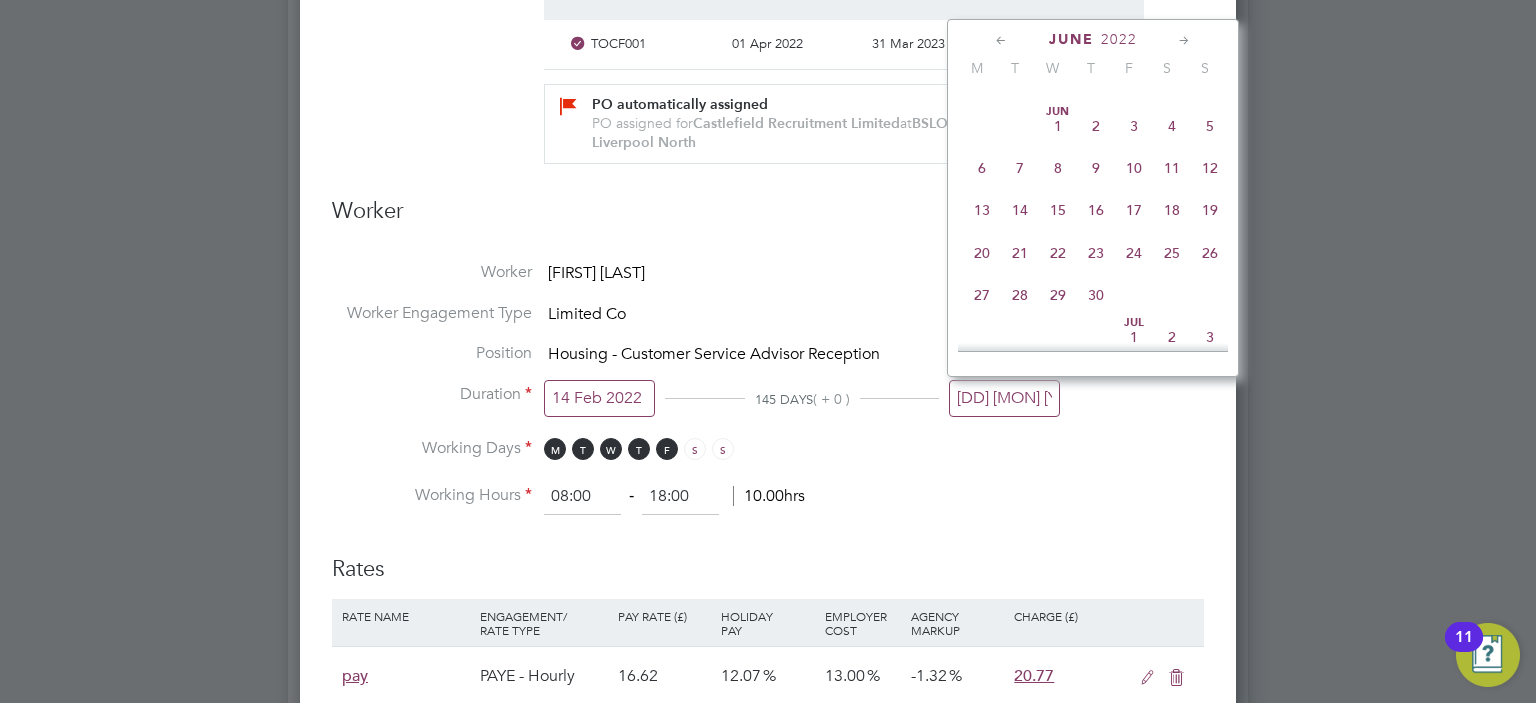 click on "24" 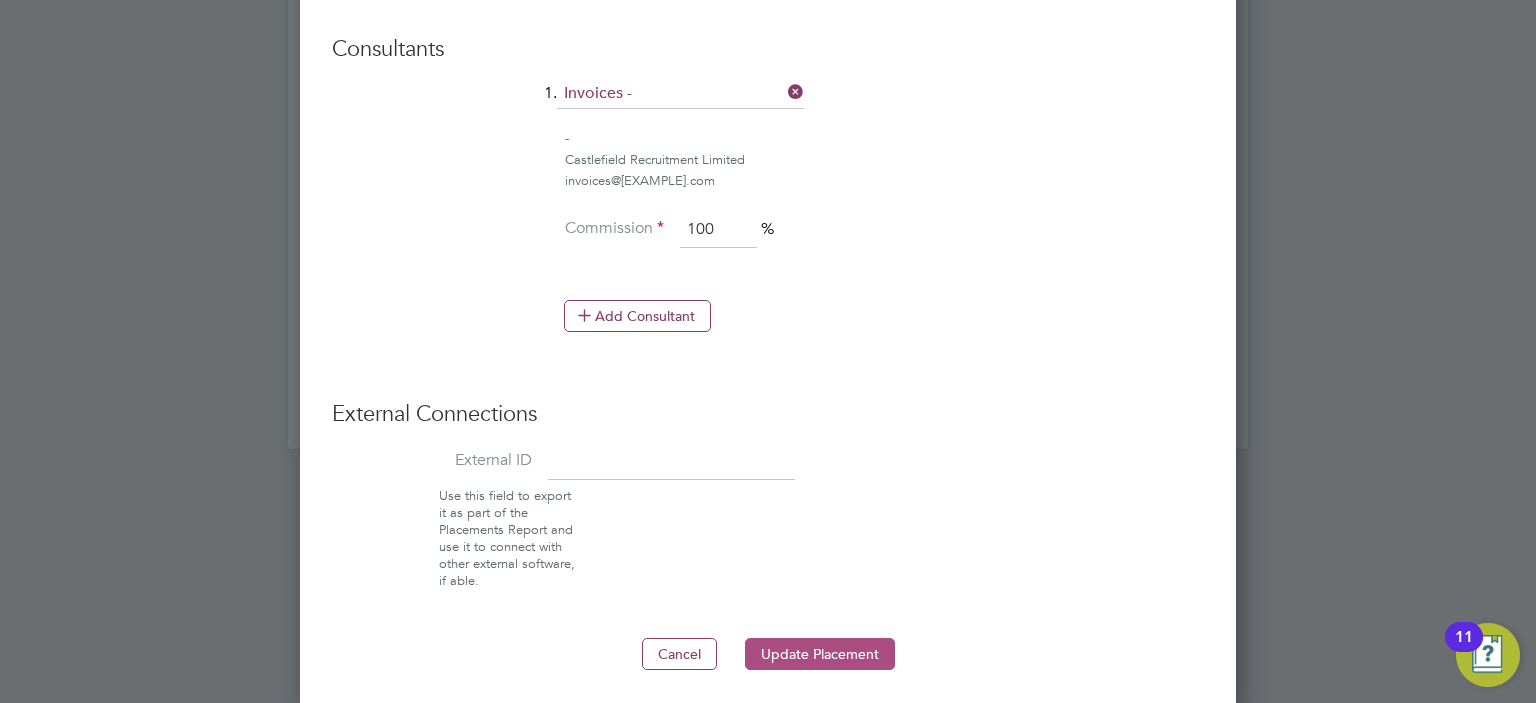 click on "Update Placement" at bounding box center [820, 654] 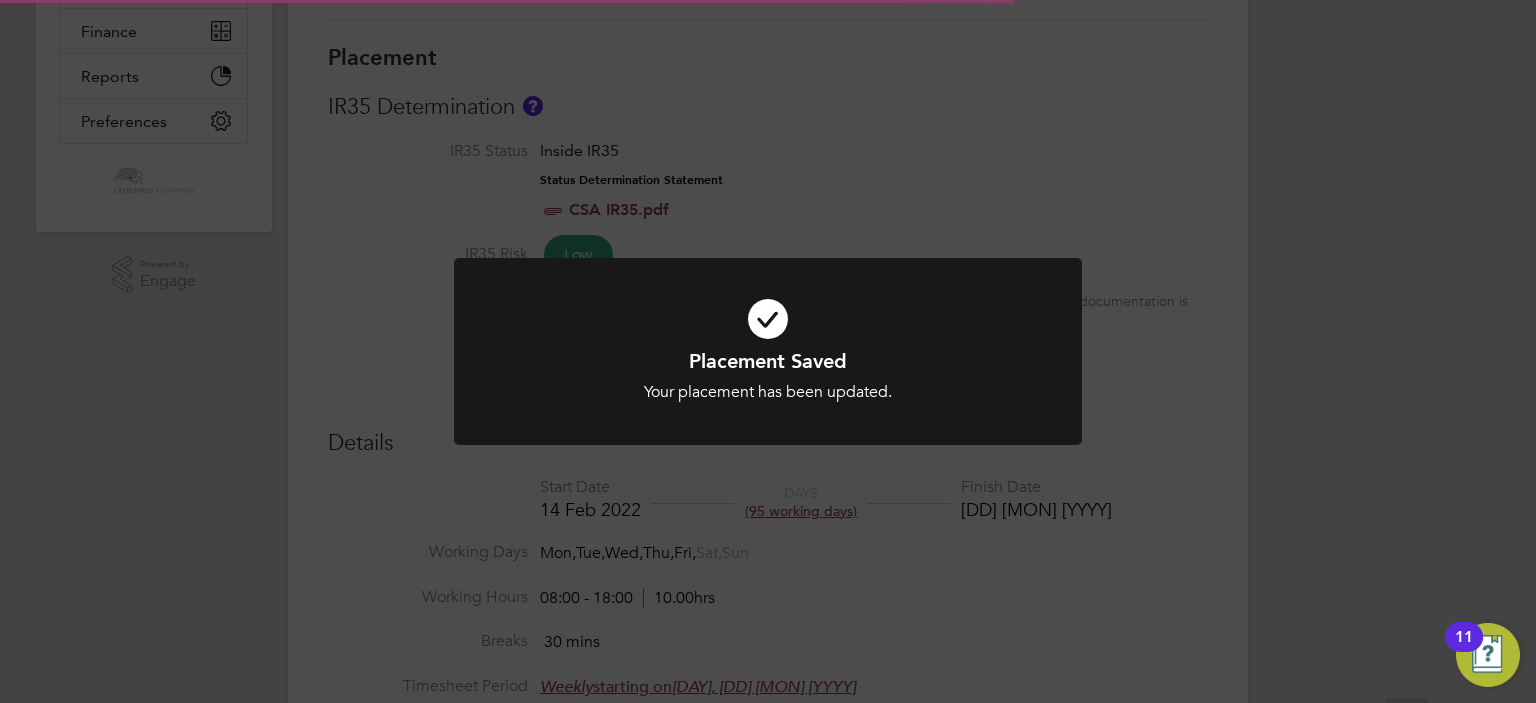 click on "Placement Saved" at bounding box center [768, 361] 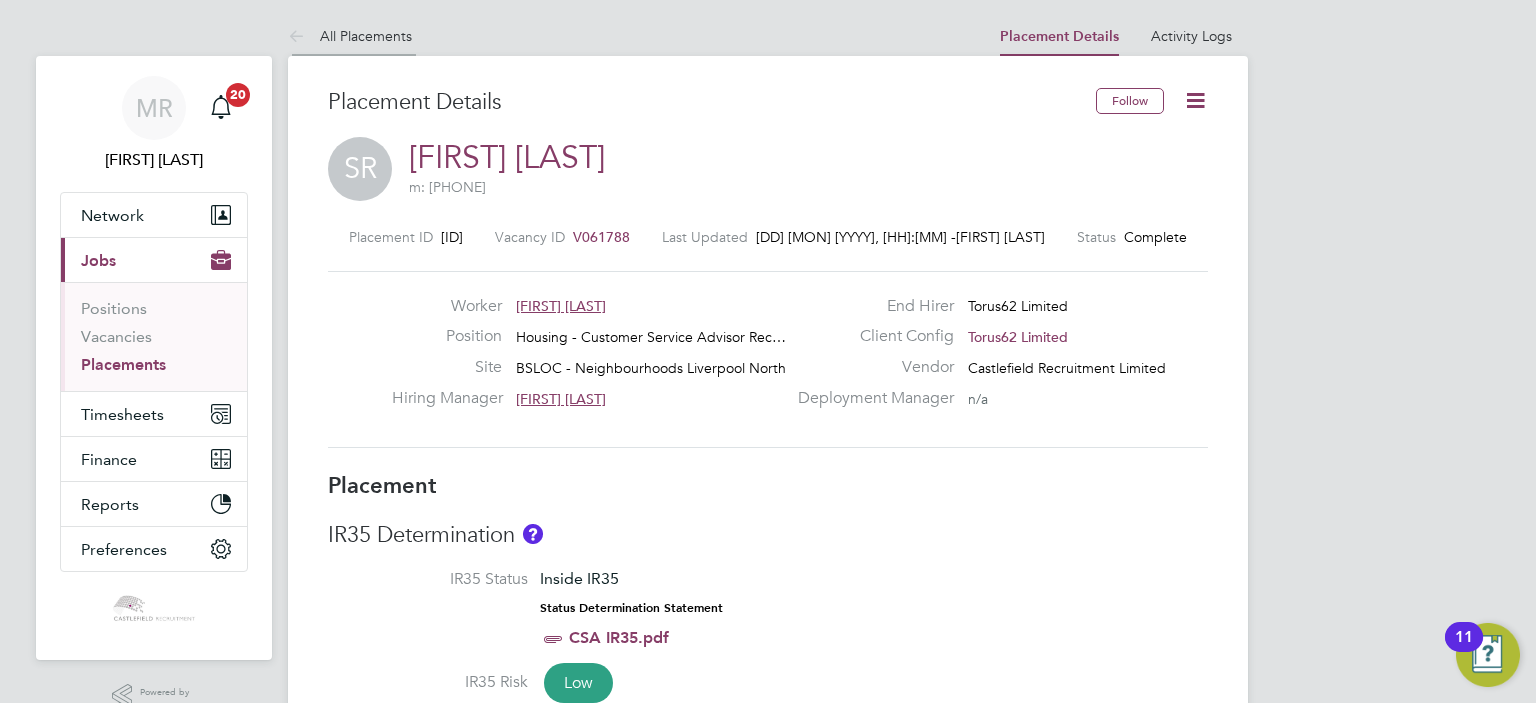 click on "All Placements" at bounding box center [350, 36] 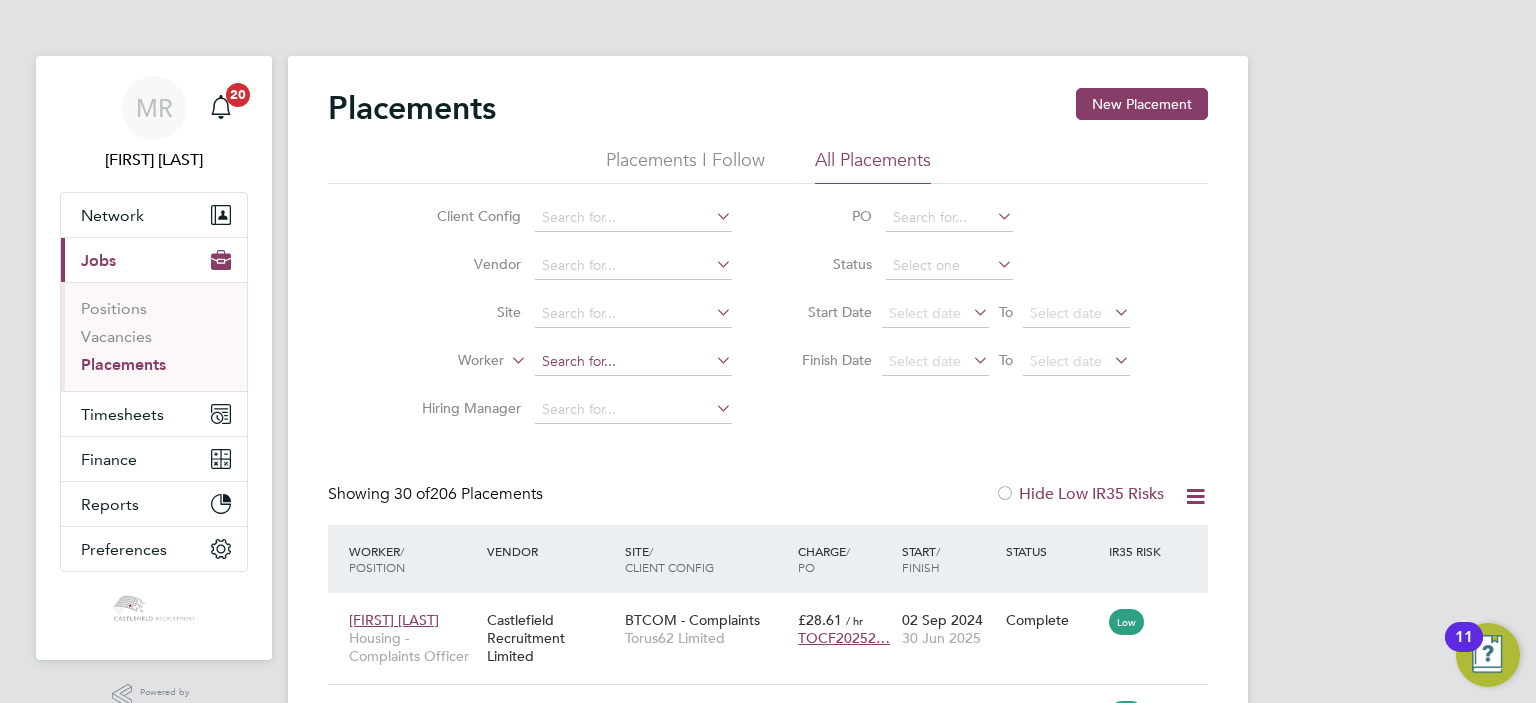 click 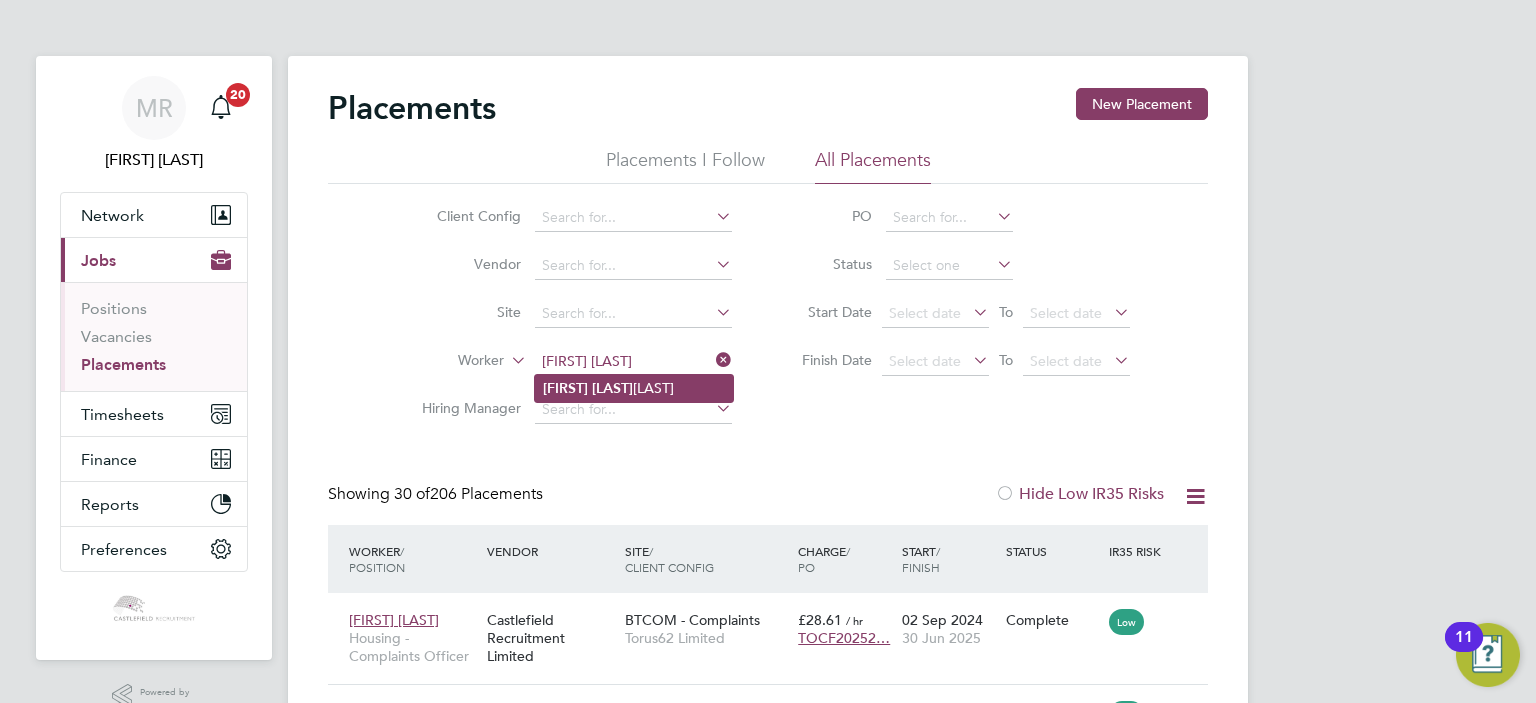 click on "Stephen   Dal gleish" 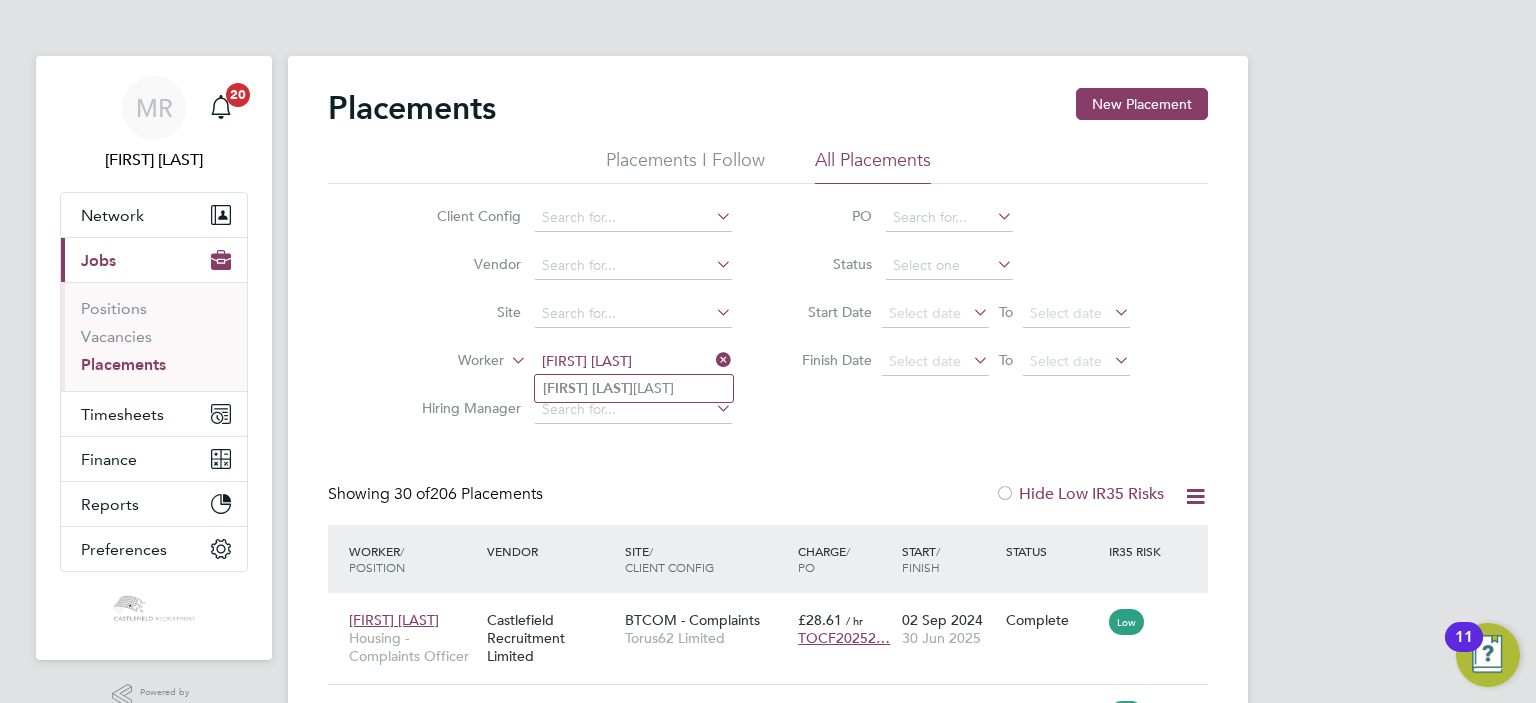 type on "[FIRST] [LAST]" 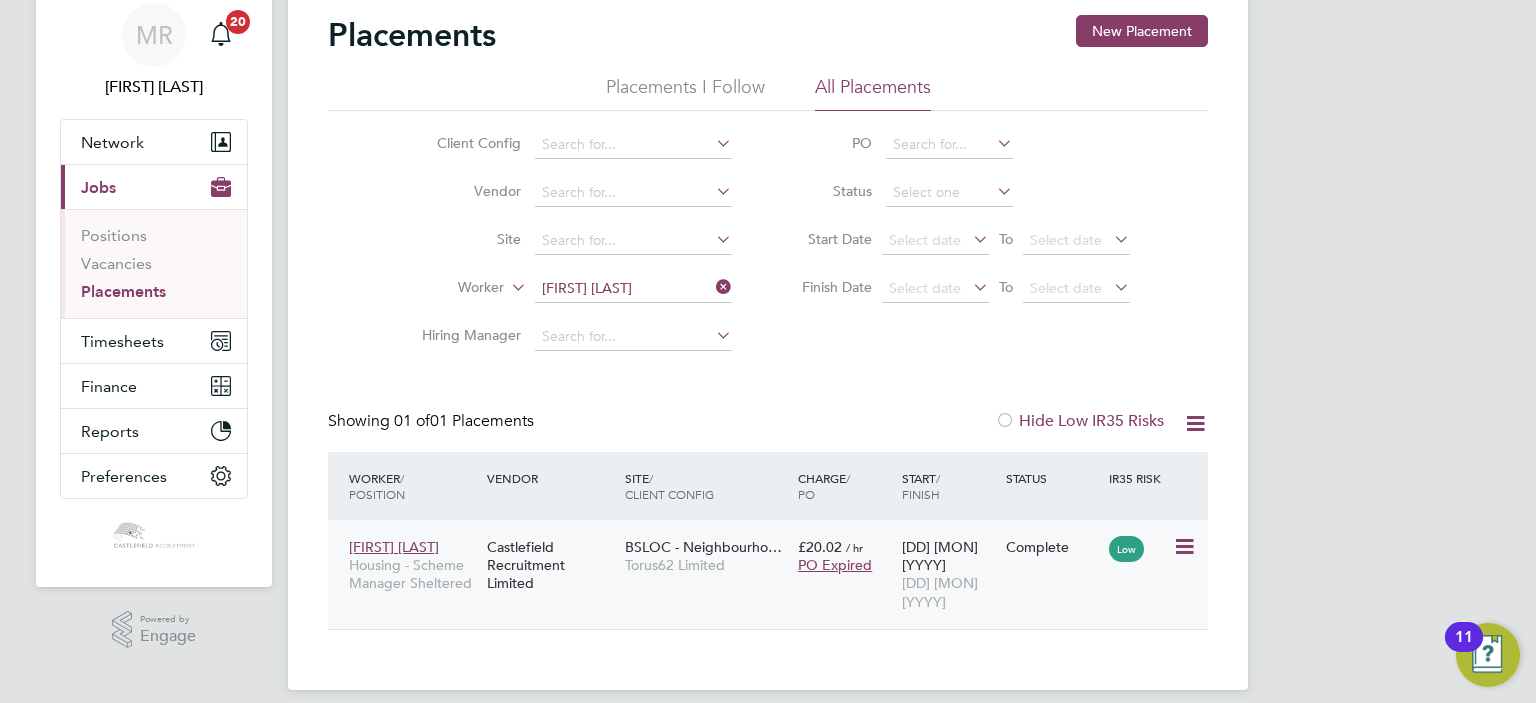 click on "19 Apr 2022 17 Jun 2022" 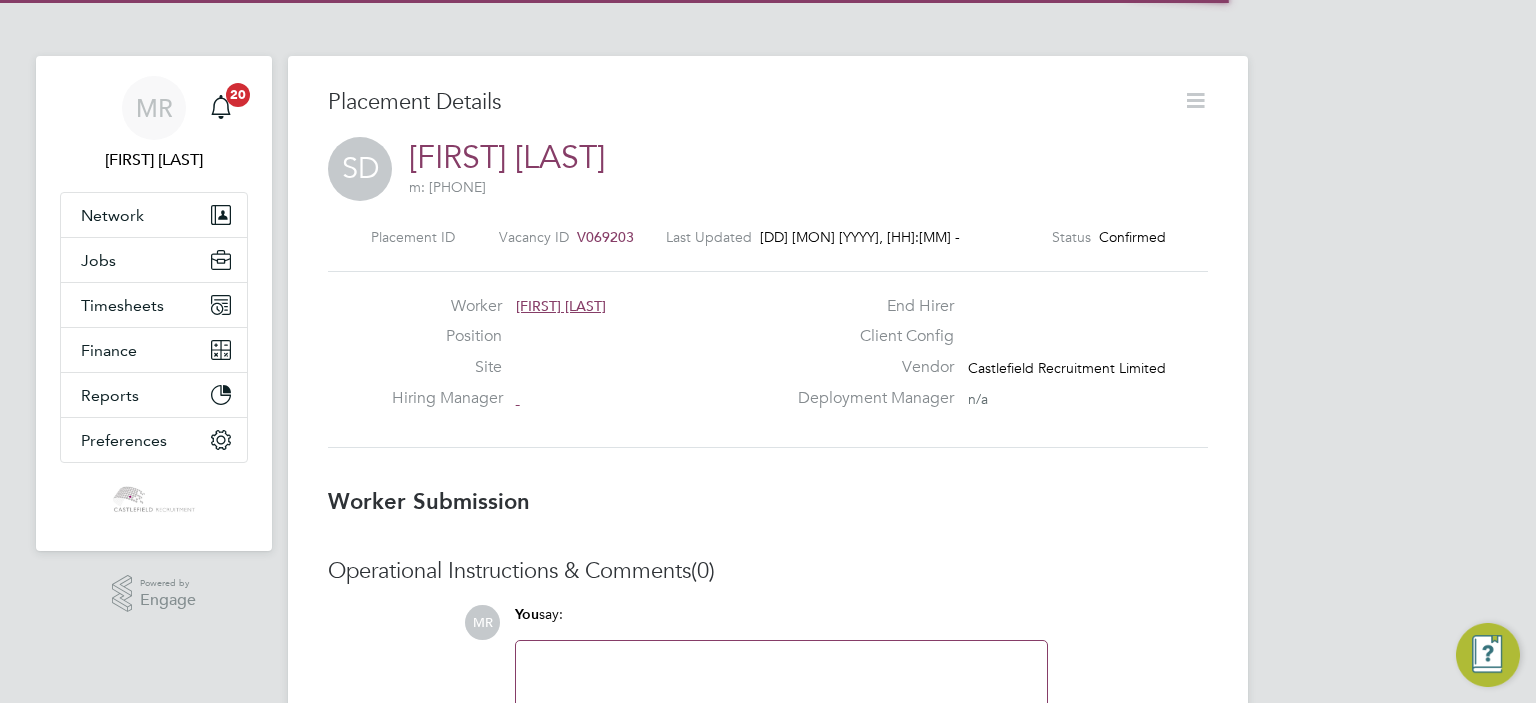 scroll, scrollTop: 0, scrollLeft: 0, axis: both 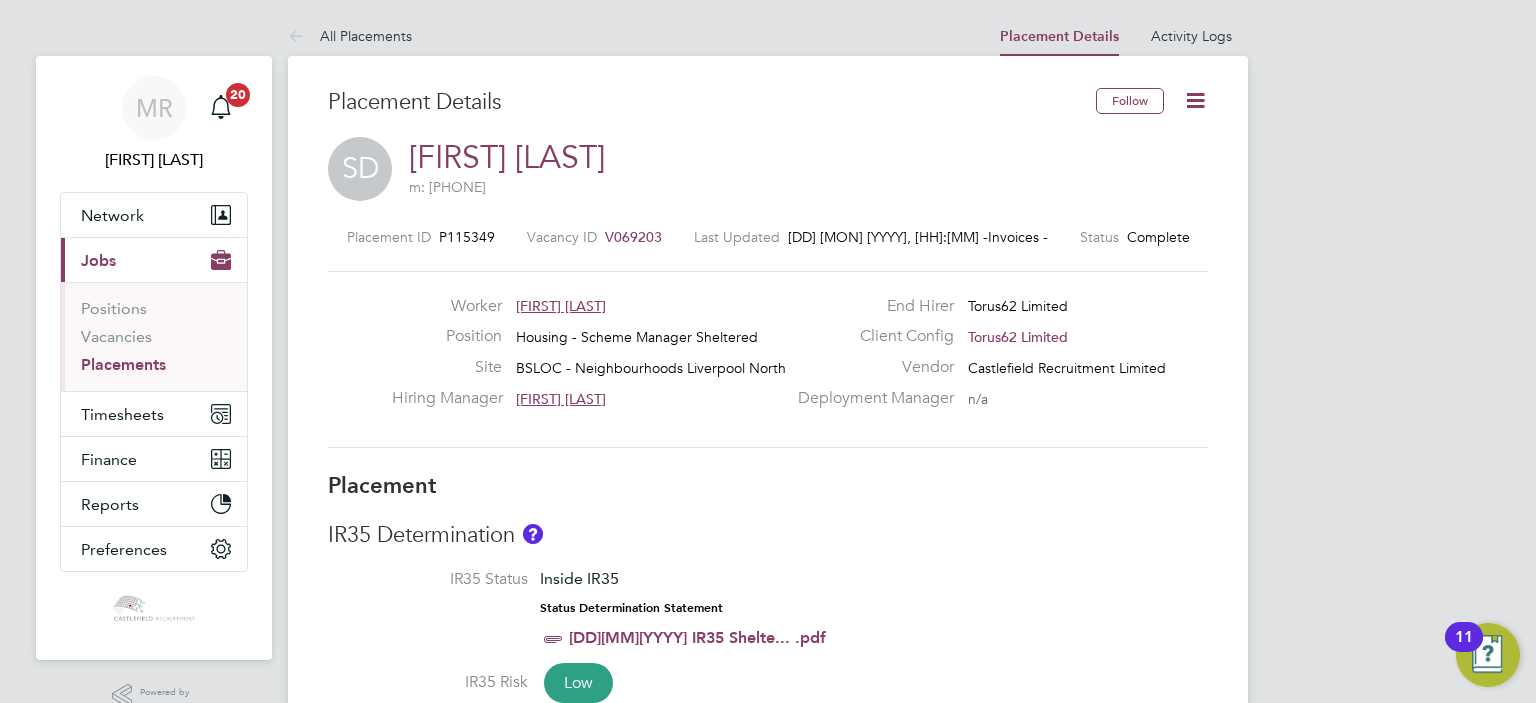 click 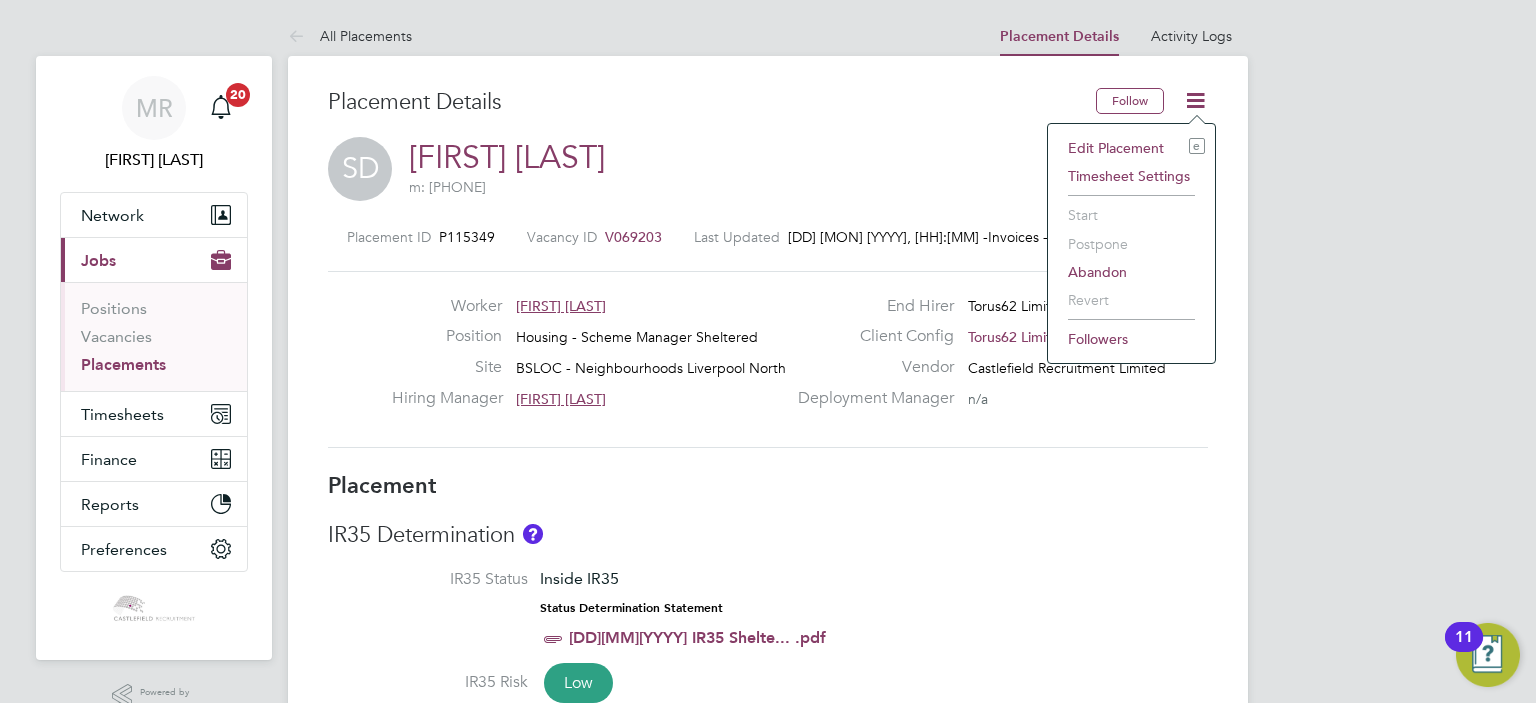 click on "Edit Placement e" 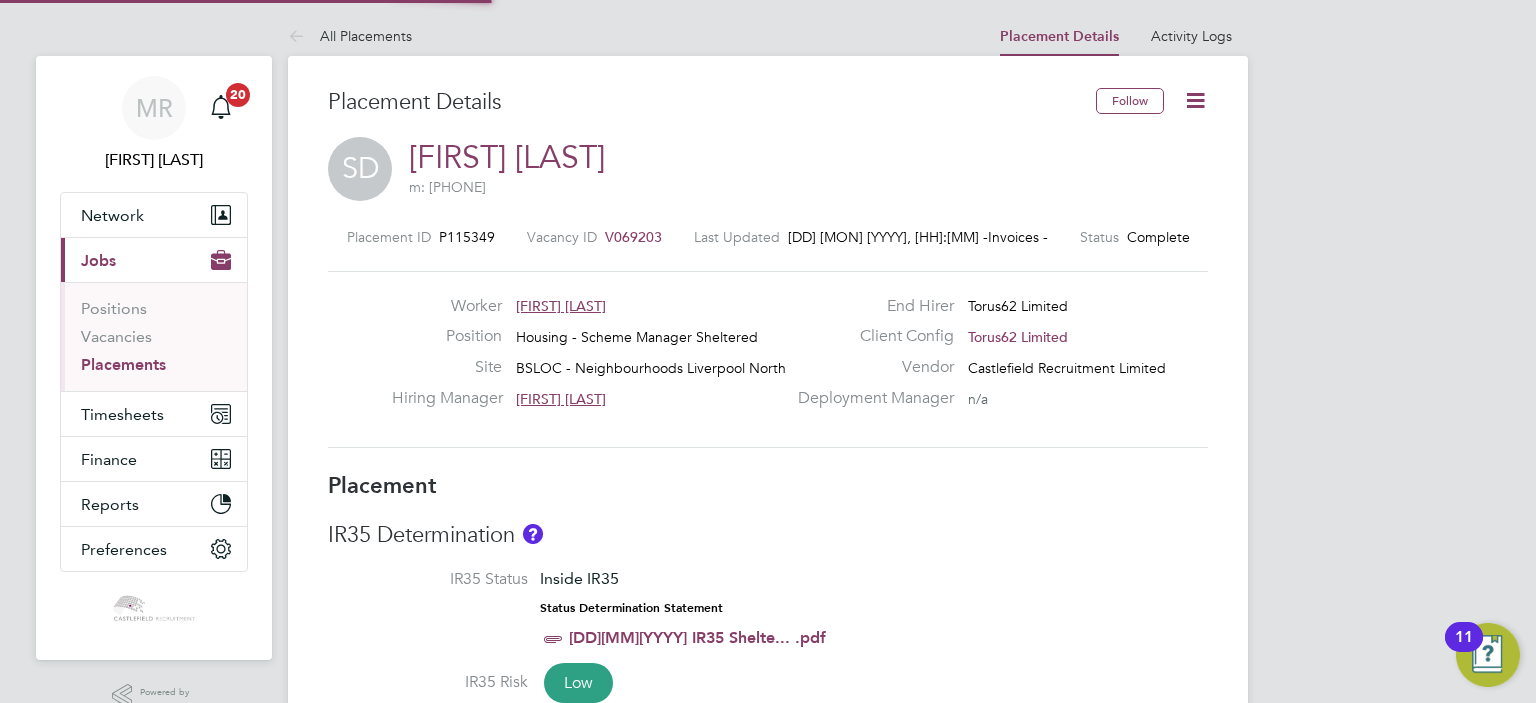 type on "[FIRST] [LAST]" 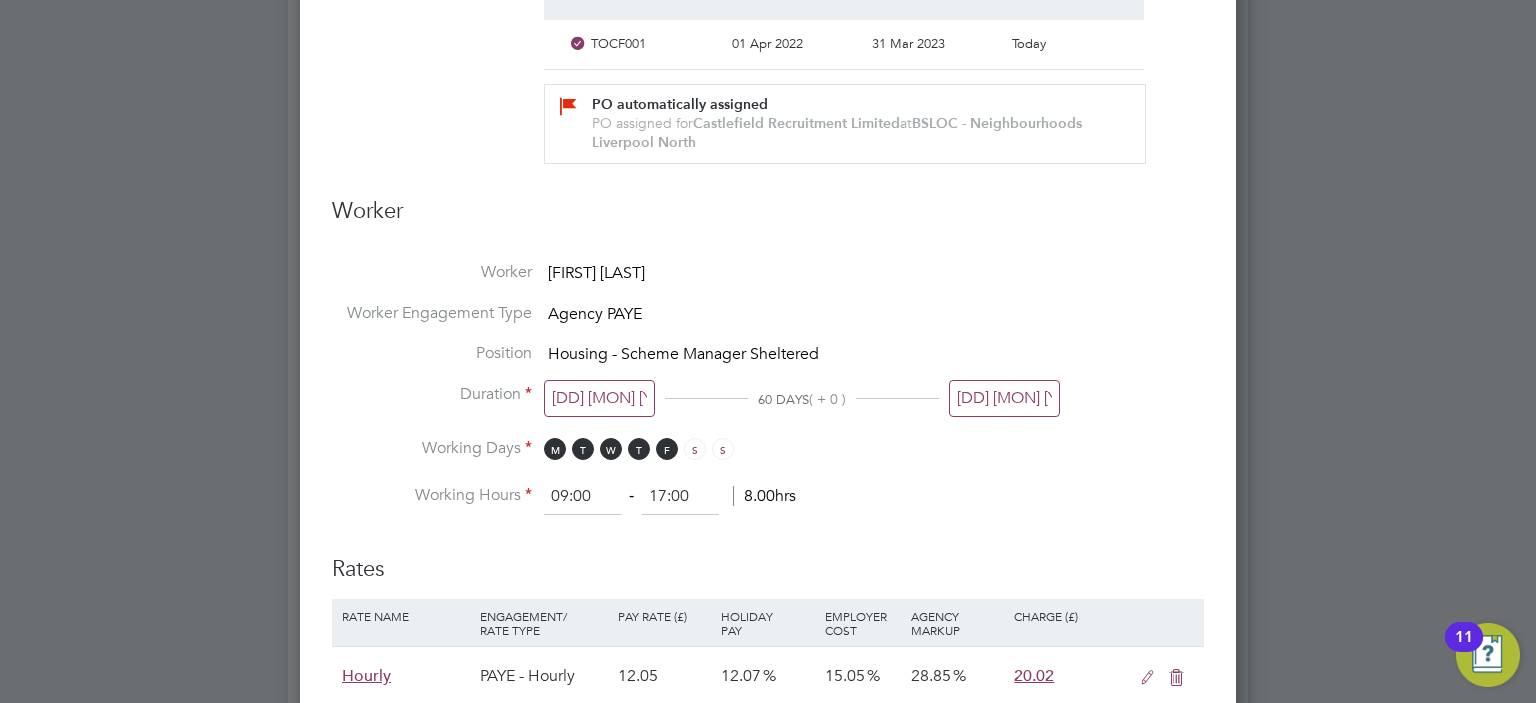 click on "[DD] [MON] [YYYY]" at bounding box center [1004, 398] 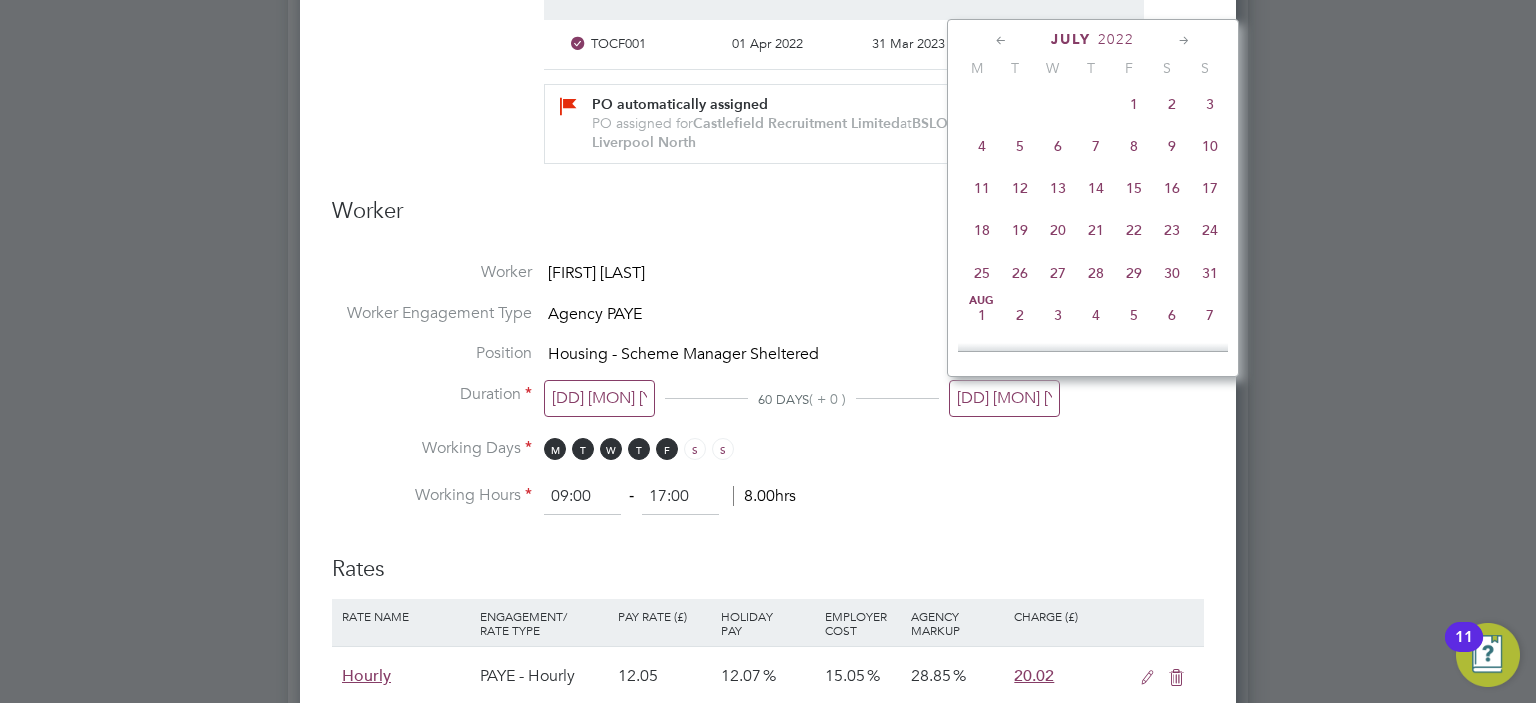click on "7" 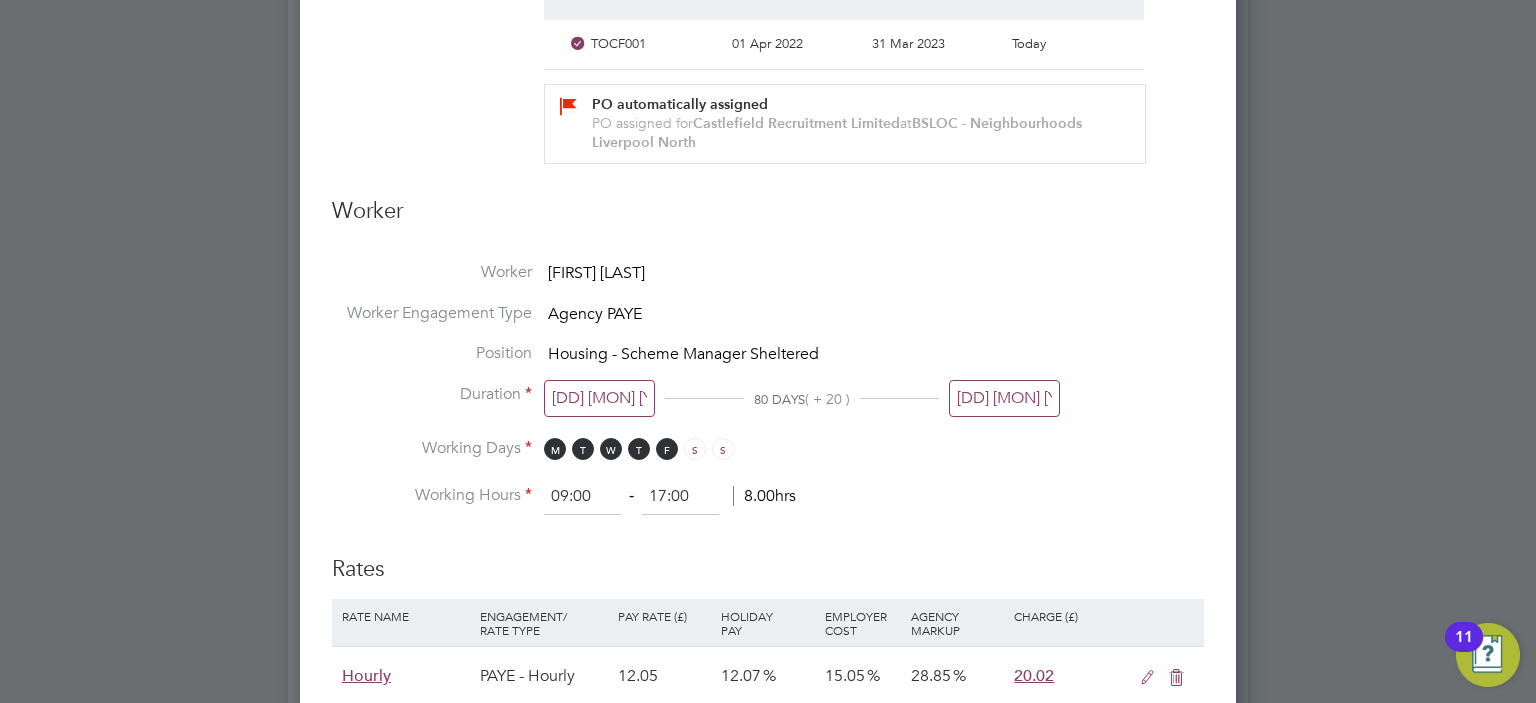click on "[DD] [MON] [YYYY]" at bounding box center (1004, 398) 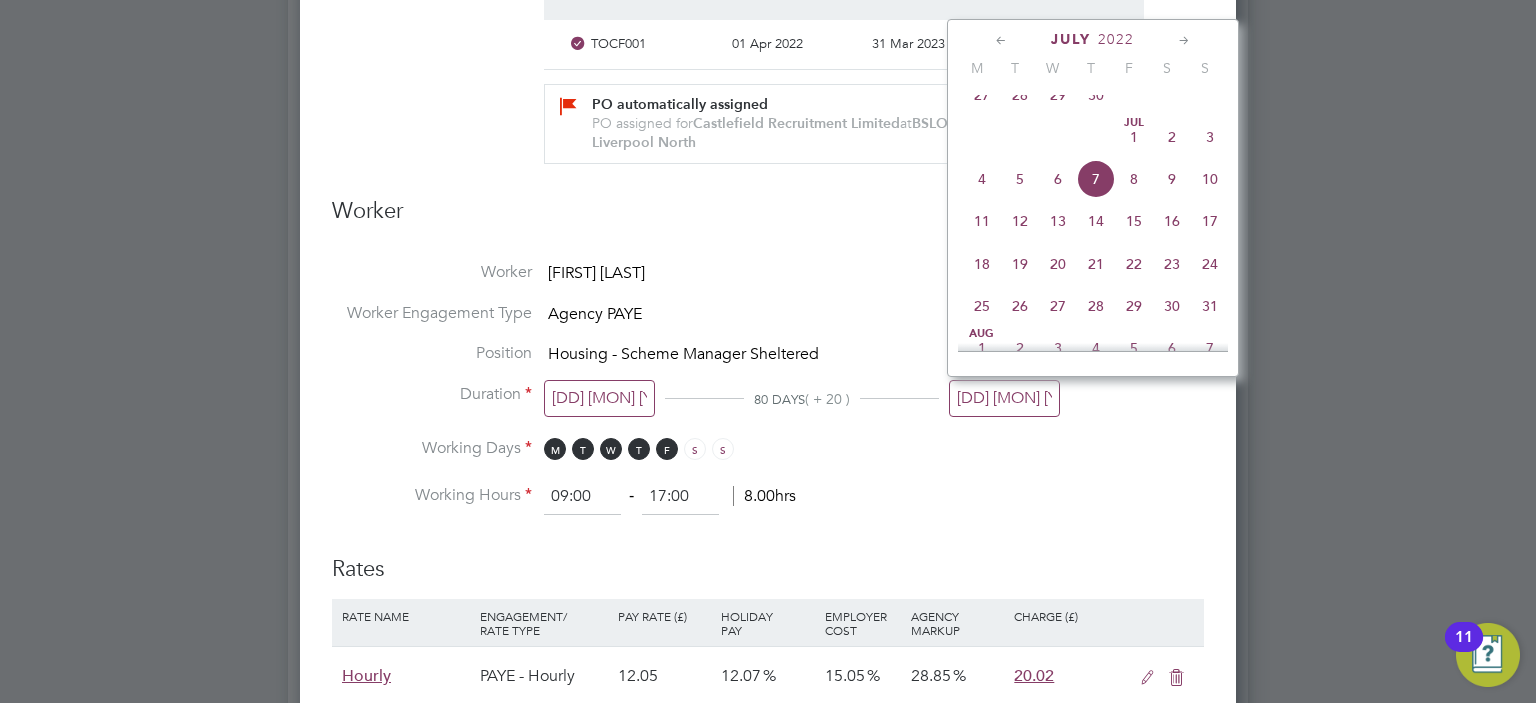 click on "Worker   [FIRST] [LAST]" at bounding box center [768, 282] 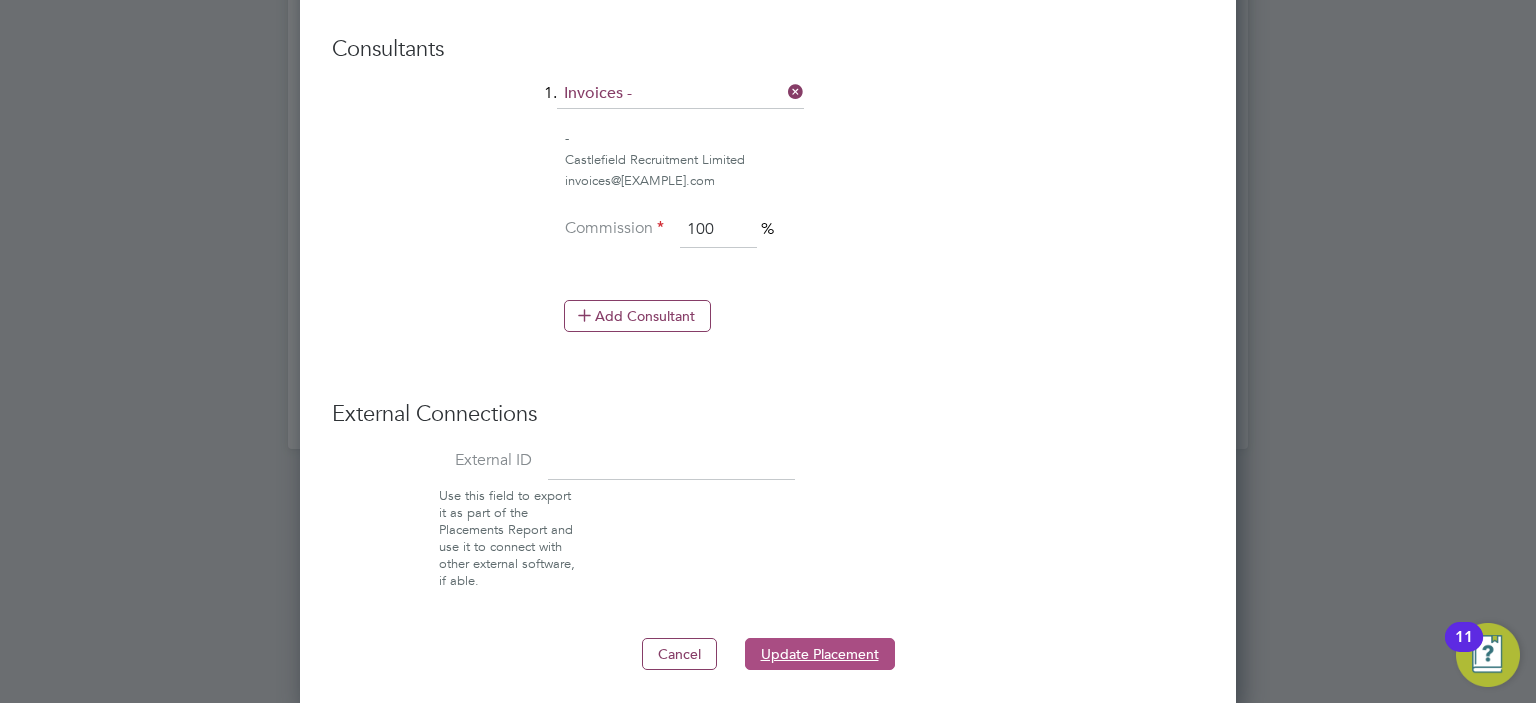 click on "Update Placement" at bounding box center (820, 654) 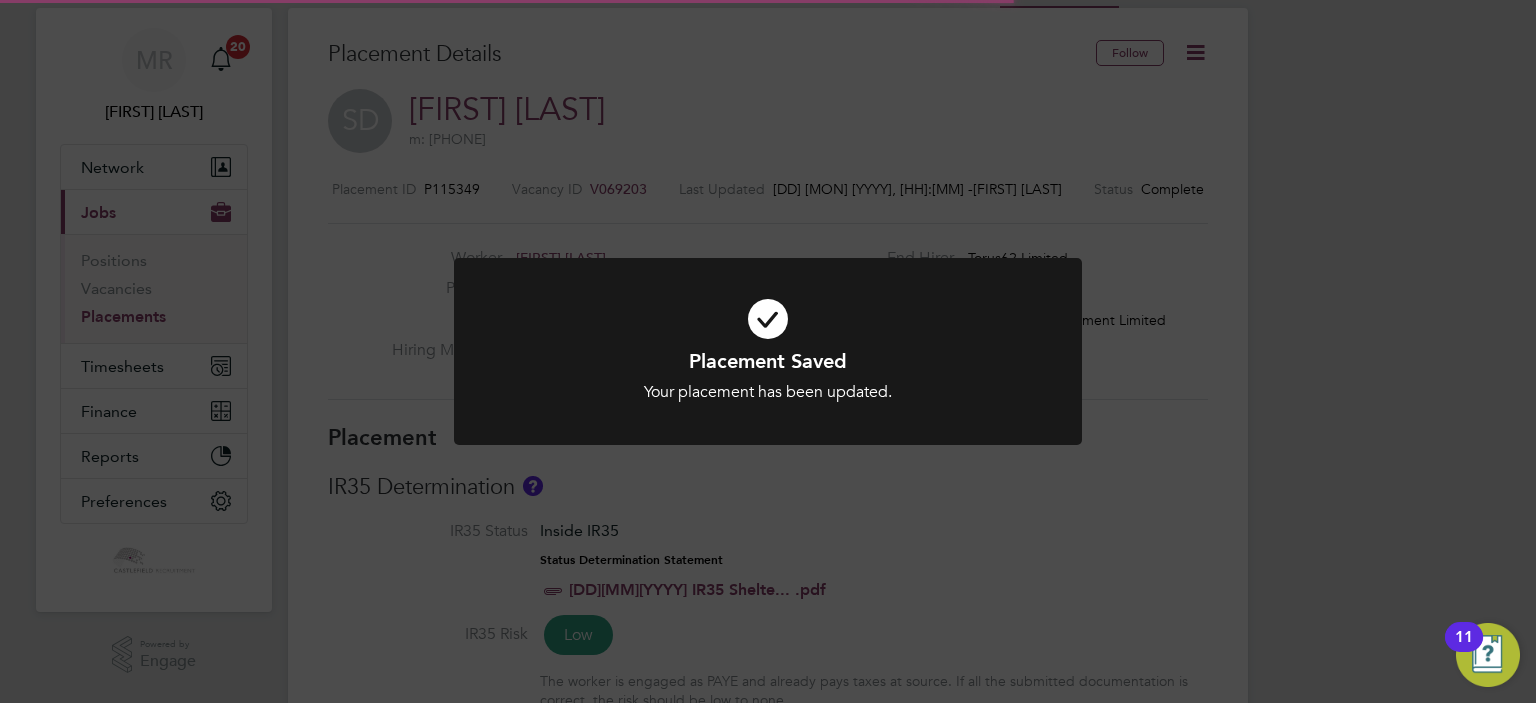 click on "Your placement has been updated." at bounding box center [768, 392] 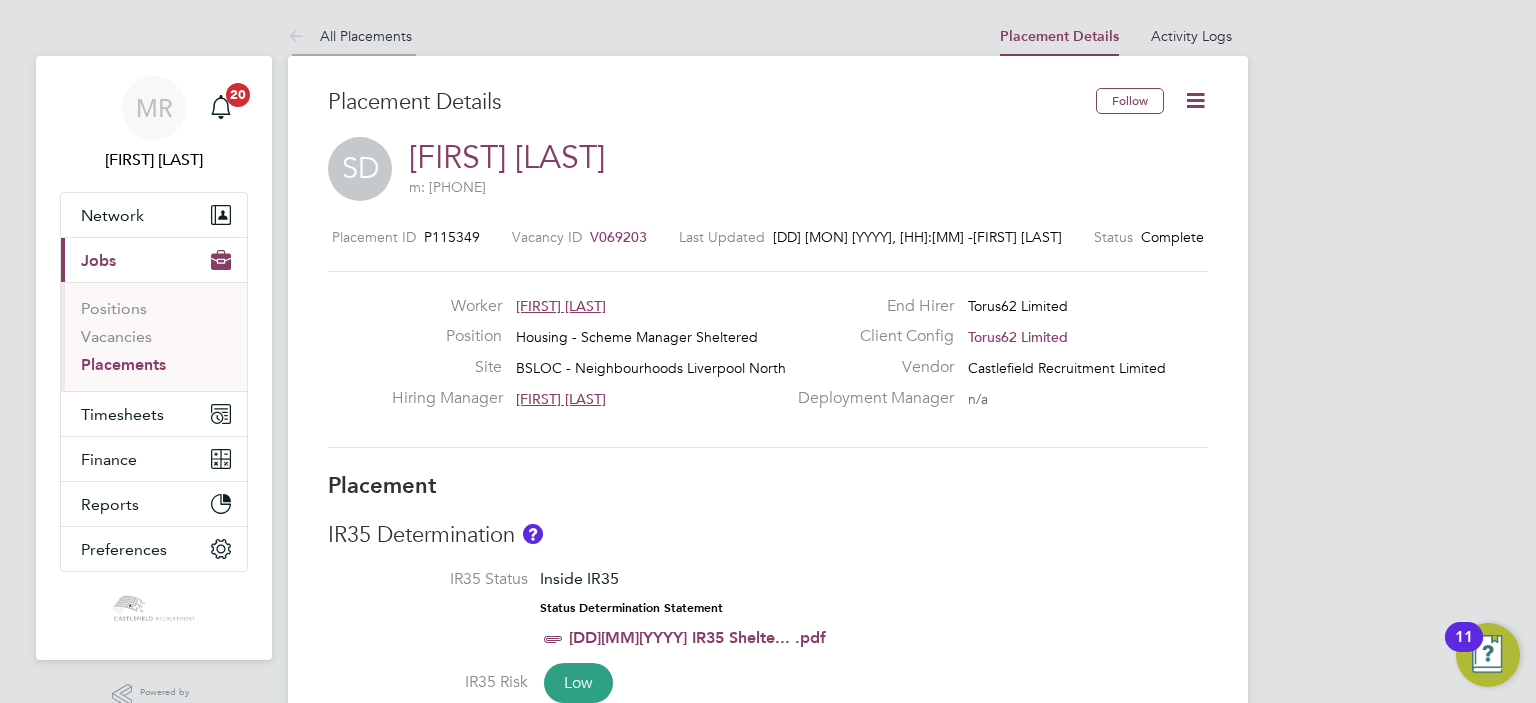 click on "All Placements" at bounding box center (350, 36) 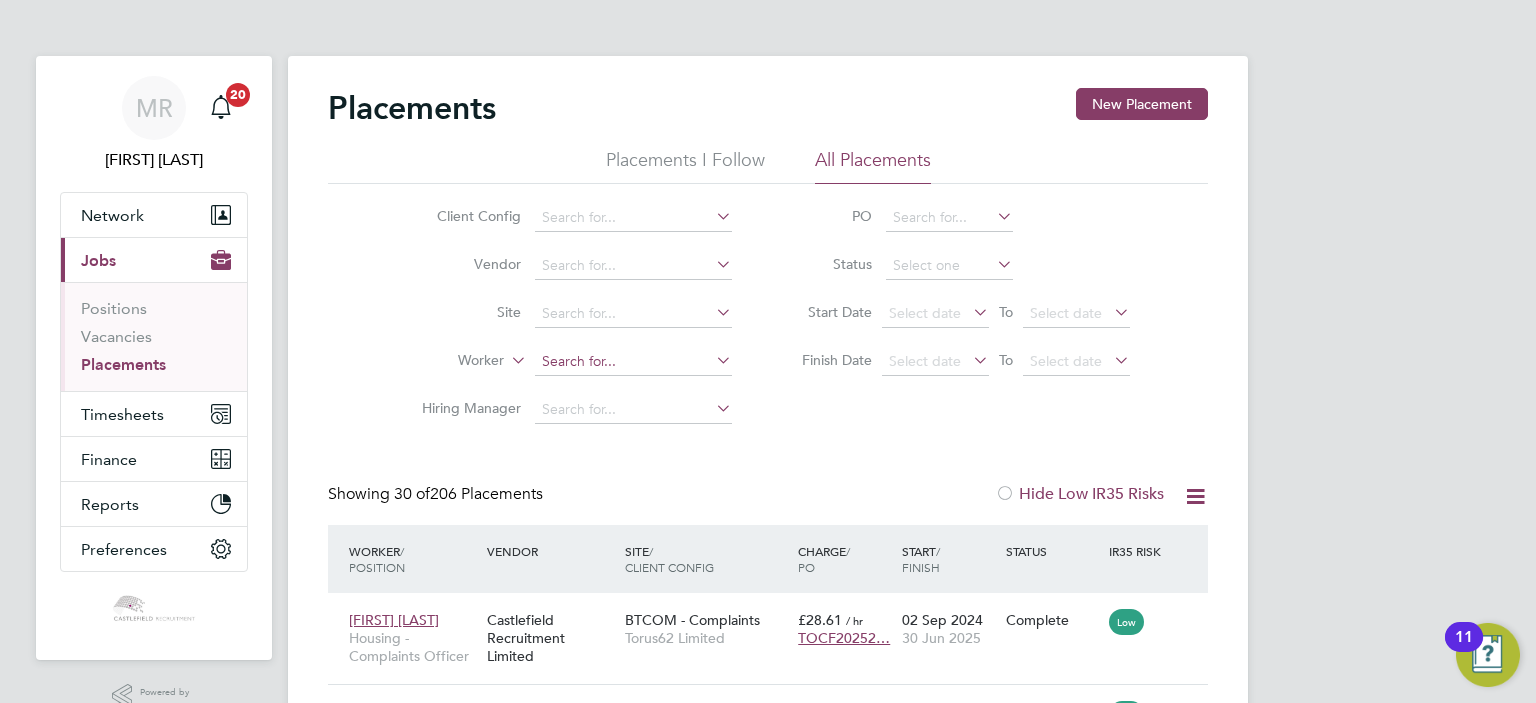 click 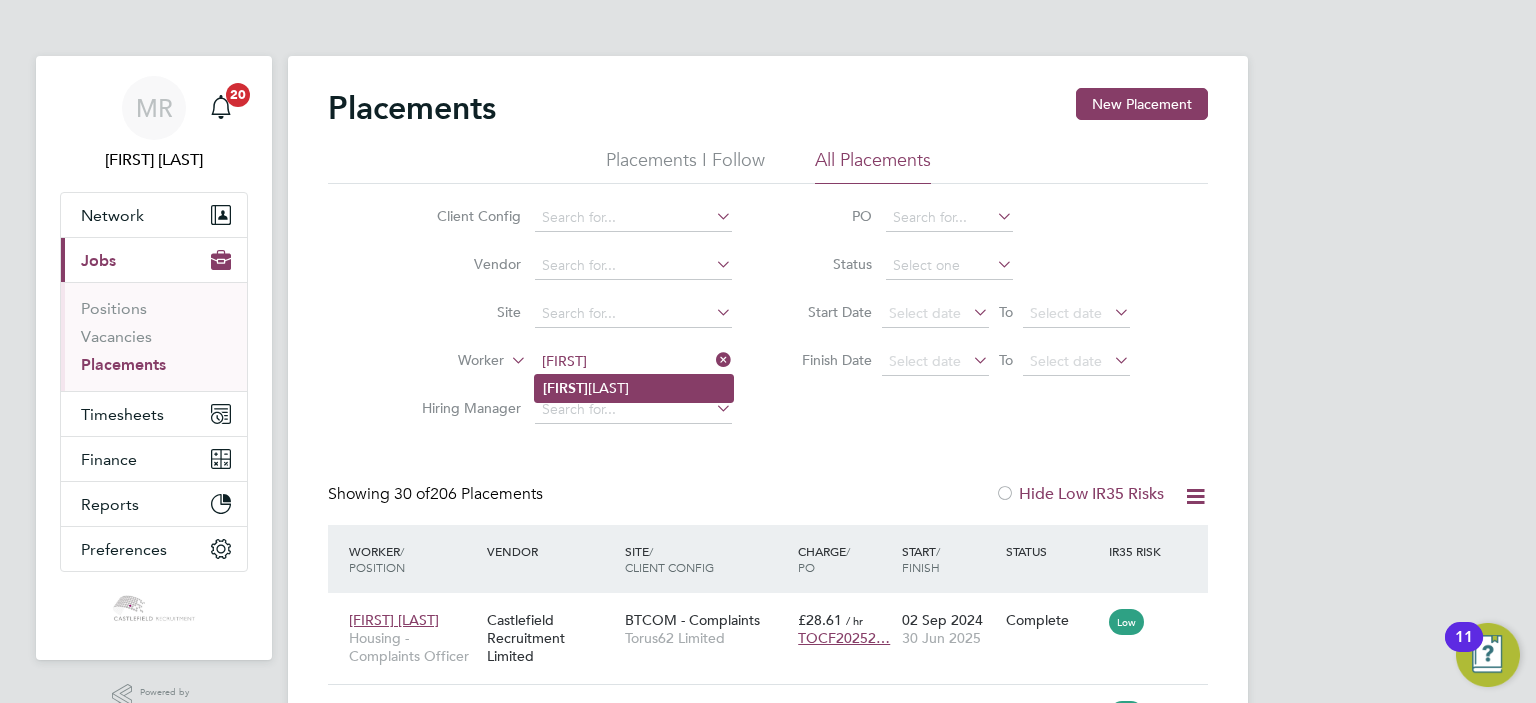 click on "Samayha  Abrar" 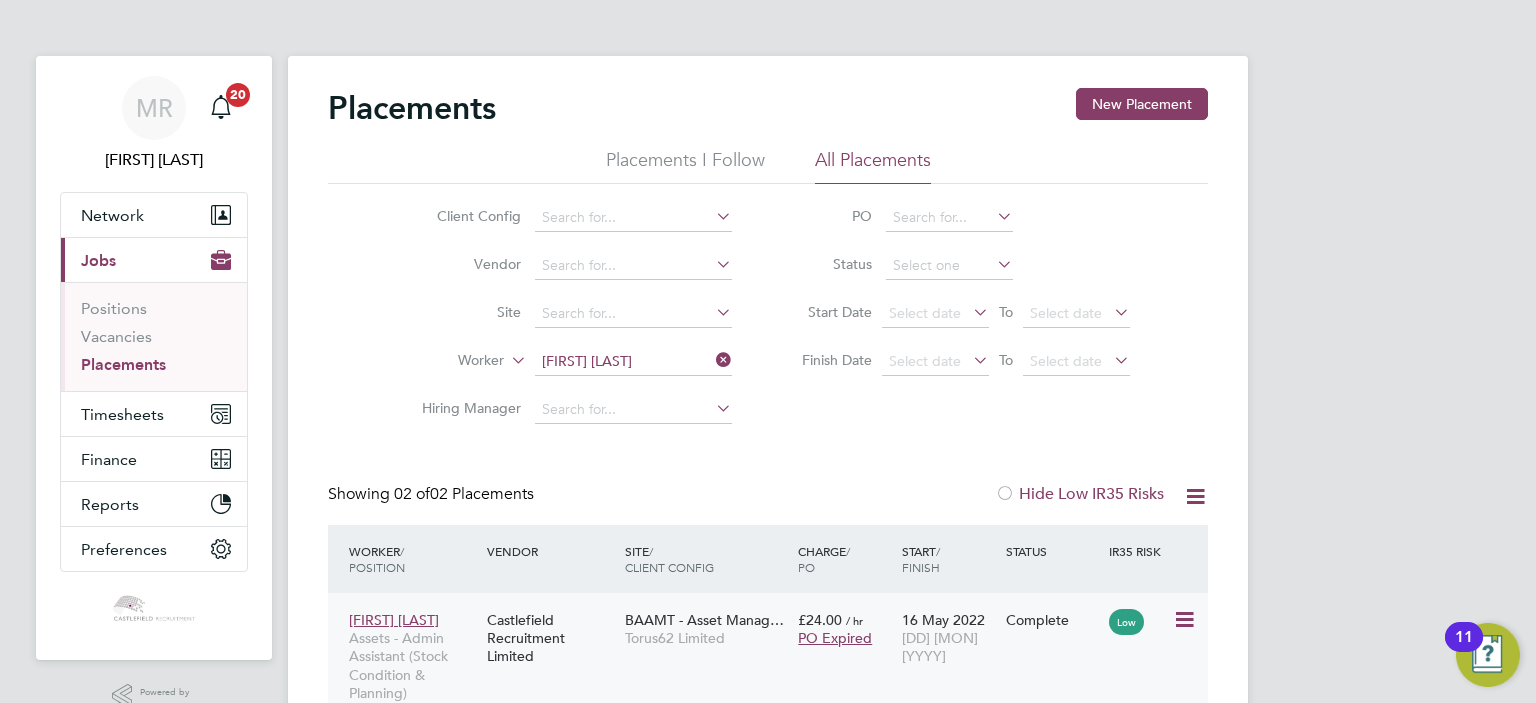 click on "Samayha Abrar Assets - Admin Assistant (Stock Condition & Planning) Castlefield Recruitment Limited BAAMT - Asset Manag… Torus62 Limited £24.00   / hr PO Expired 16 May 2022 15 Jun 2022 Complete Low" 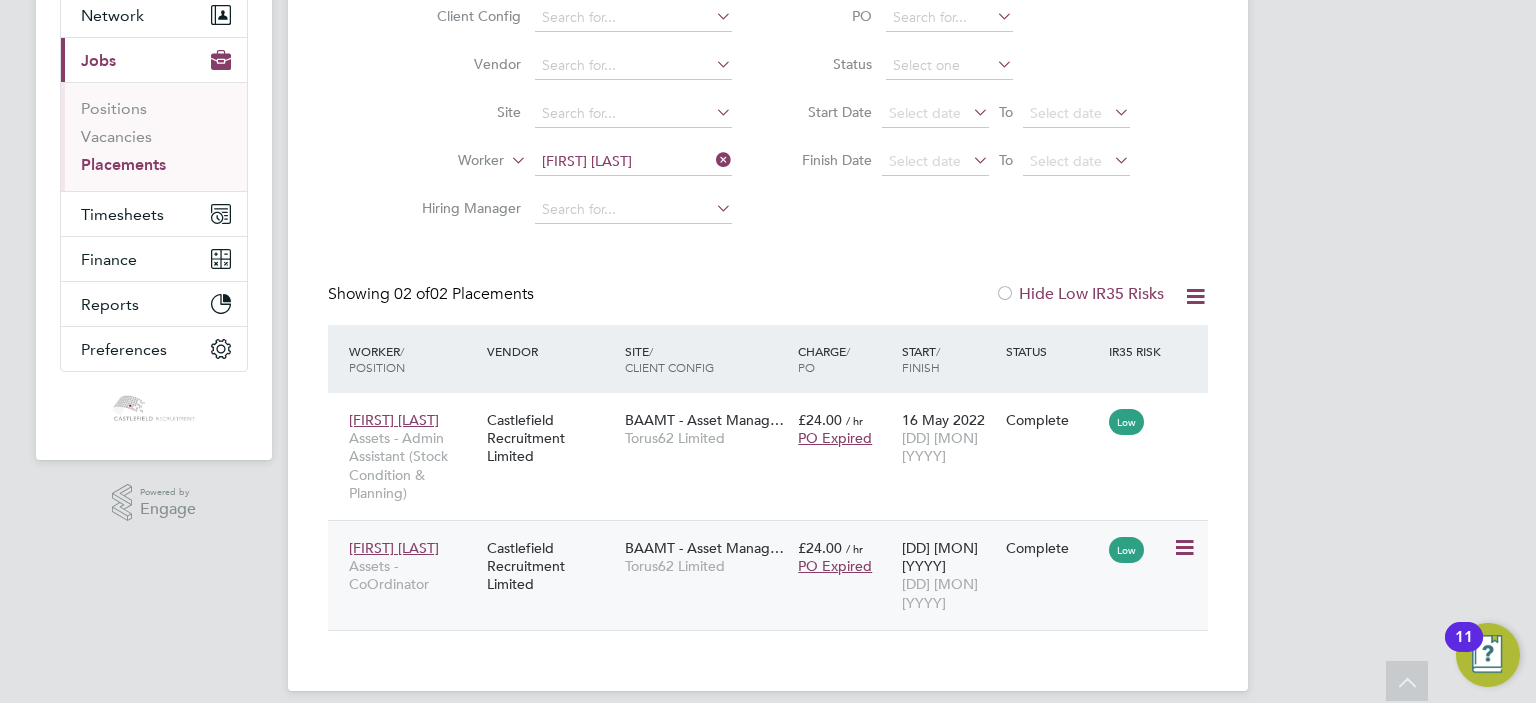 click on "£24.00   / hr PO Expired" 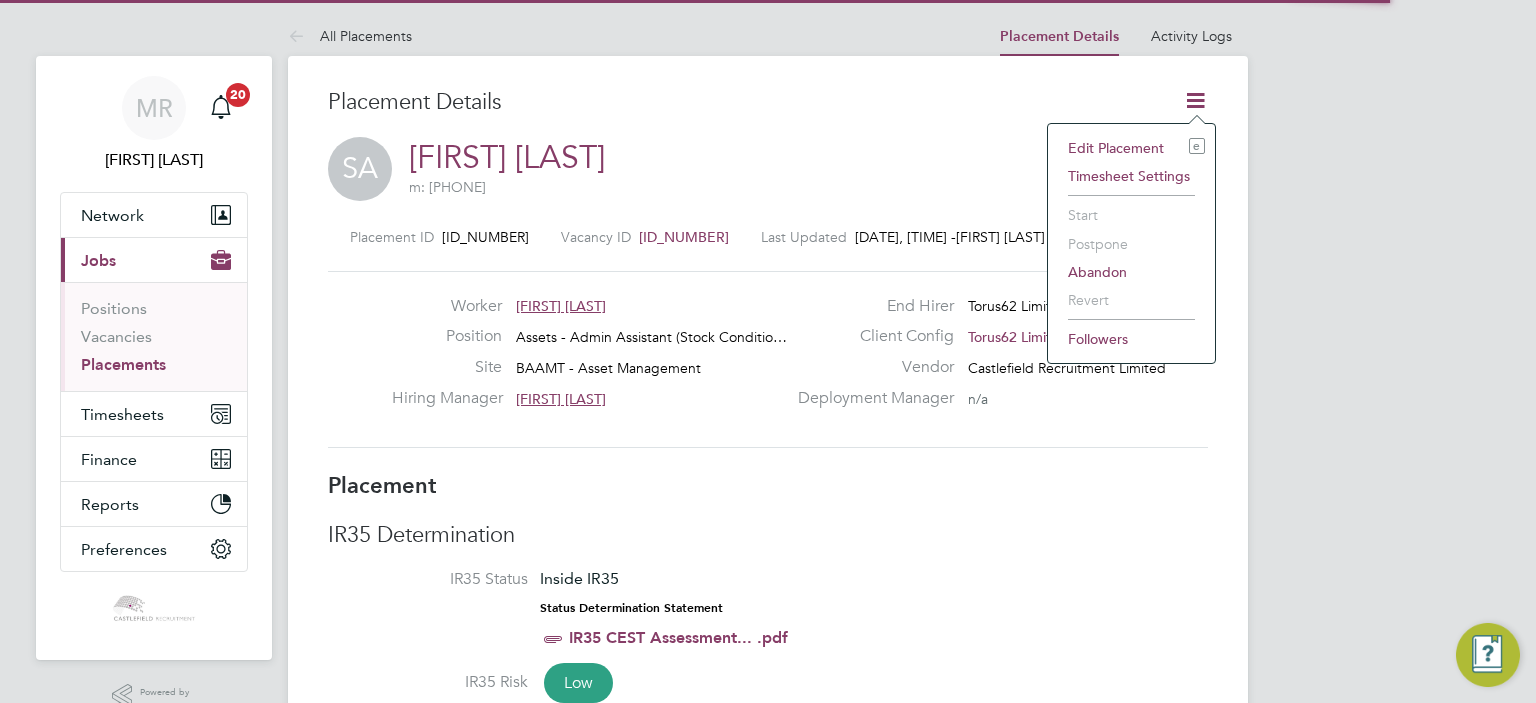 scroll, scrollTop: 0, scrollLeft: 0, axis: both 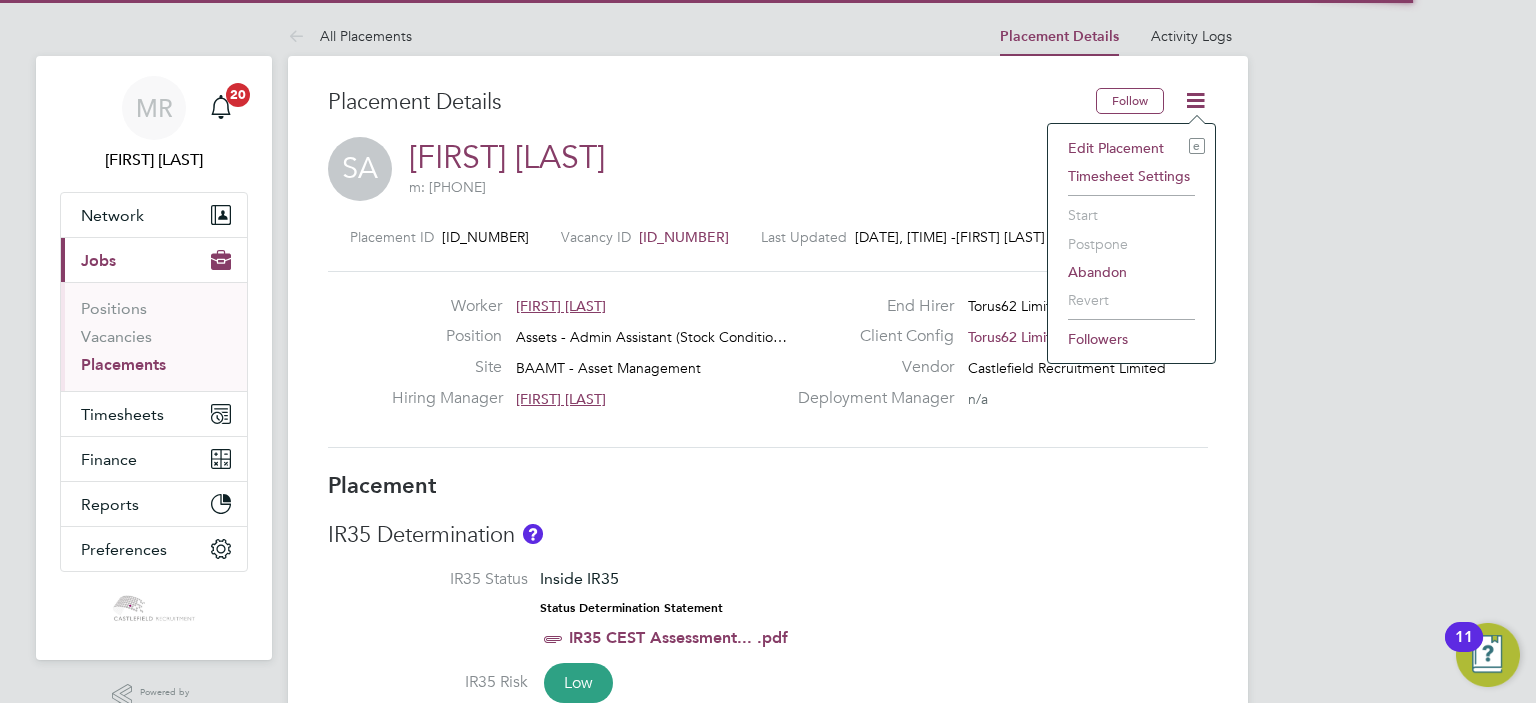 click on "Edit Placement e" 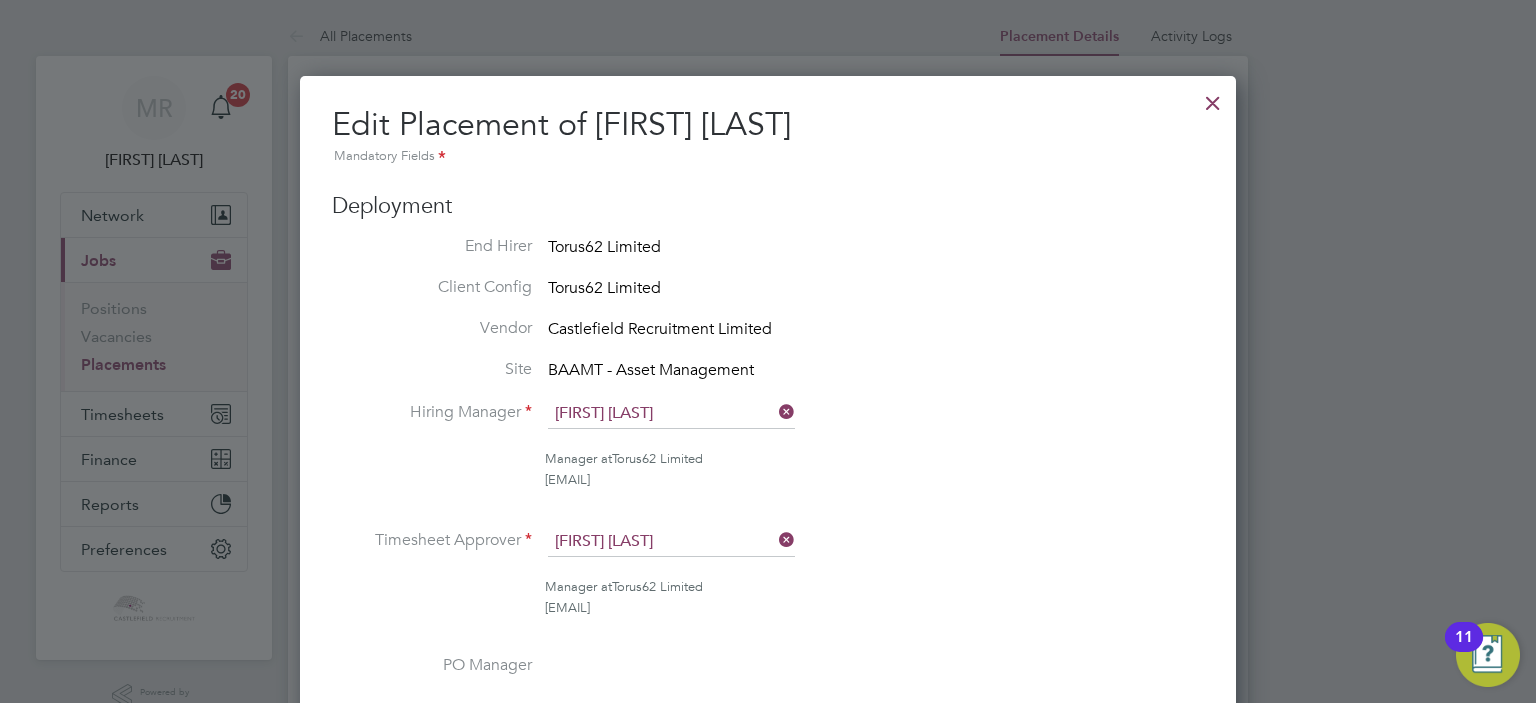 click at bounding box center (1213, 98) 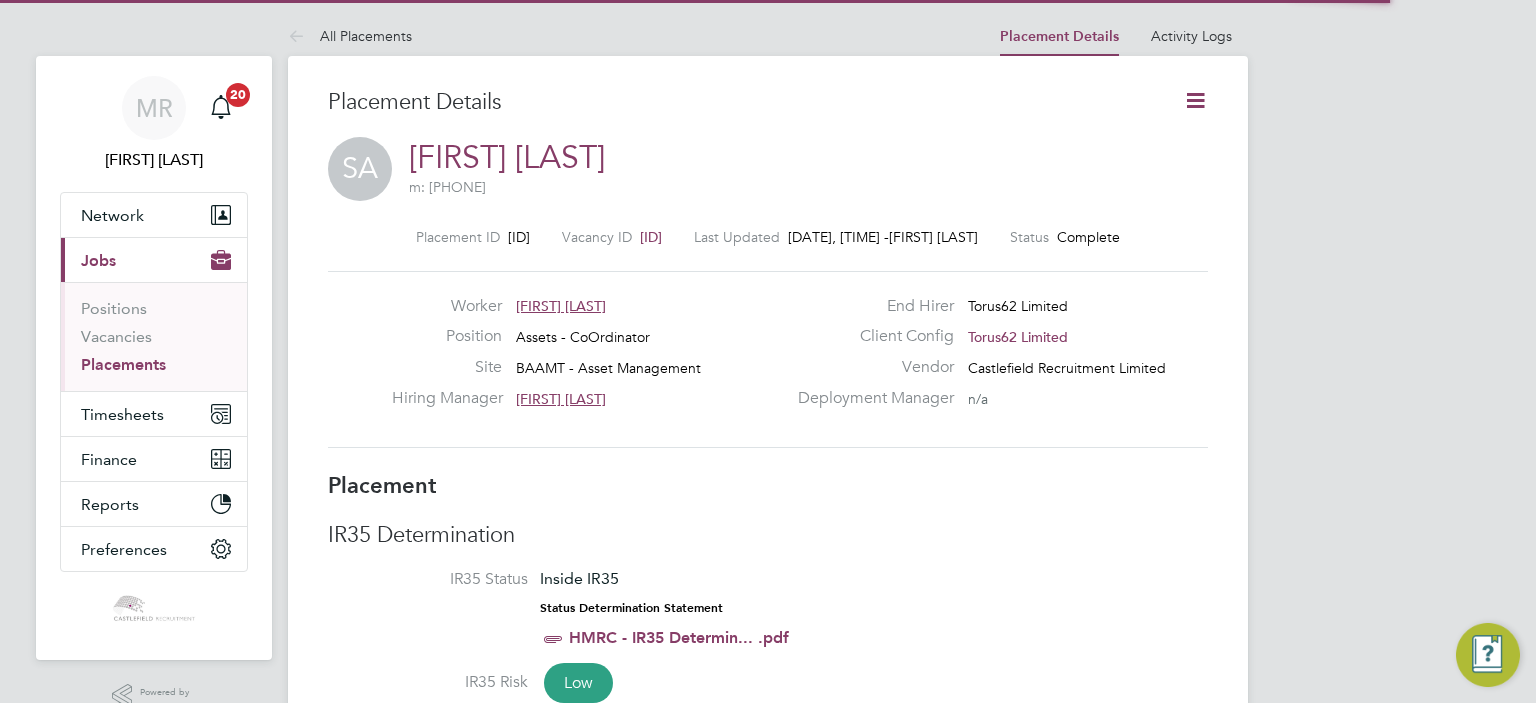 scroll, scrollTop: 0, scrollLeft: 0, axis: both 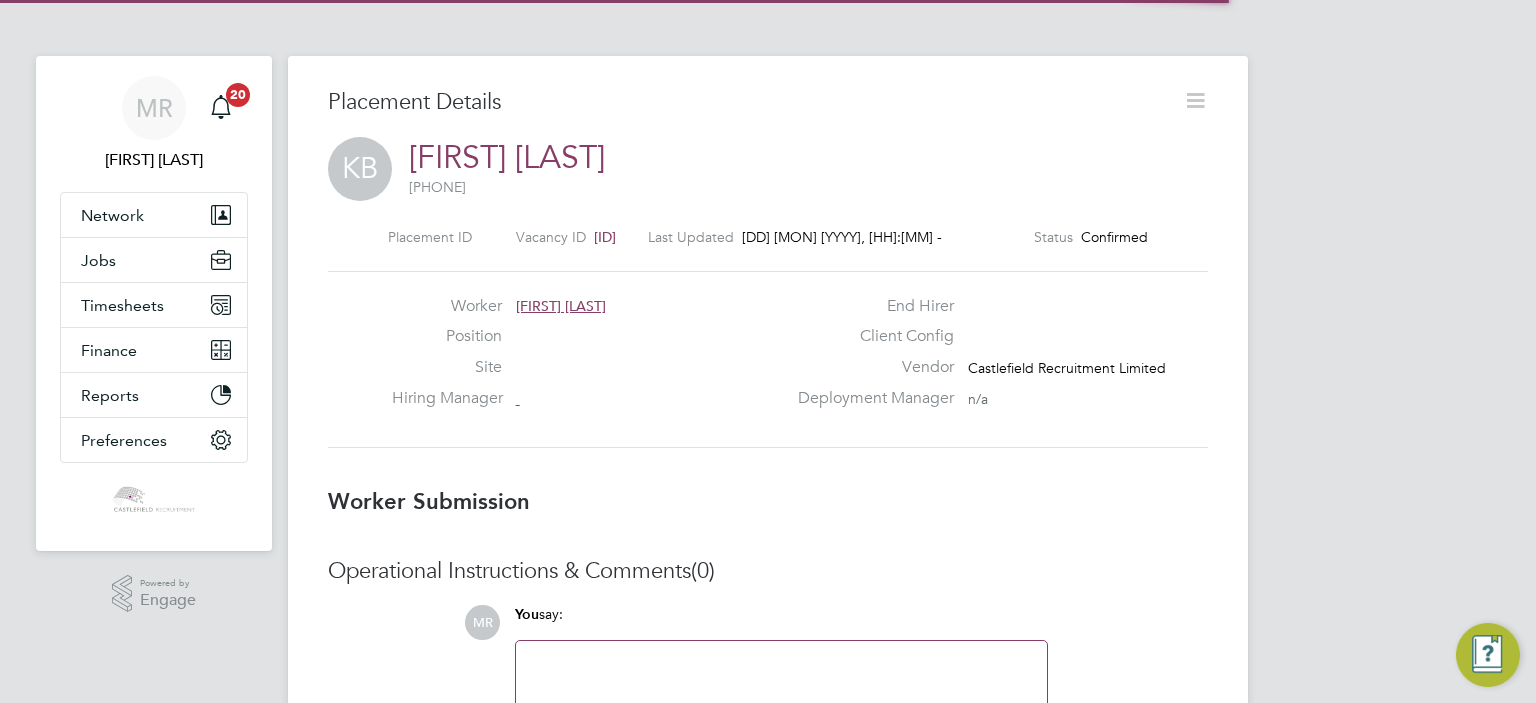 click 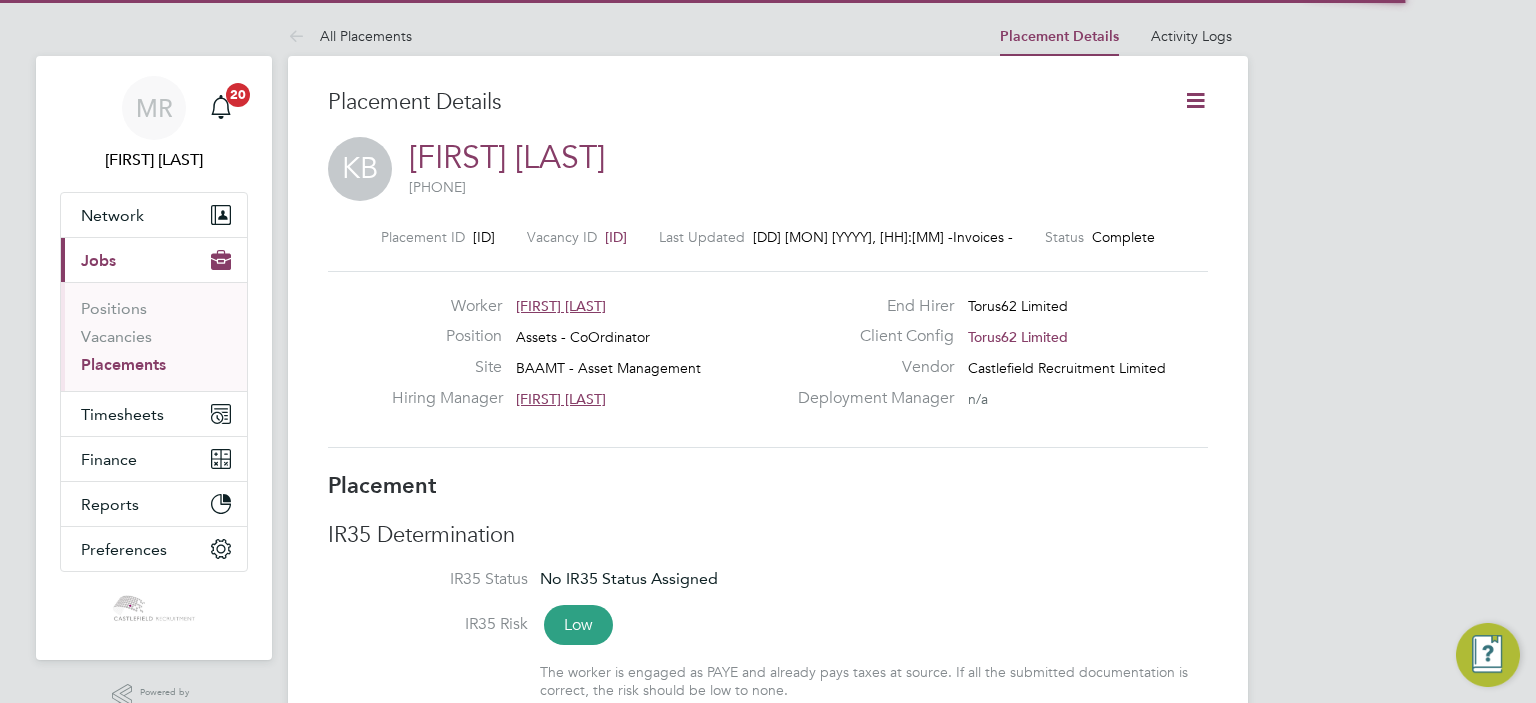 scroll, scrollTop: 9, scrollLeft: 9, axis: both 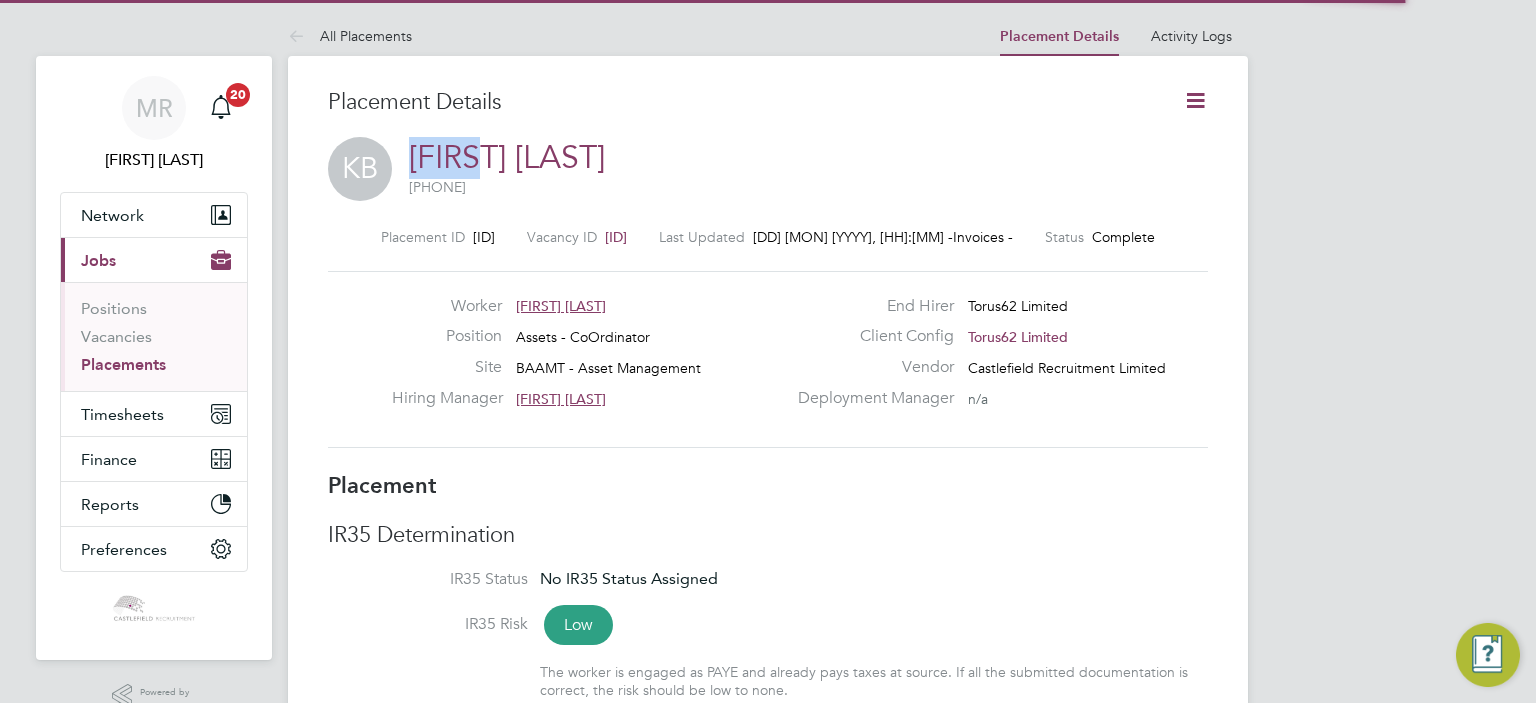 click 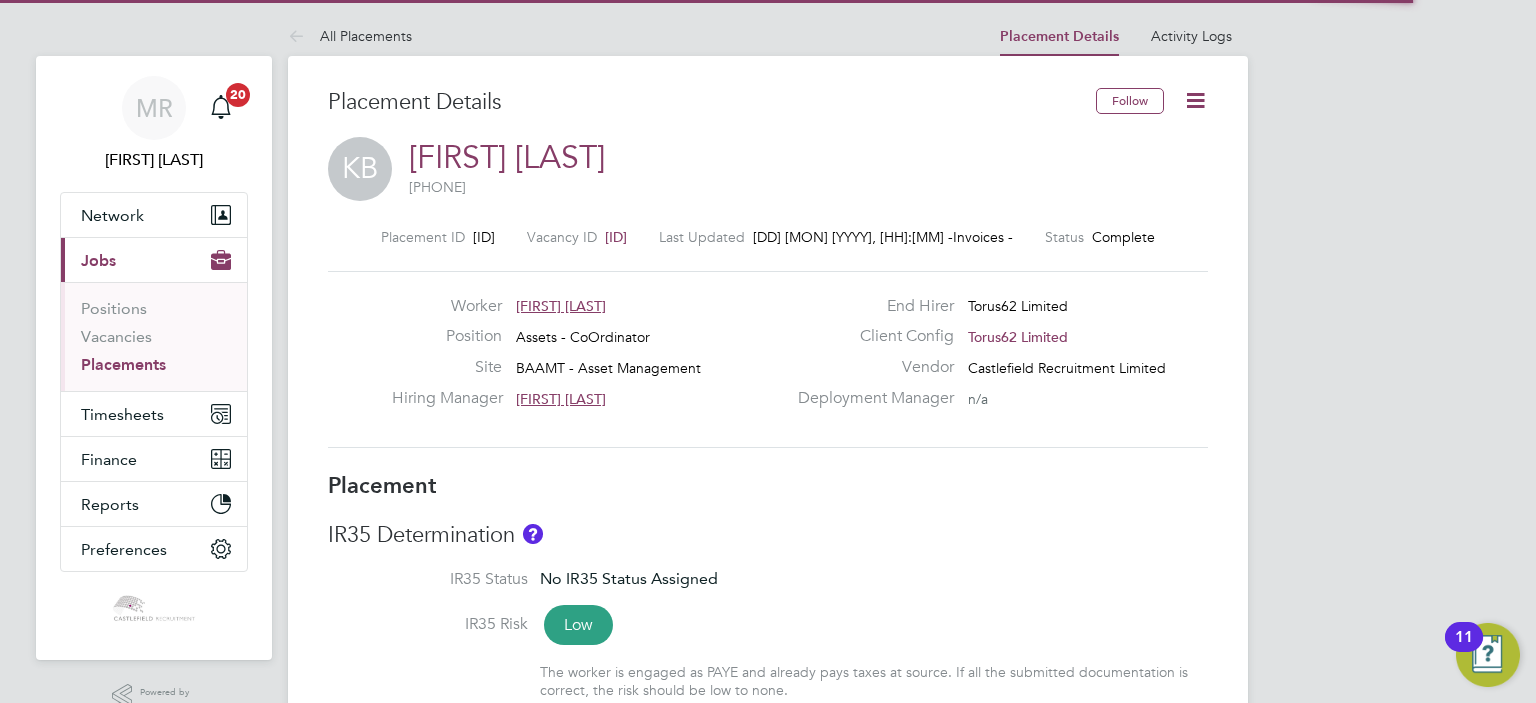 click on "Follow" 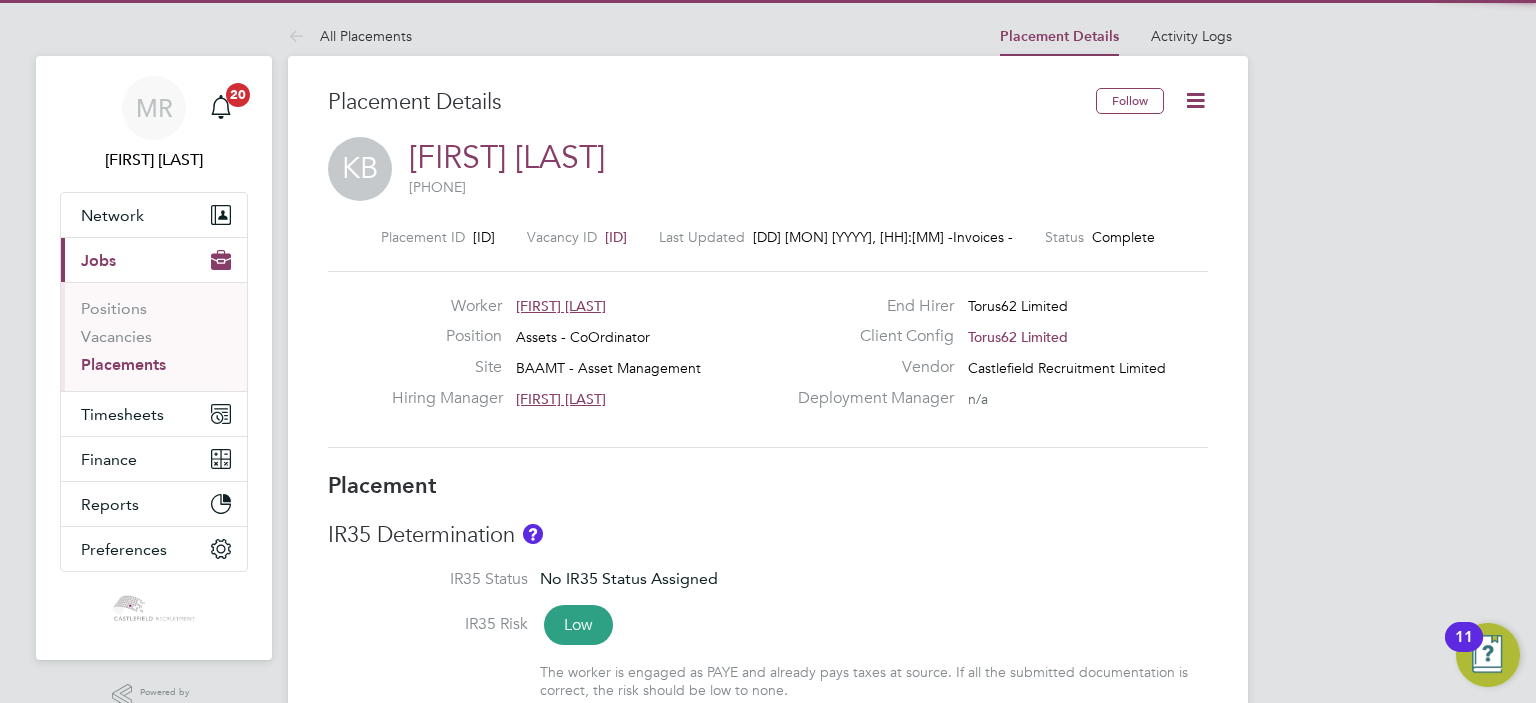 click 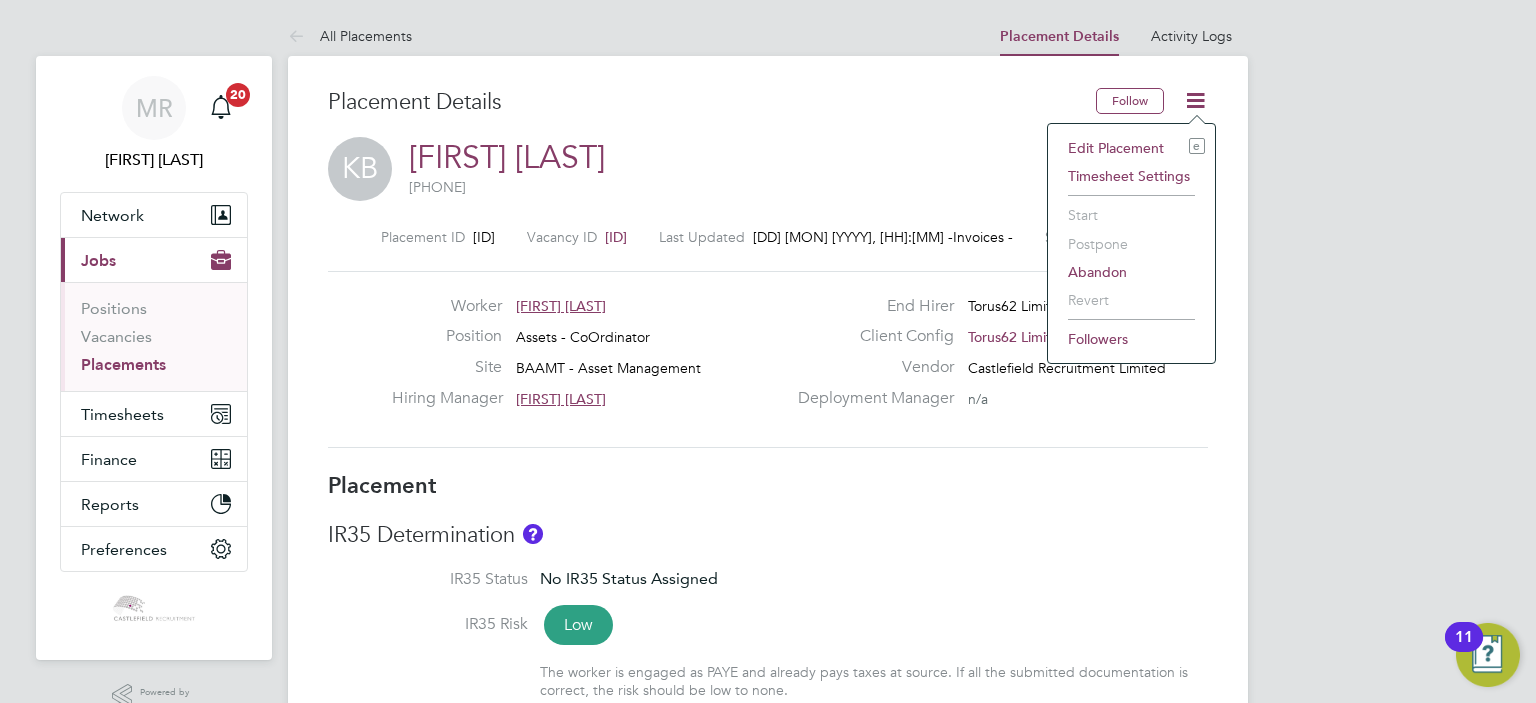 click on "Edit Placement e" 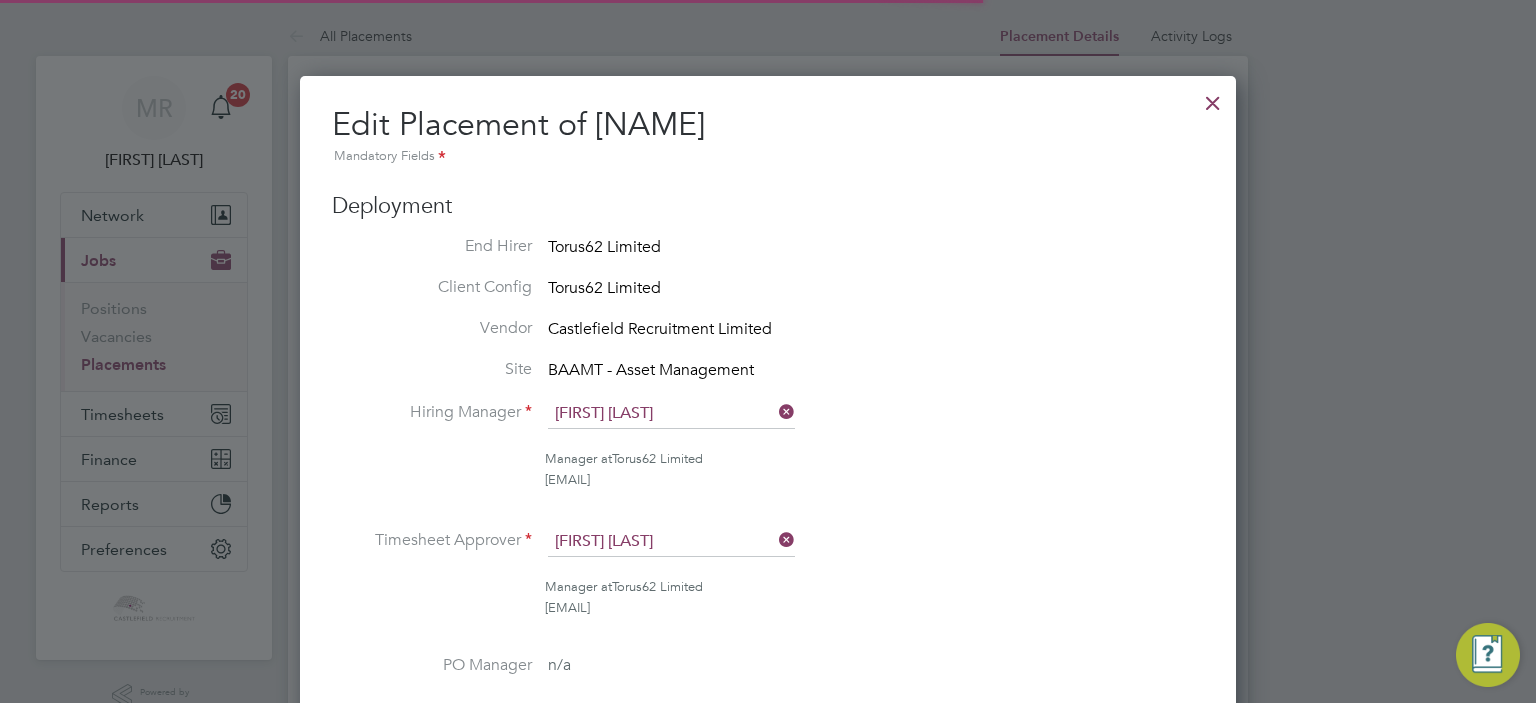 scroll, scrollTop: 10, scrollLeft: 10, axis: both 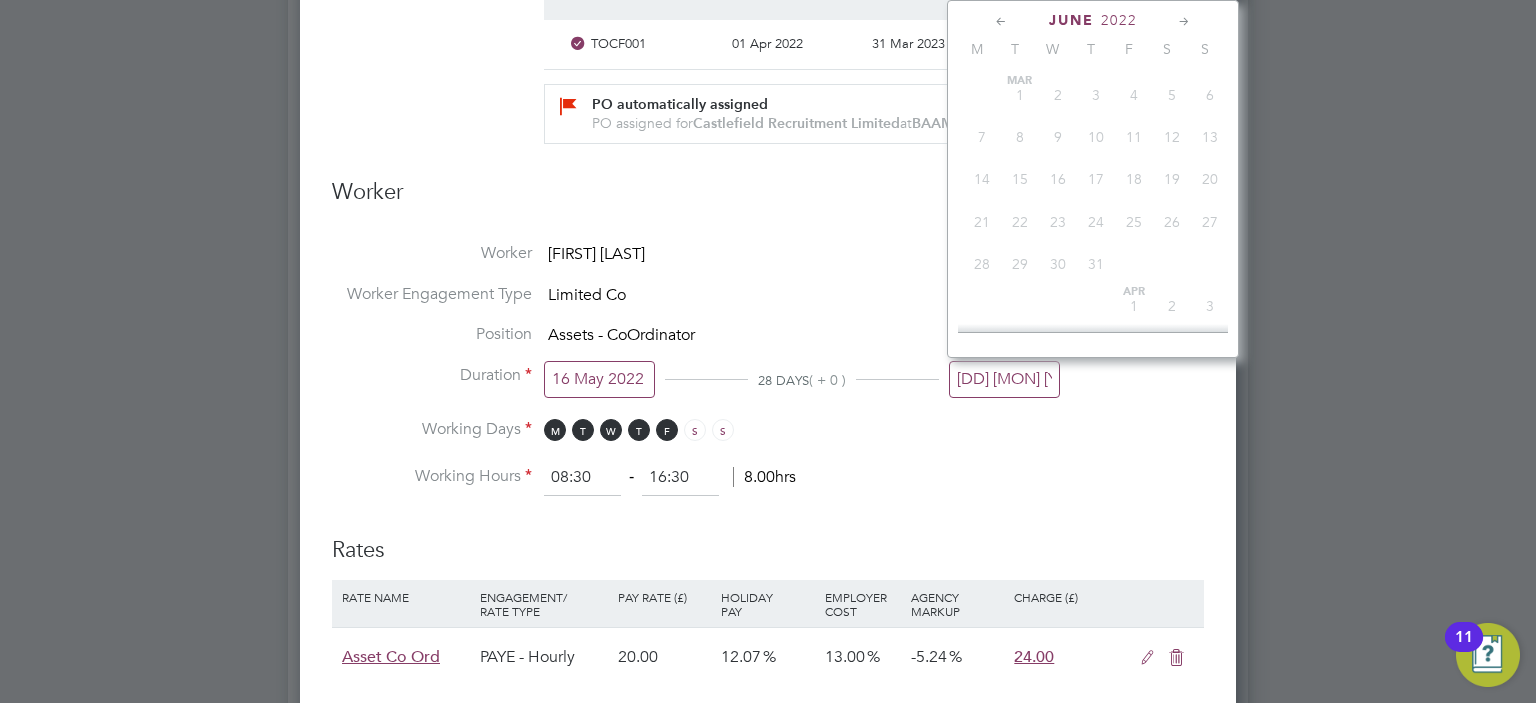 click on "12 Jun 2022" at bounding box center [1004, 379] 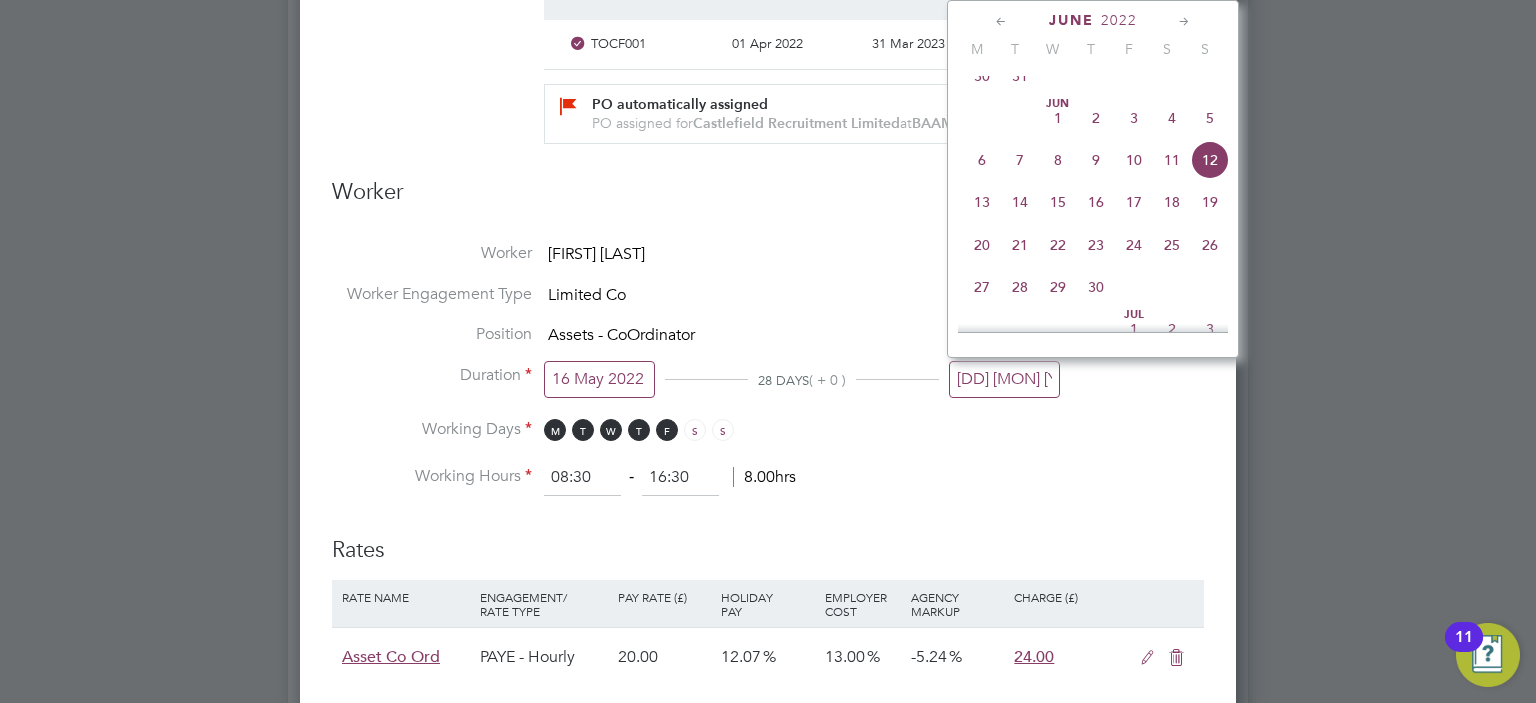 click on "14" 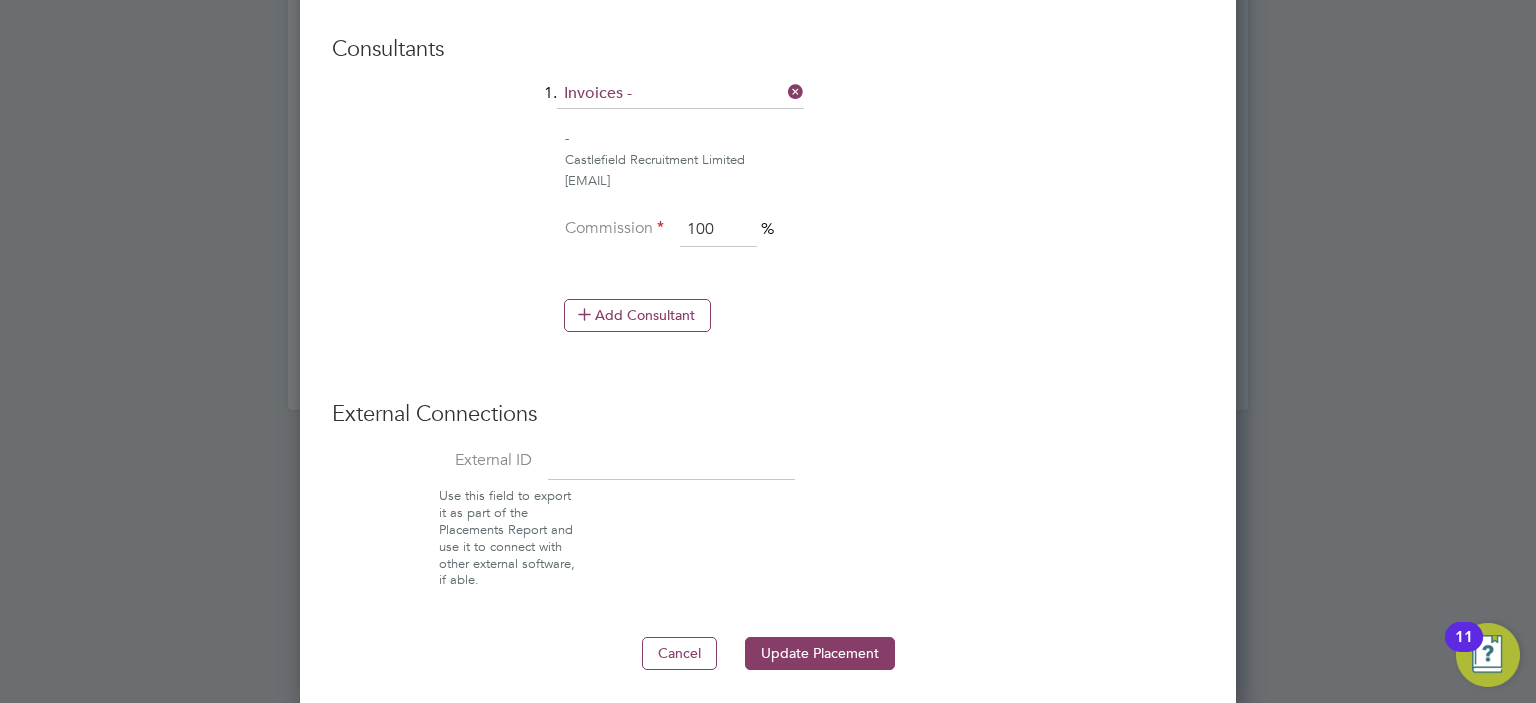 click on "Deployment End Hirer   Torus62 Limited Client Config   Torus62 Limited Vendor   Castlefield Recruitment Limited Site   BAAMT - Asset Management Hiring Manager   David Gerwitz Manager at  Torus62 Limited david.gerwitz@torus.co.uk Timesheet Approver   David Gerwitz Manager at  Torus62 Limited david.gerwitz@torus.co.uk PO Manager   Deployment Manager   n/a PO No PO Number Valid From Valid To Expiry TOCF001 01 Apr 2022 31 Mar 2023 Today PO automatically assigned PO assigned for  Castlefield Recruitment Limited  at  BAAMT - Asset Management Worker Worker   Karen Boulger Worker Engagement Type   Limited Co  Position   Assets - CoOrdinator Duration 16 May 2022 30 DAYS  ( + 2 ) 14 Jun 2022 Working Days M T W T F S S   Working Hours 08:30   ‐   16:30   8.00hrs   Rates Rate Name Engagement/ Rate Type Pay Rate (£) Holiday Pay Employer Cost Agency Markup Charge (£) Asset Co Ord PAYE - Hourly 20.00 12.07   13.00   -5.24 24.00     Add Rate   Consultants  1.  Invoices - - Castlefield Recruitment Limited   Commission" at bounding box center (768, -345) 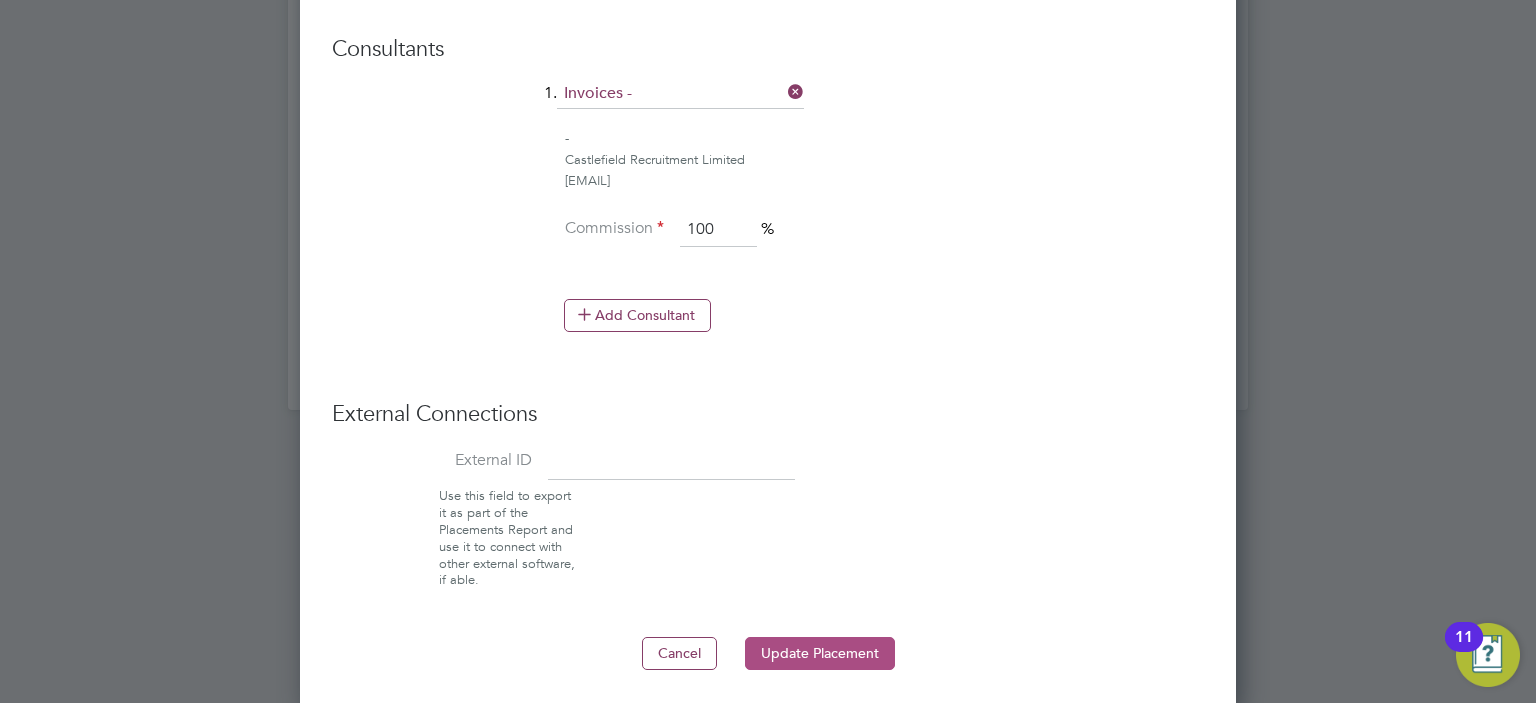 click on "Update Placement" at bounding box center (820, 653) 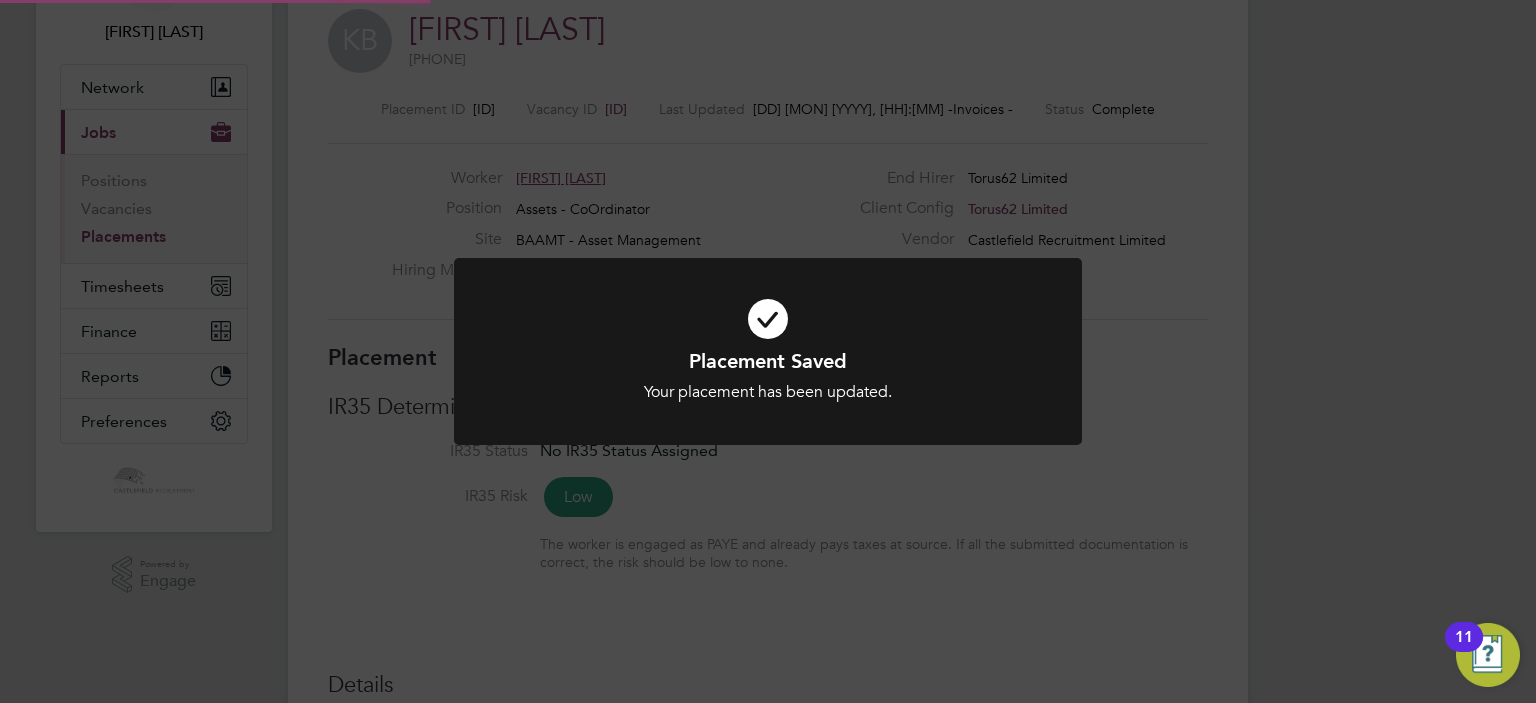 click at bounding box center (768, 351) 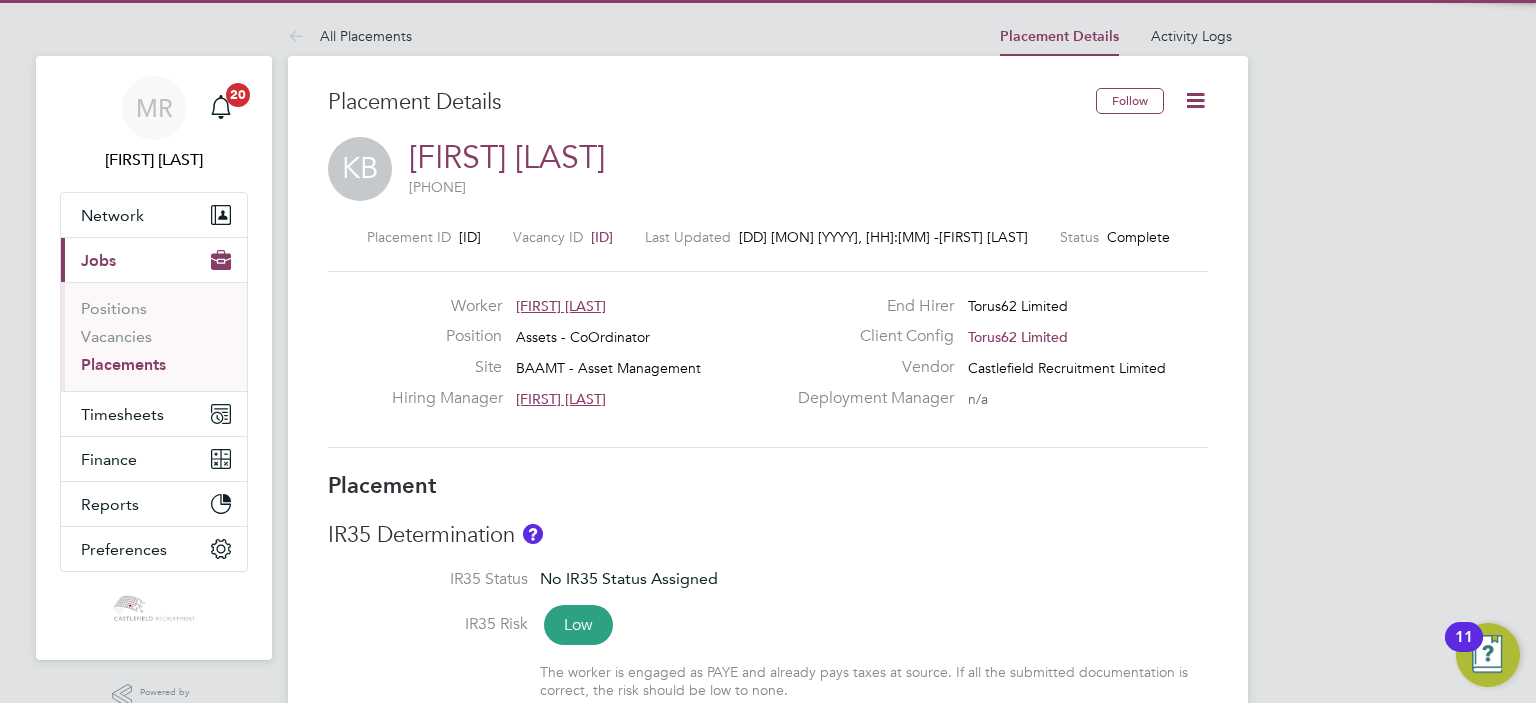 click on "All Placements" at bounding box center (350, 36) 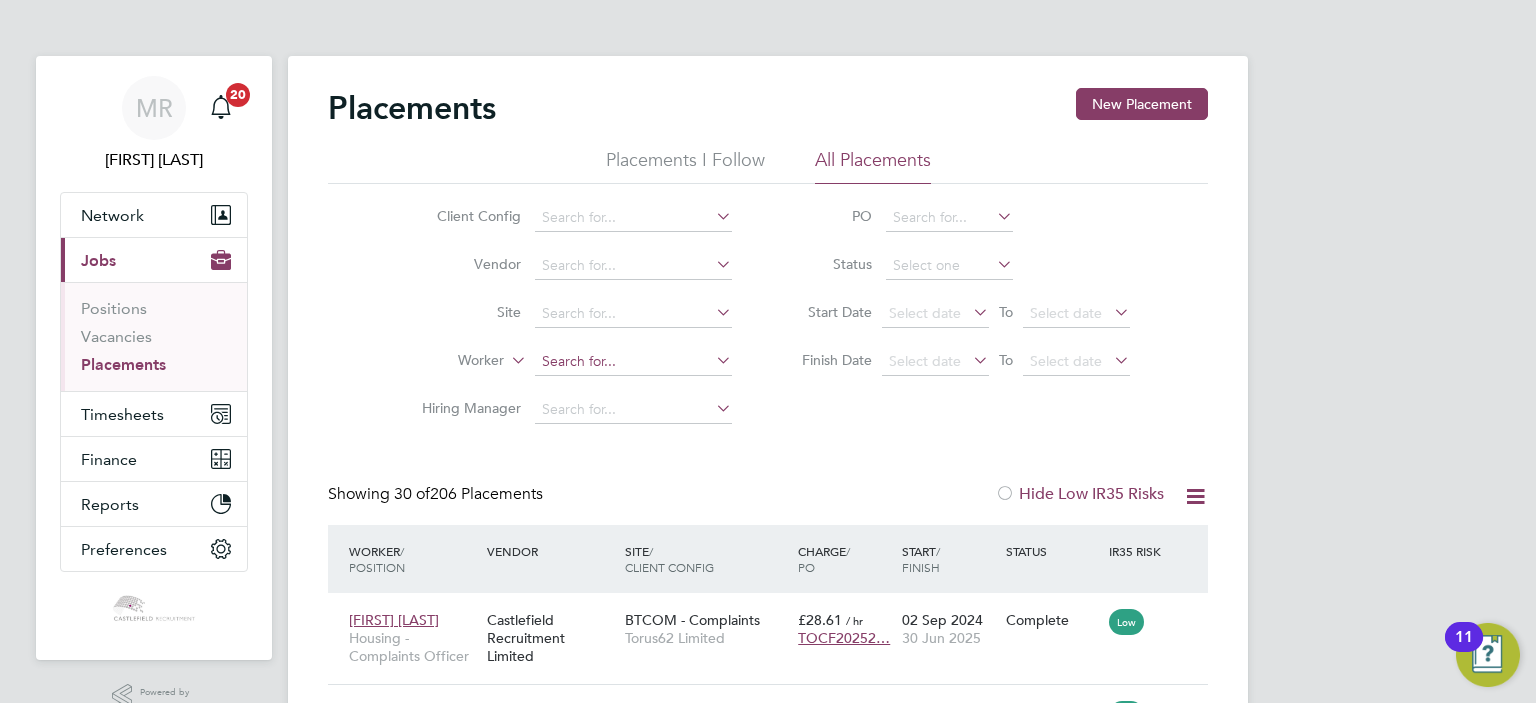 click 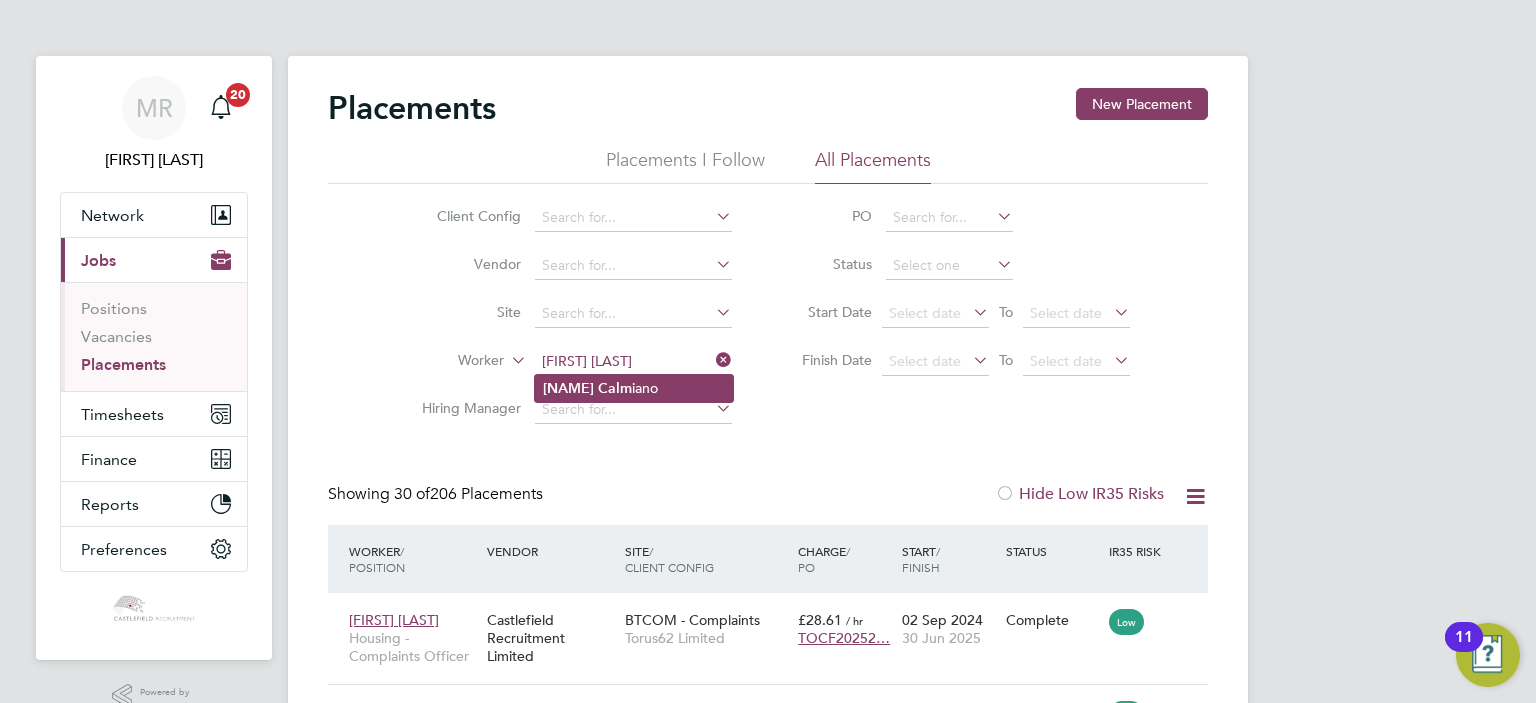 click on "Donna   Calm iano" 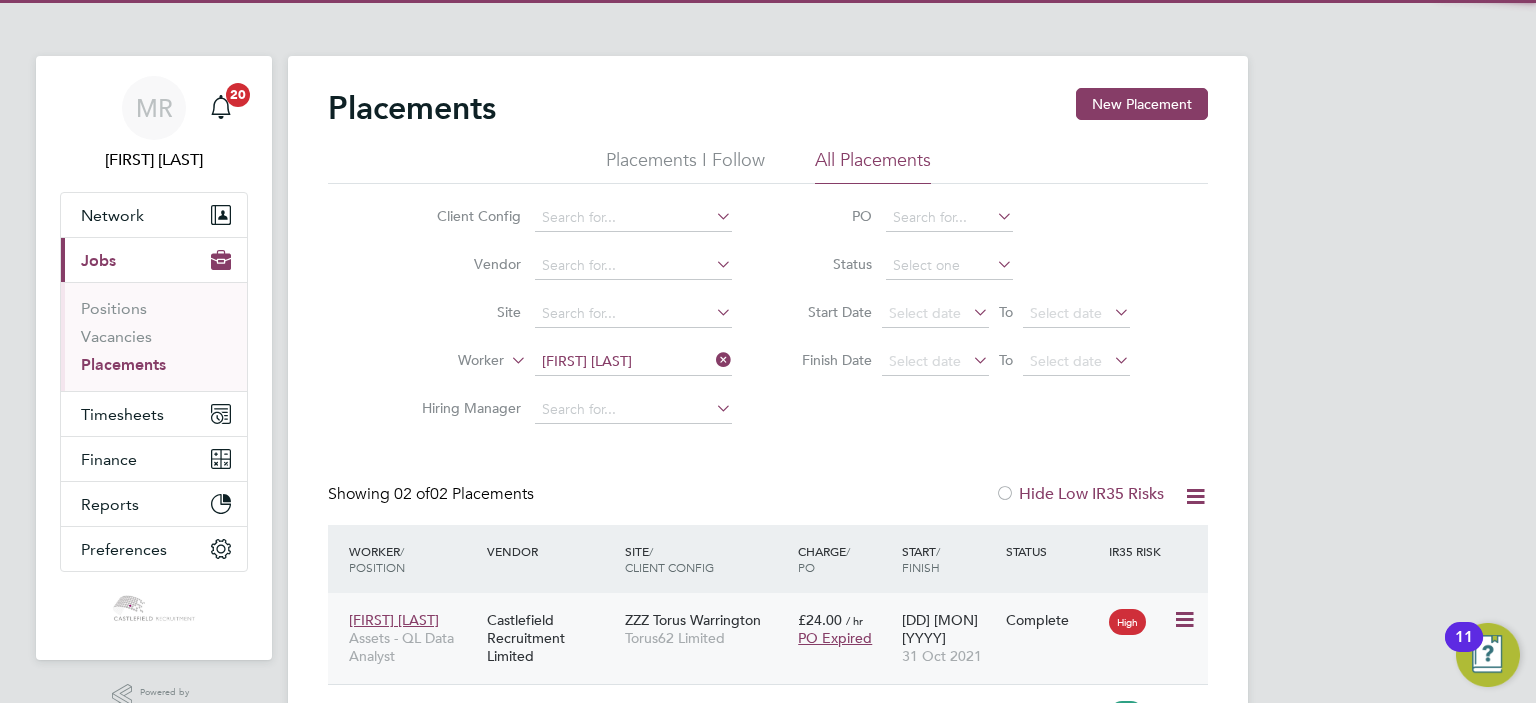 click on "Donna Calmiano Assets - QL Data Analyst Castlefield Recruitment Limited ZZZ Torus Warrington Torus62 Limited £24.00   / hr PO Expired 21 Dec 2020 31 Oct 2021 Complete High" 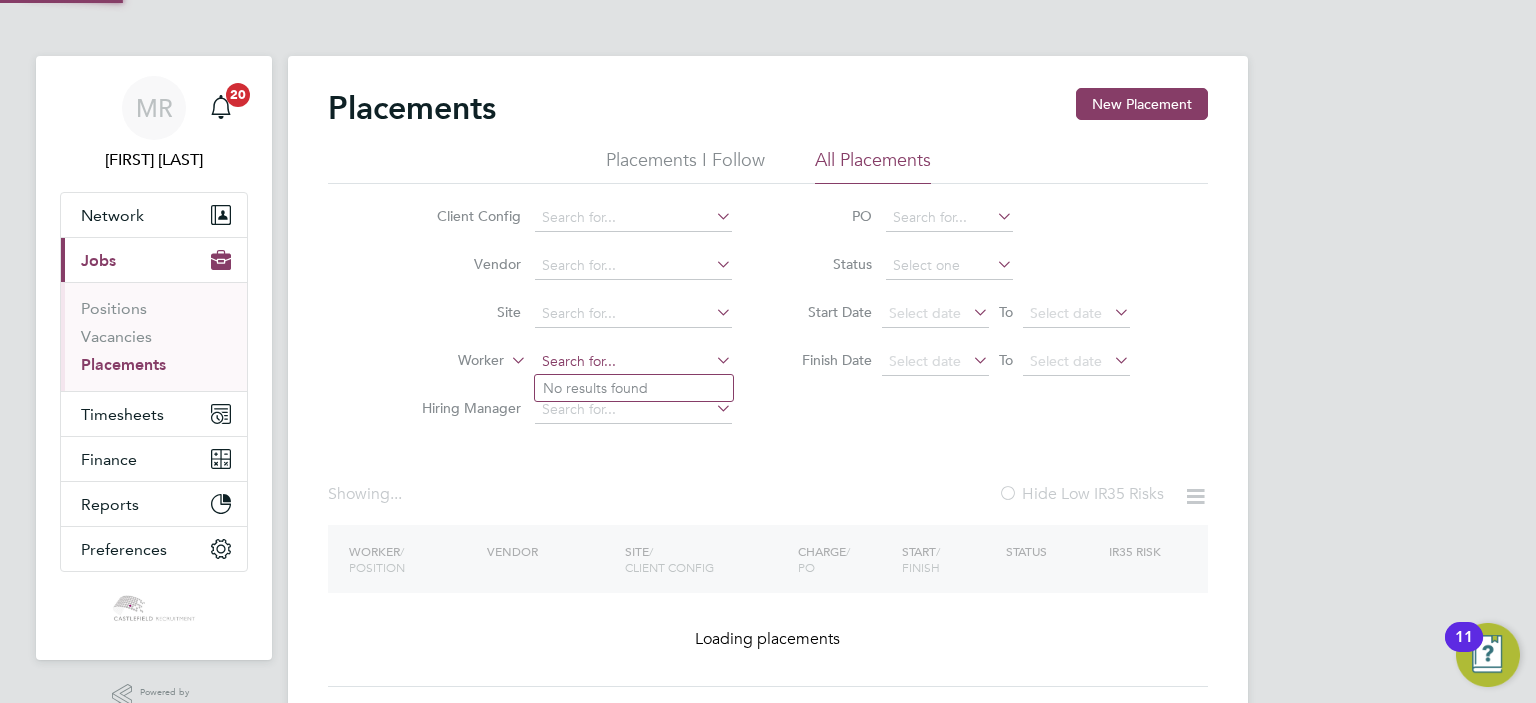 click 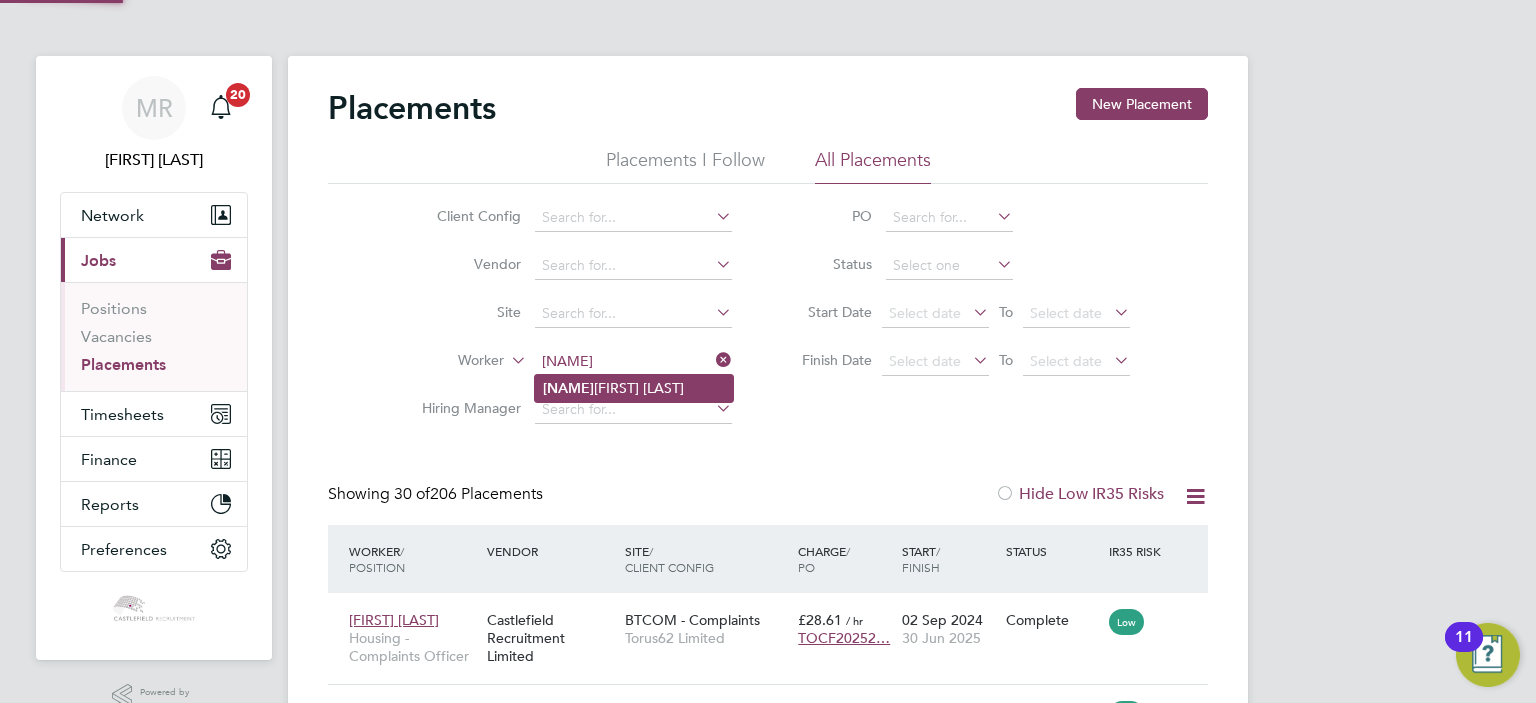 click on "Alexand ra Walker" 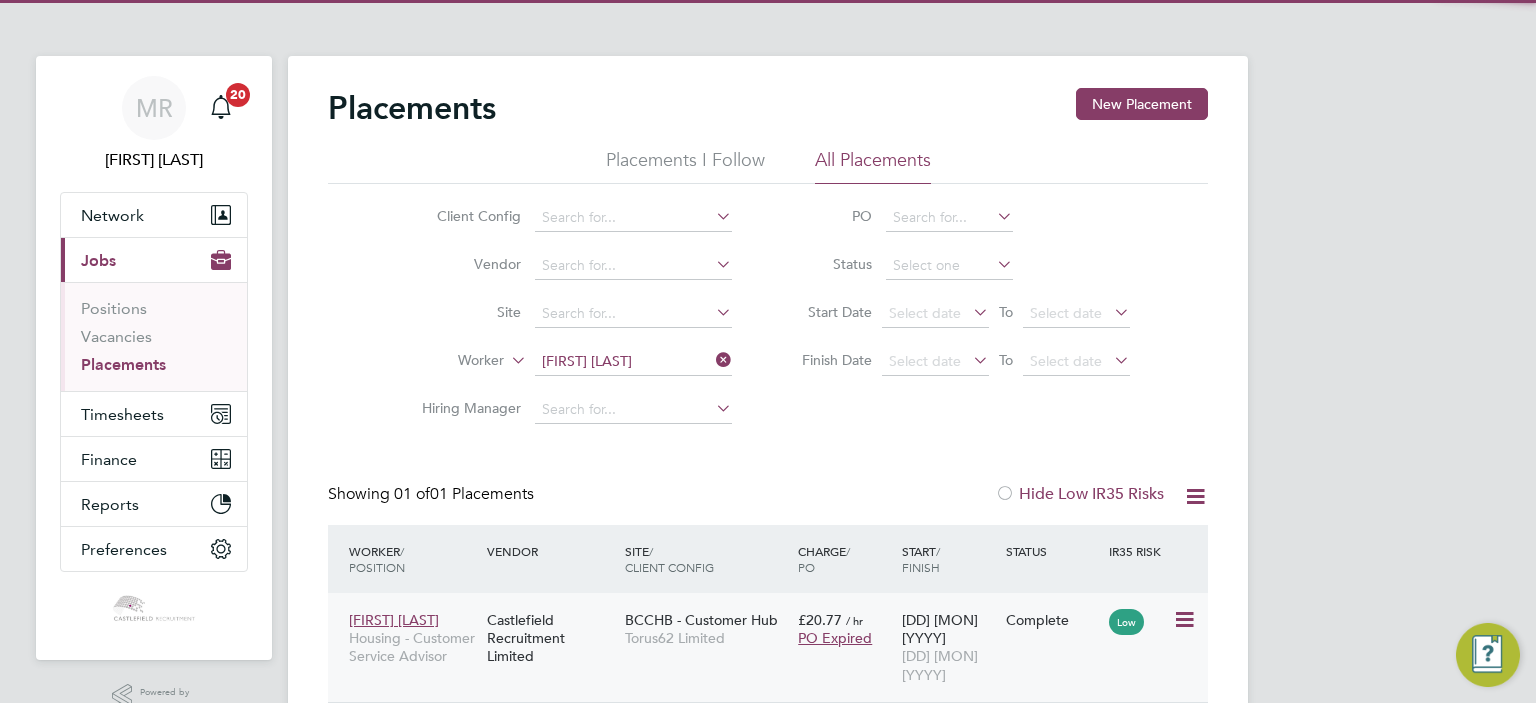 click on "Complete" 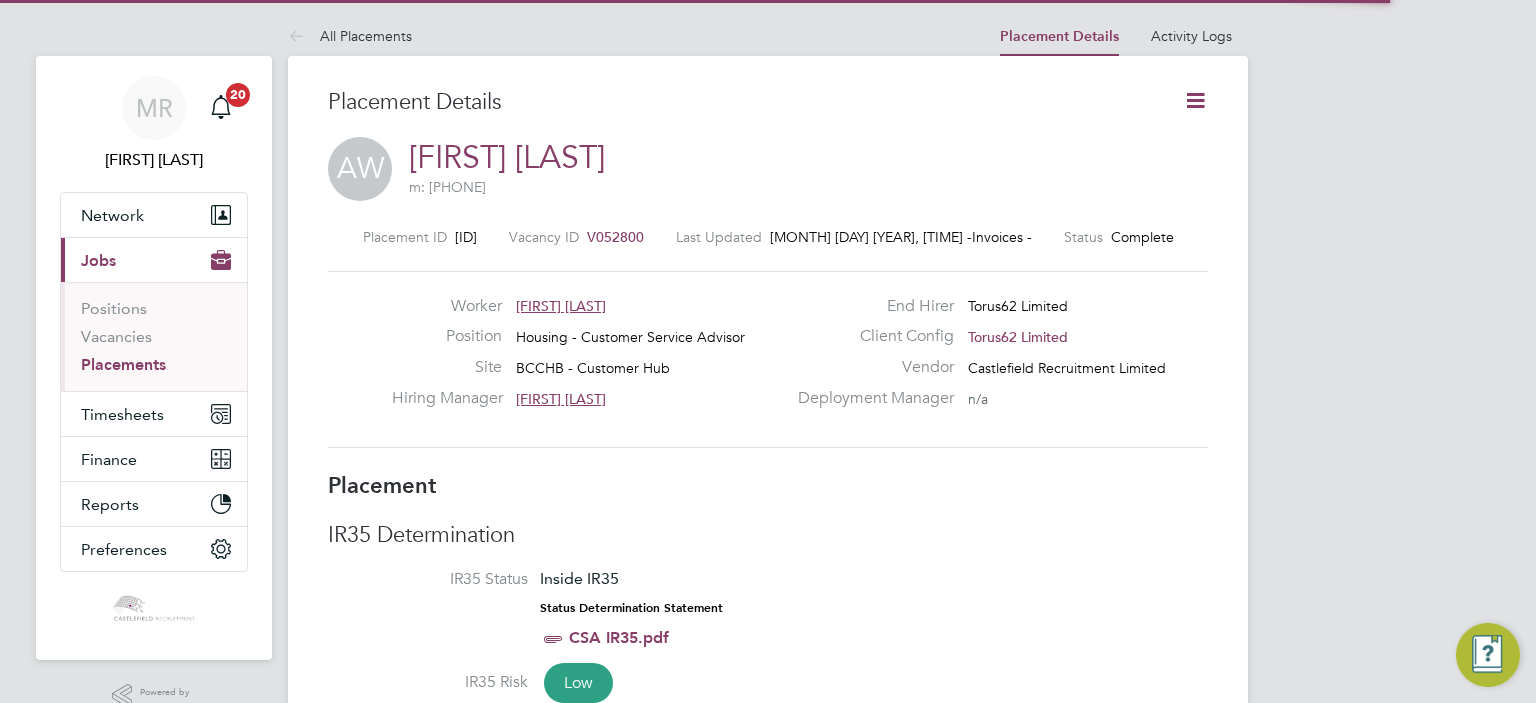 scroll, scrollTop: 0, scrollLeft: 0, axis: both 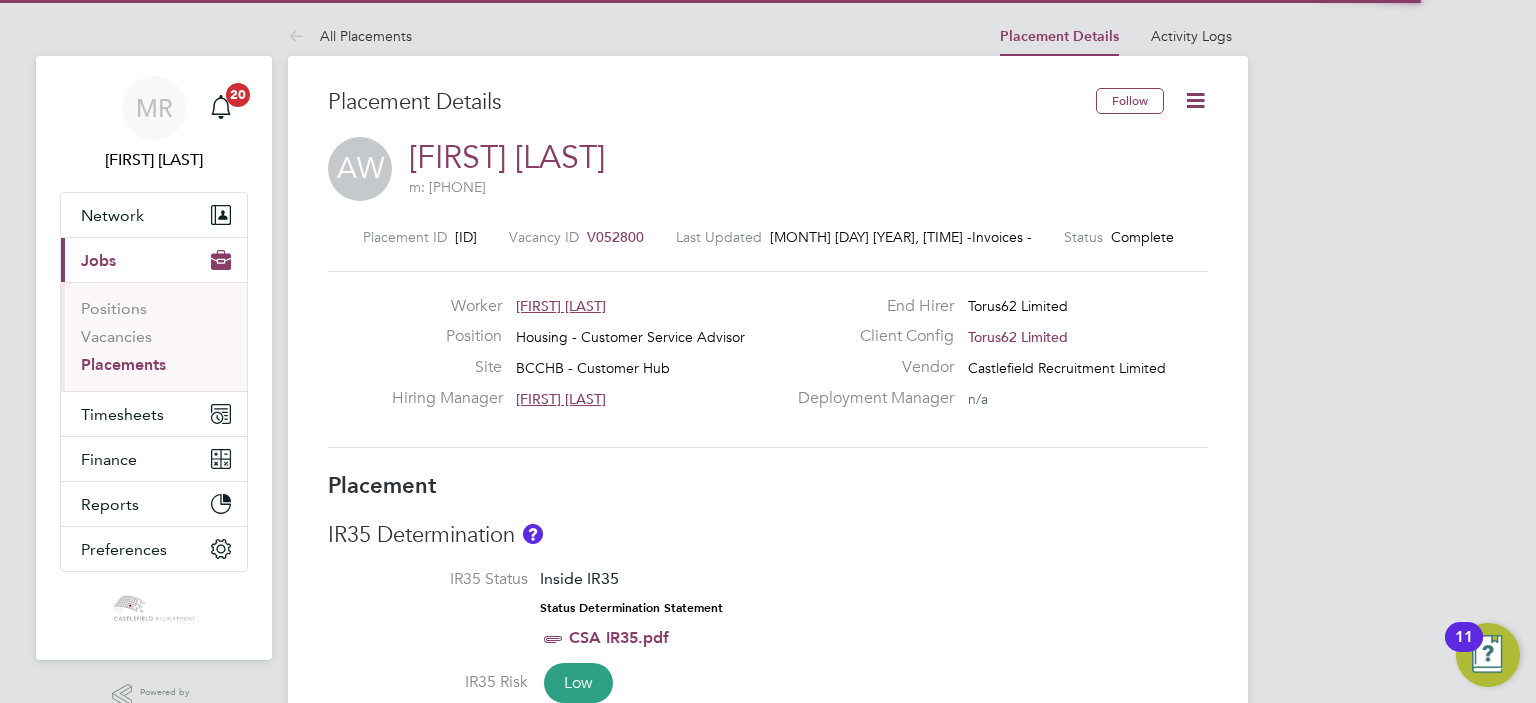 click 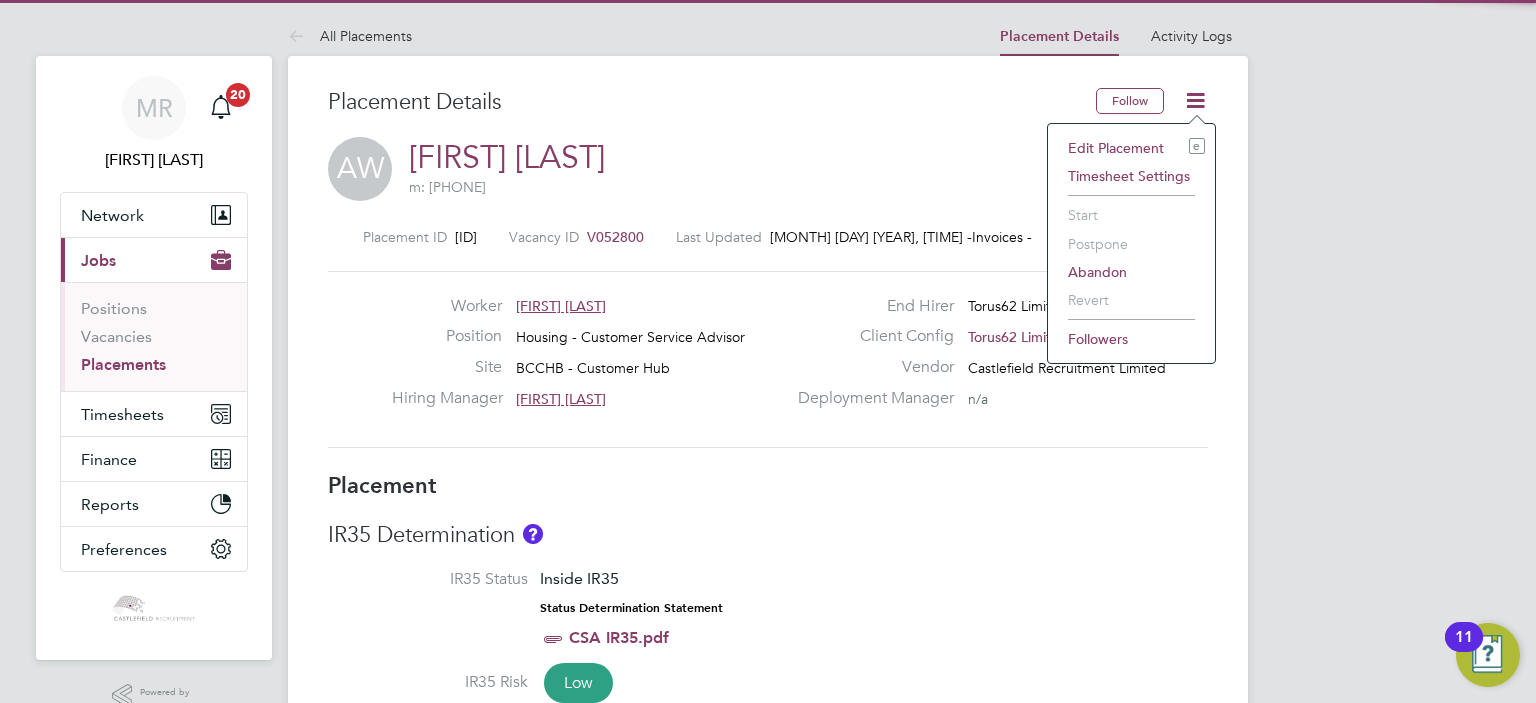 click on "Edit Placement e" 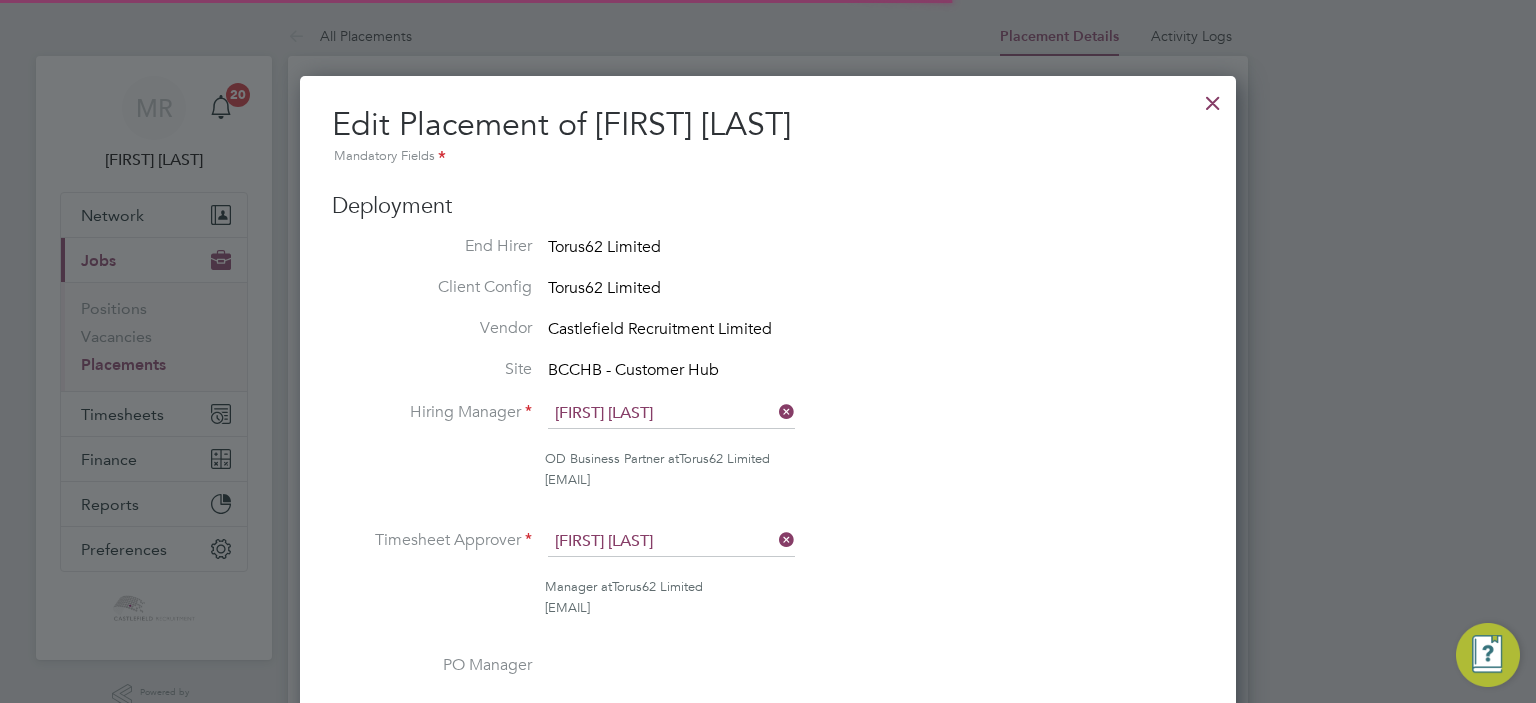 scroll, scrollTop: 235, scrollLeft: 0, axis: vertical 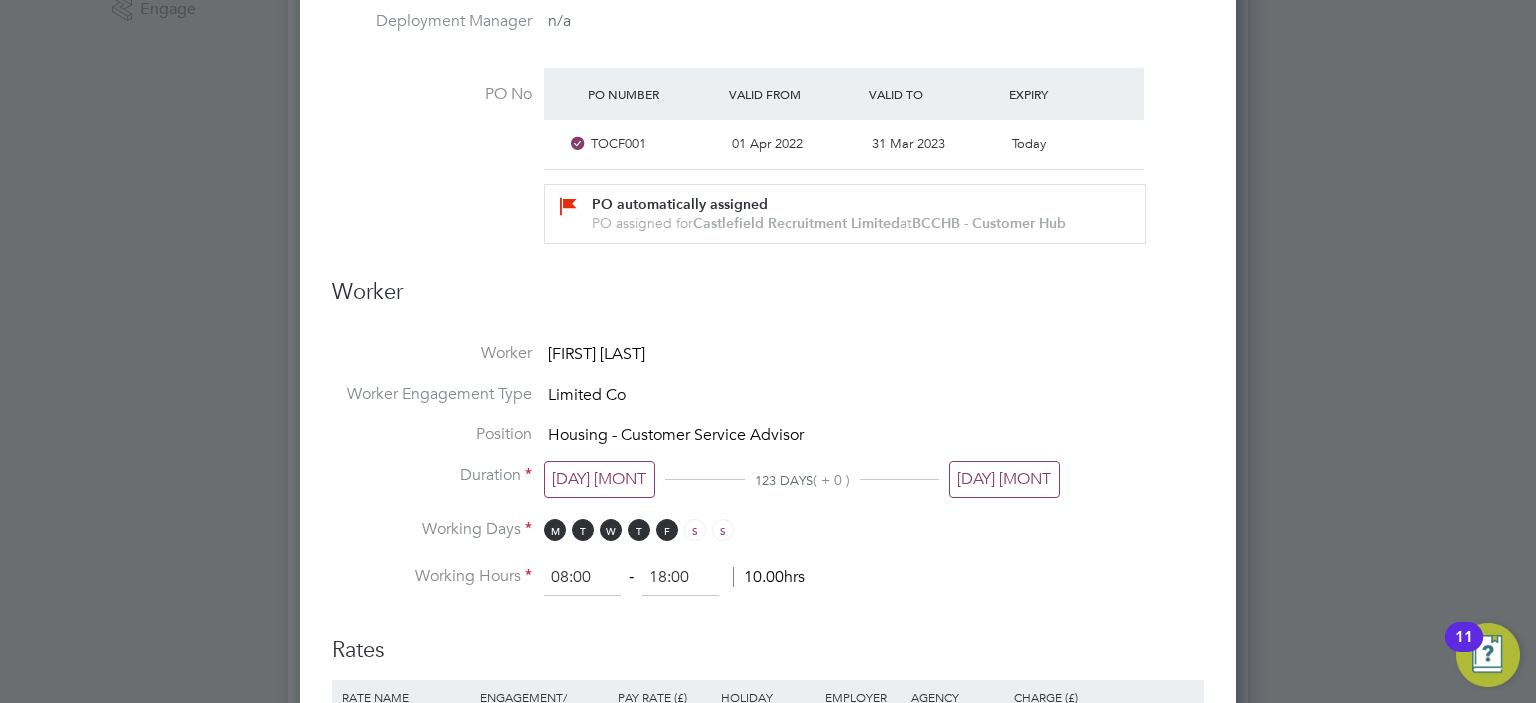 click on "[DAY] [MONTH] [YEAR]" at bounding box center (599, 479) 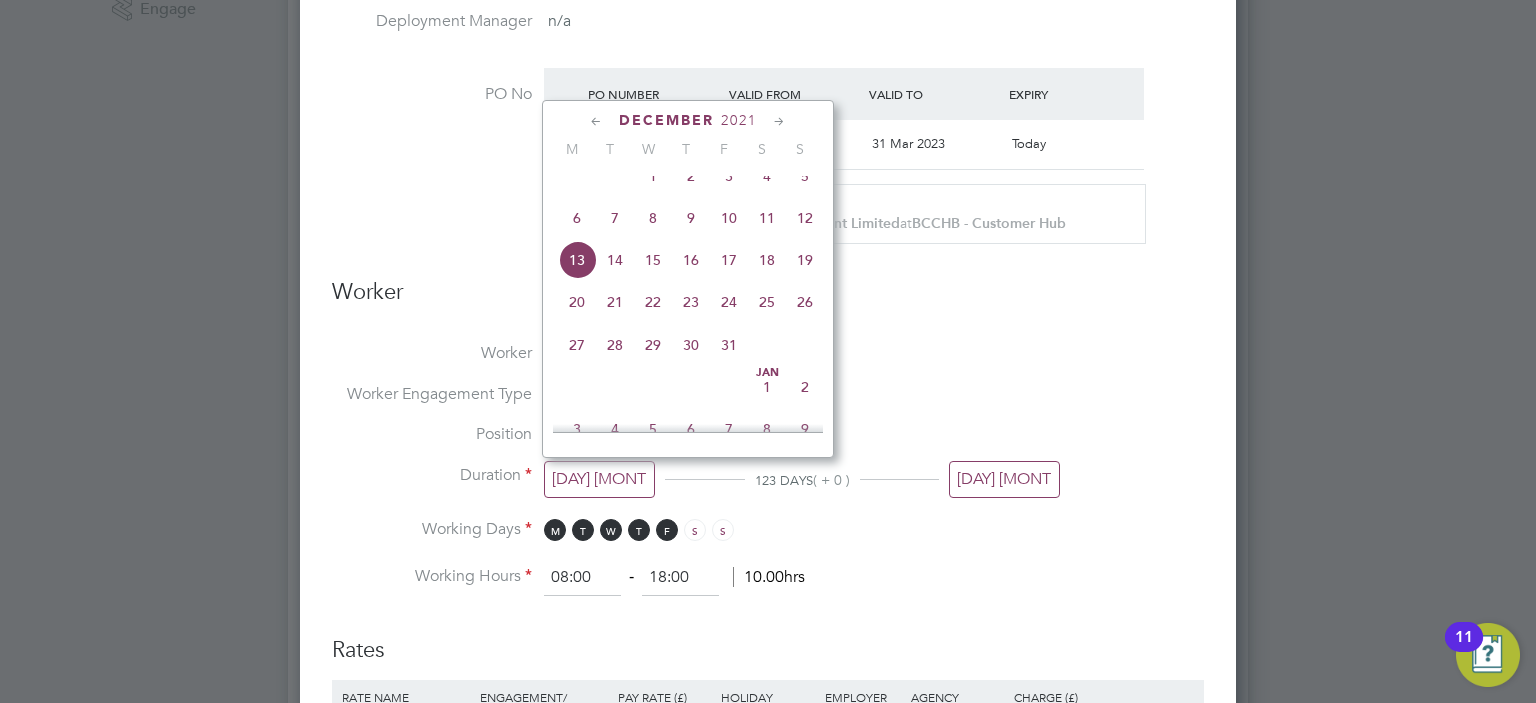 click on "6" 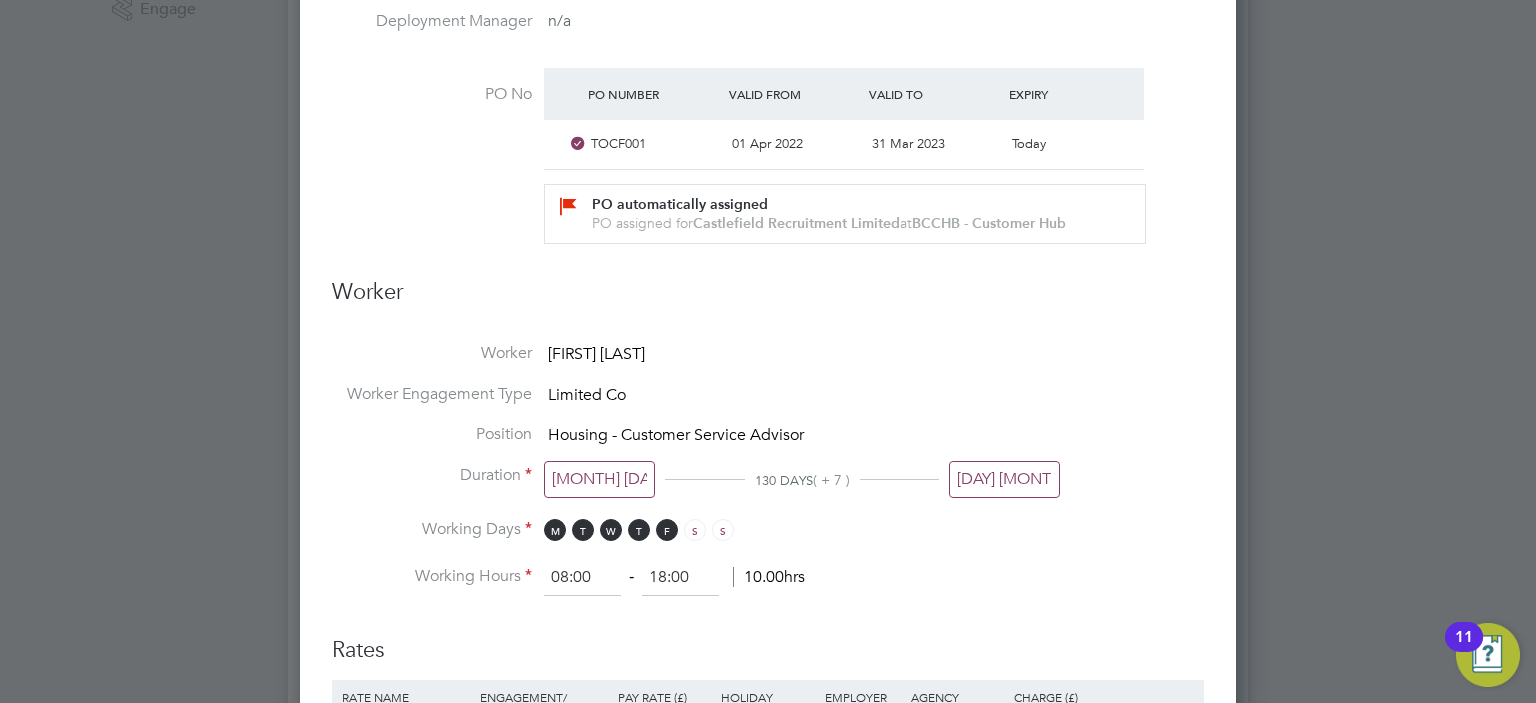 click on "Position   Housing - Customer Service Advisor" at bounding box center [768, 444] 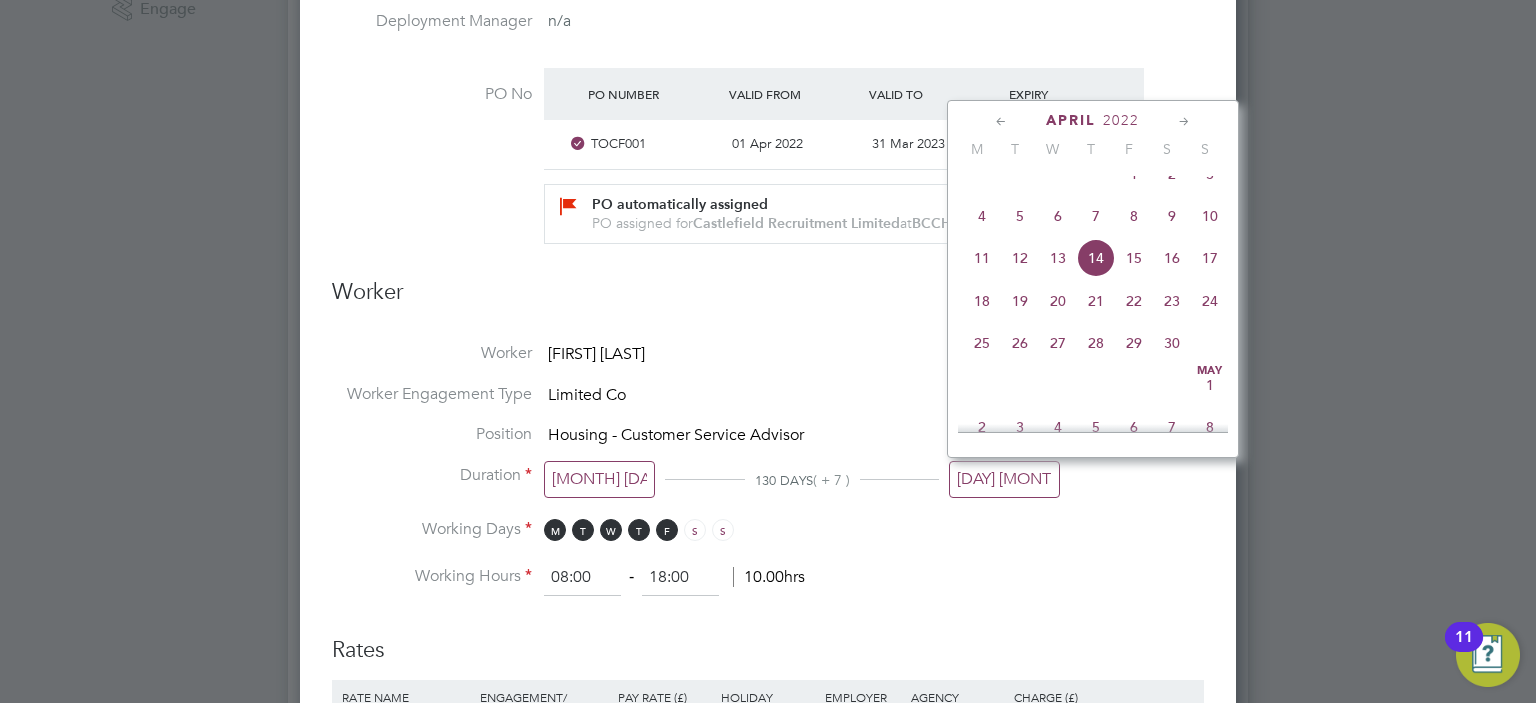 click on "13" 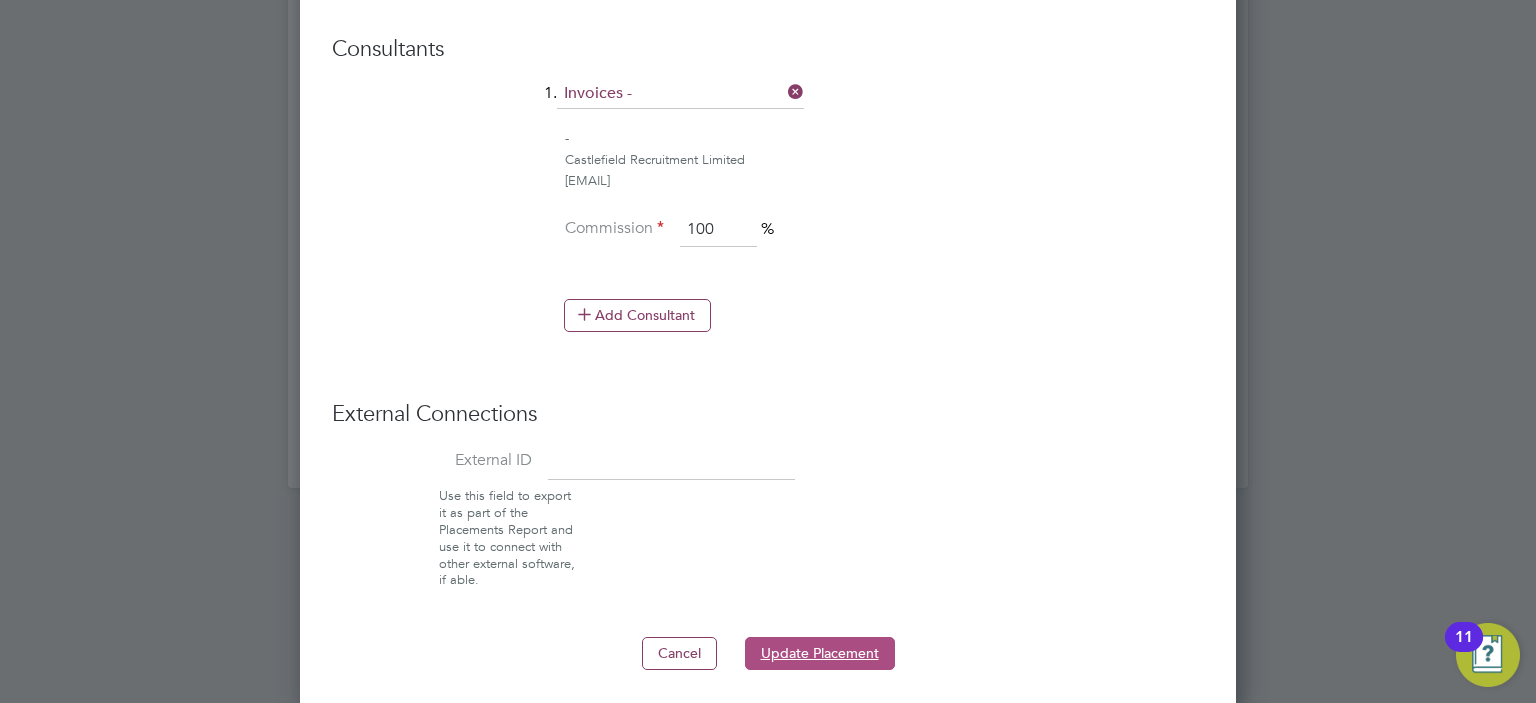 click on "Update Placement" at bounding box center (820, 653) 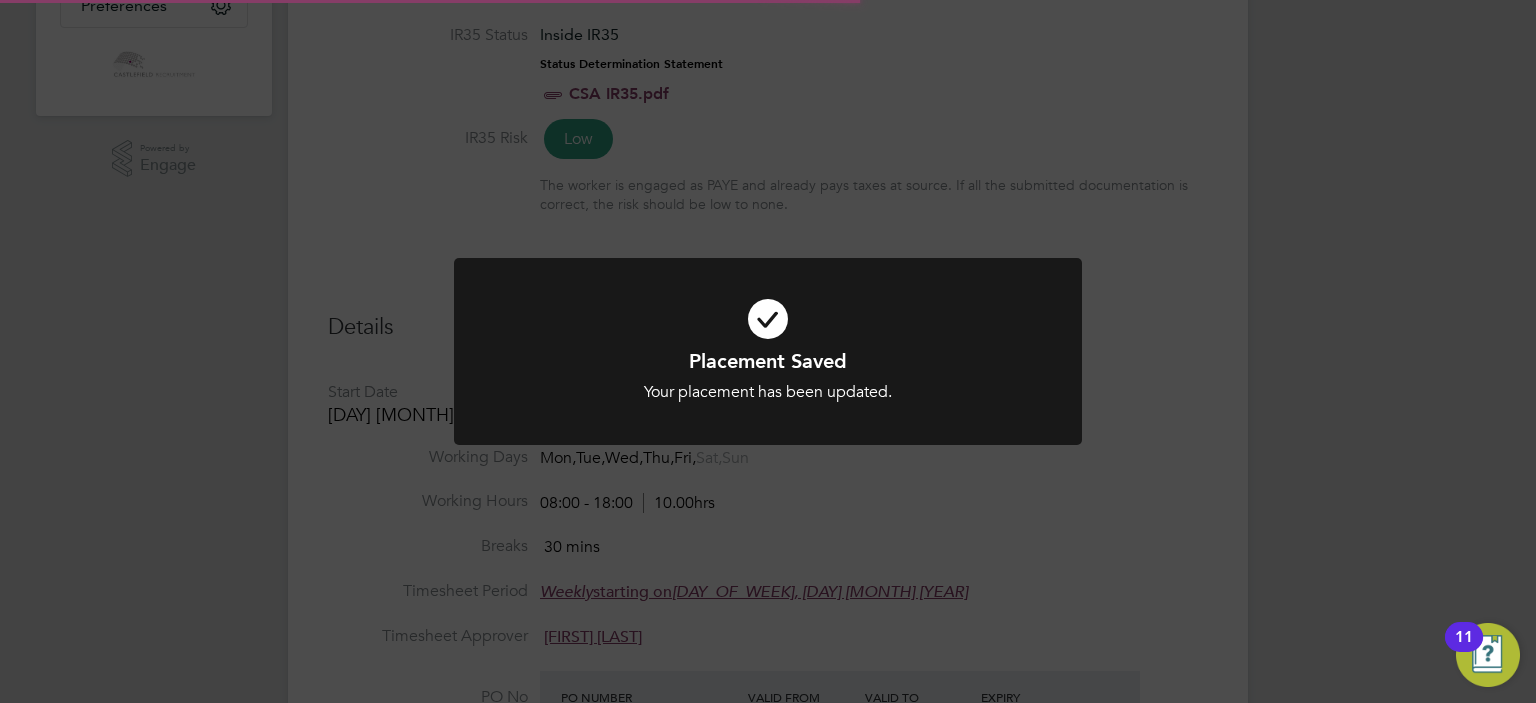 click on "Placement Saved Your placement has been updated. Cancel Okay" at bounding box center (768, 363) 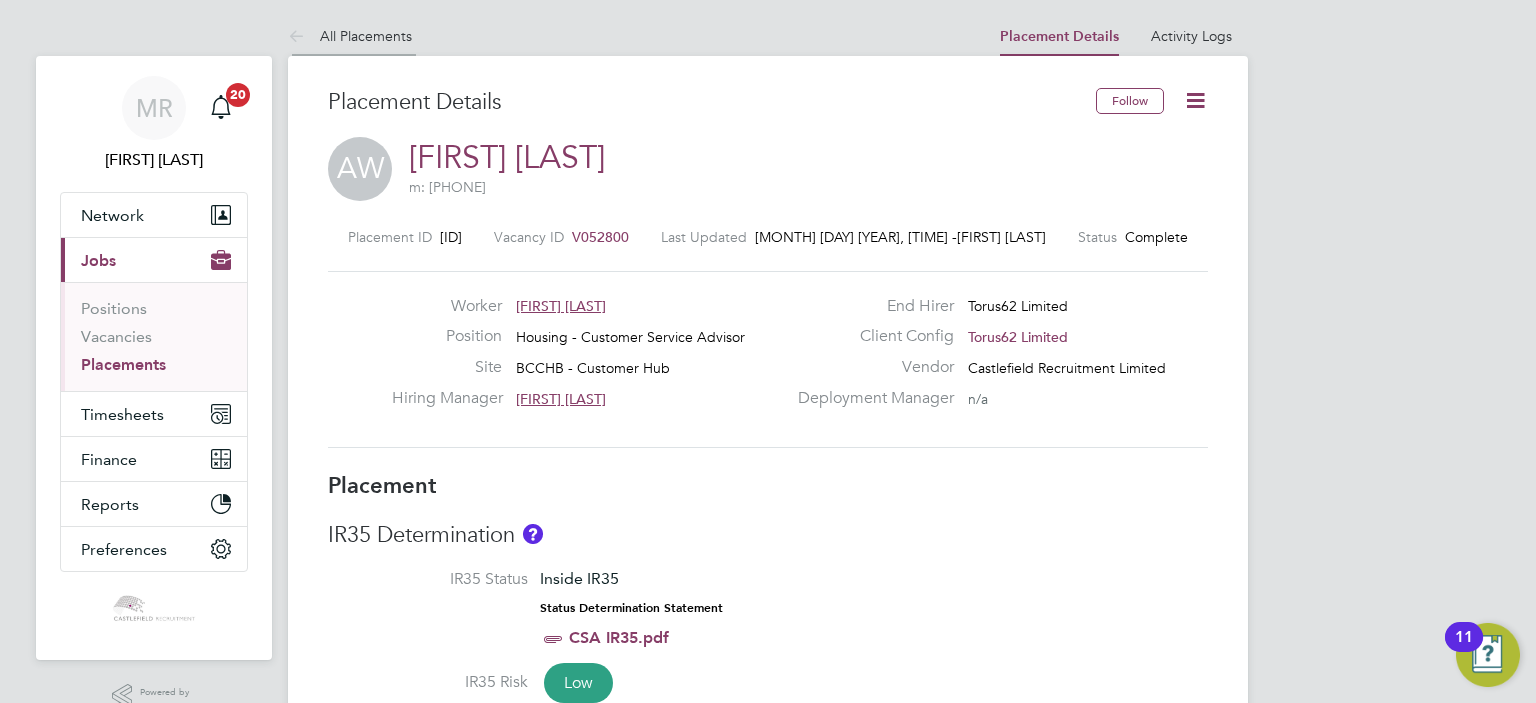 click on "All Placements" at bounding box center (350, 36) 